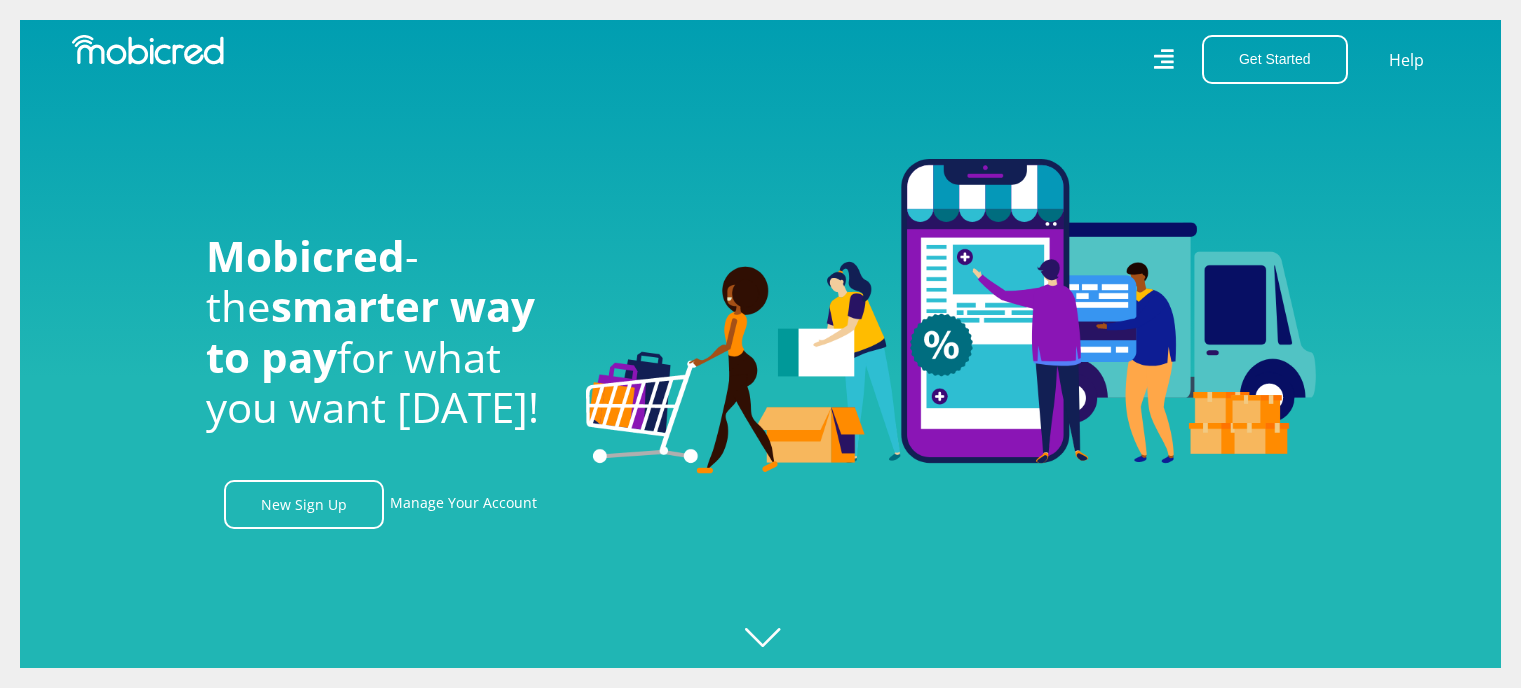 scroll, scrollTop: 0, scrollLeft: 0, axis: both 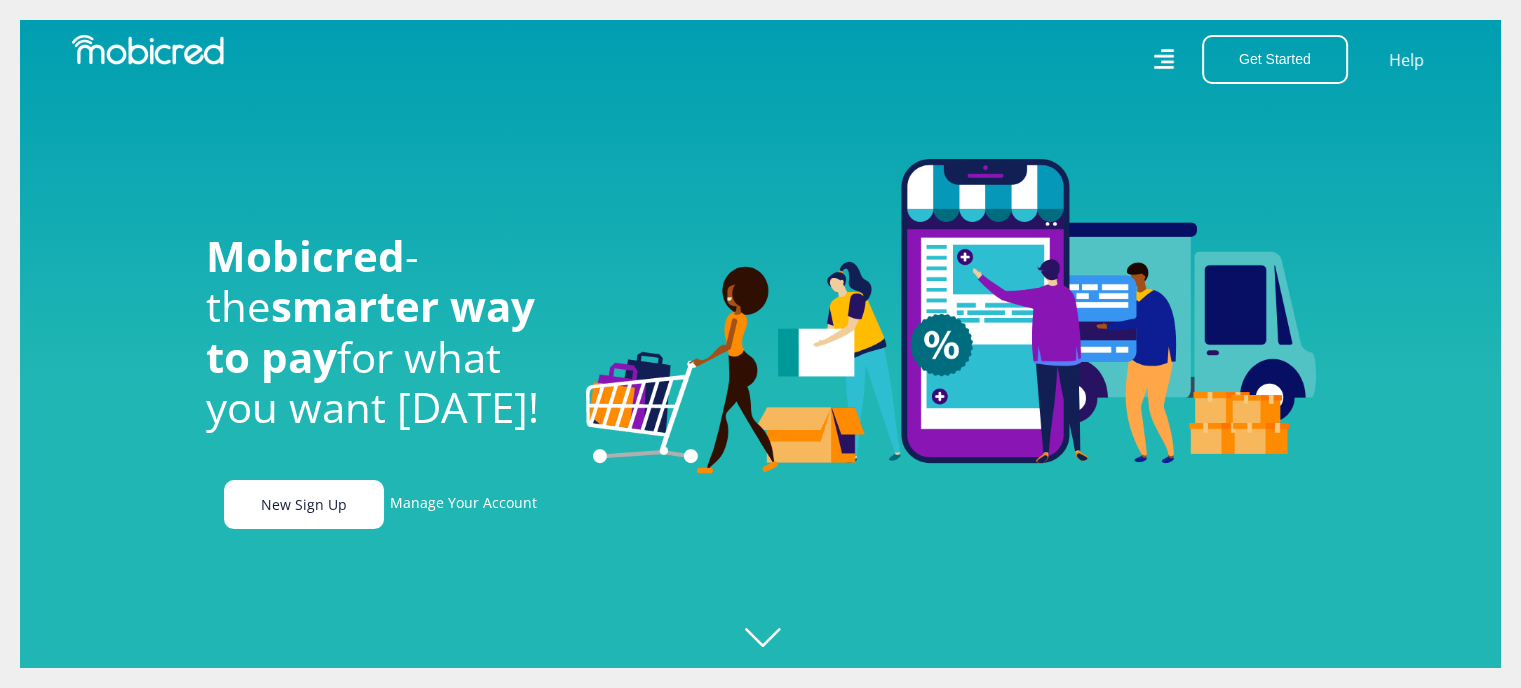 click on "New Sign Up" at bounding box center [304, 504] 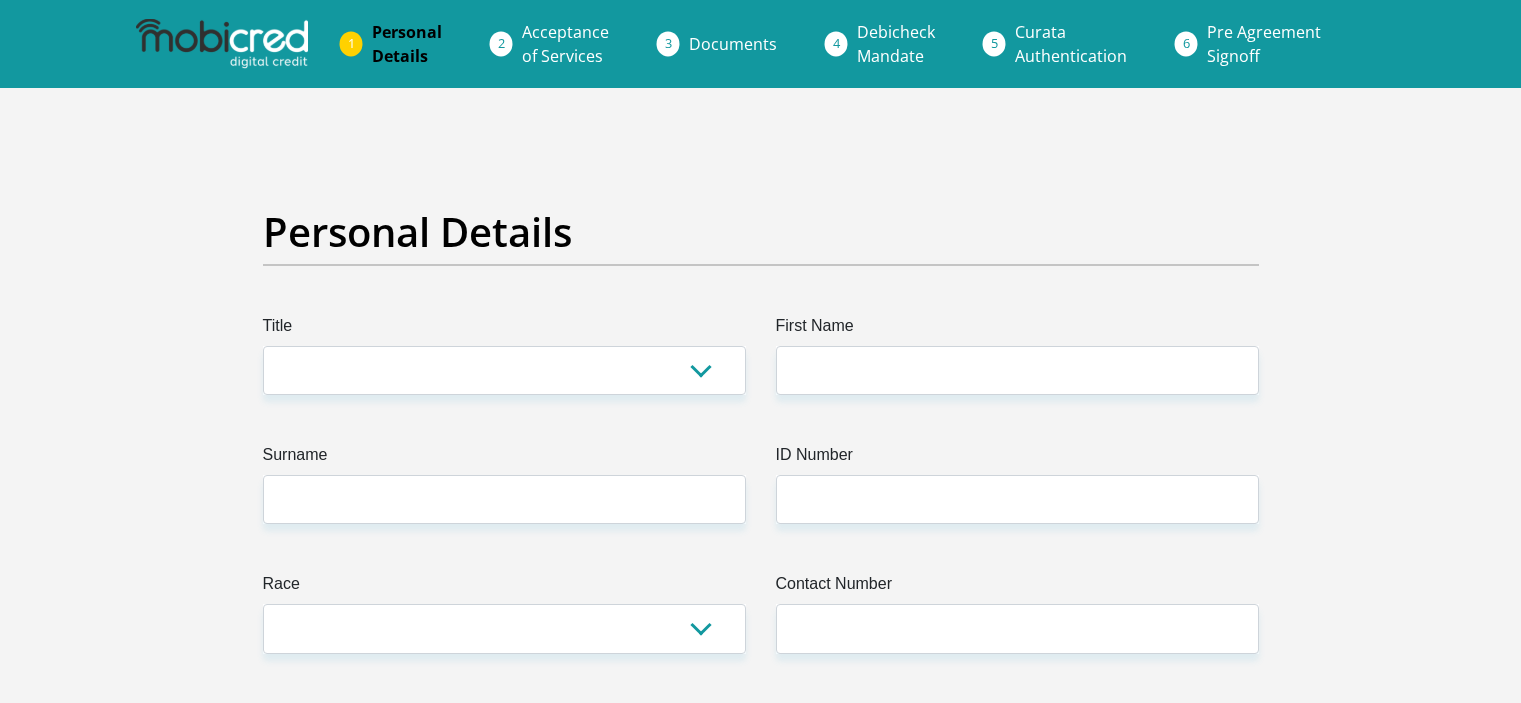 scroll, scrollTop: 0, scrollLeft: 0, axis: both 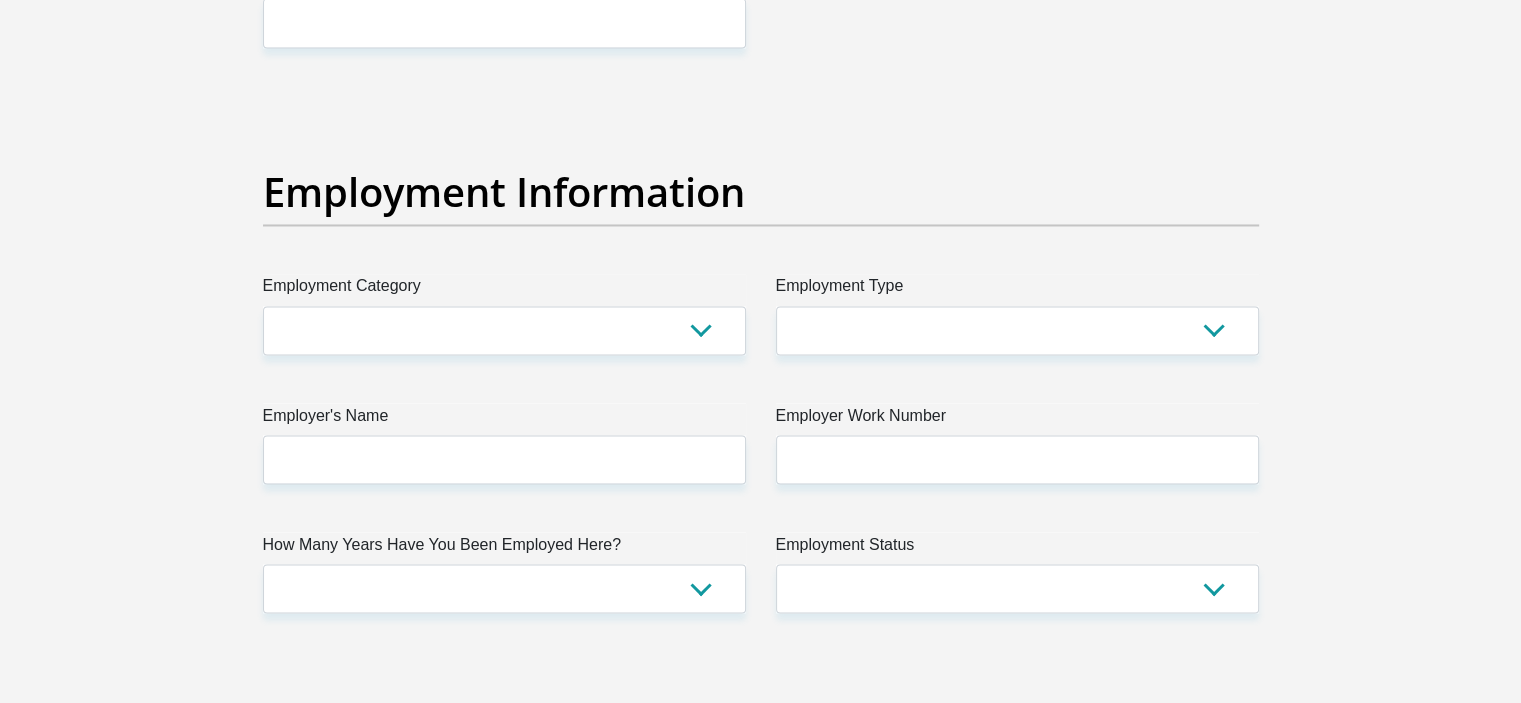 drag, startPoint x: 1420, startPoint y: 367, endPoint x: 1532, endPoint y: 363, distance: 112.0714 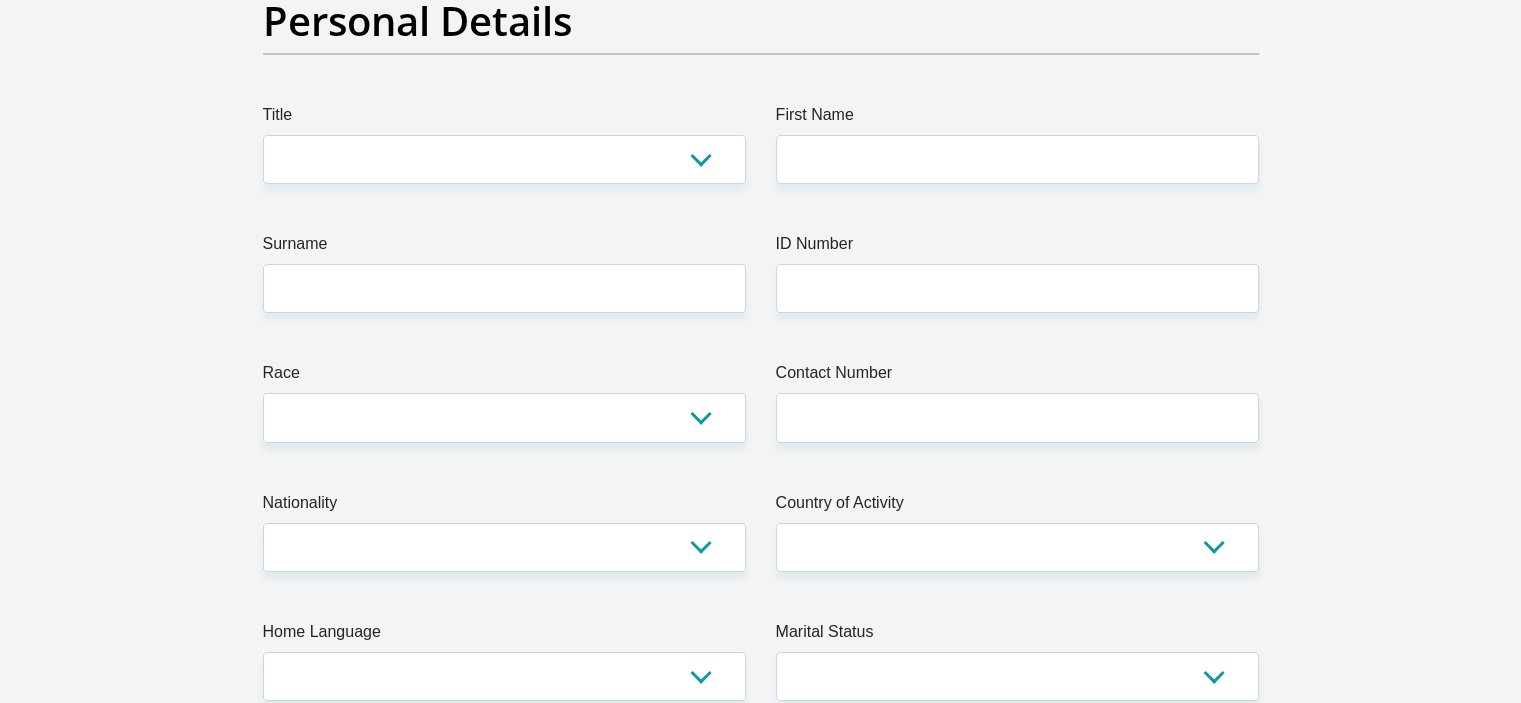 scroll, scrollTop: 142, scrollLeft: 0, axis: vertical 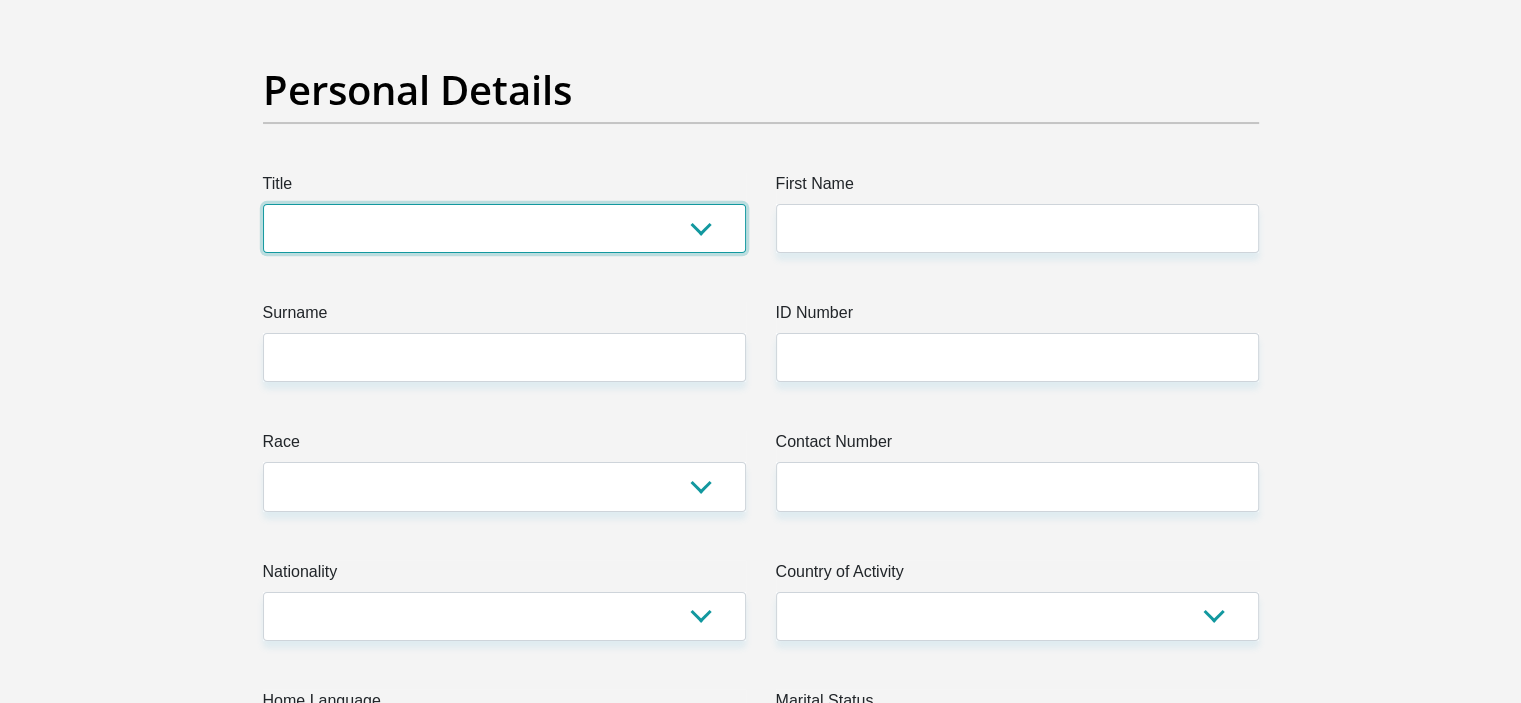 click on "Mr
Ms
Mrs
Dr
[PERSON_NAME]" at bounding box center (504, 228) 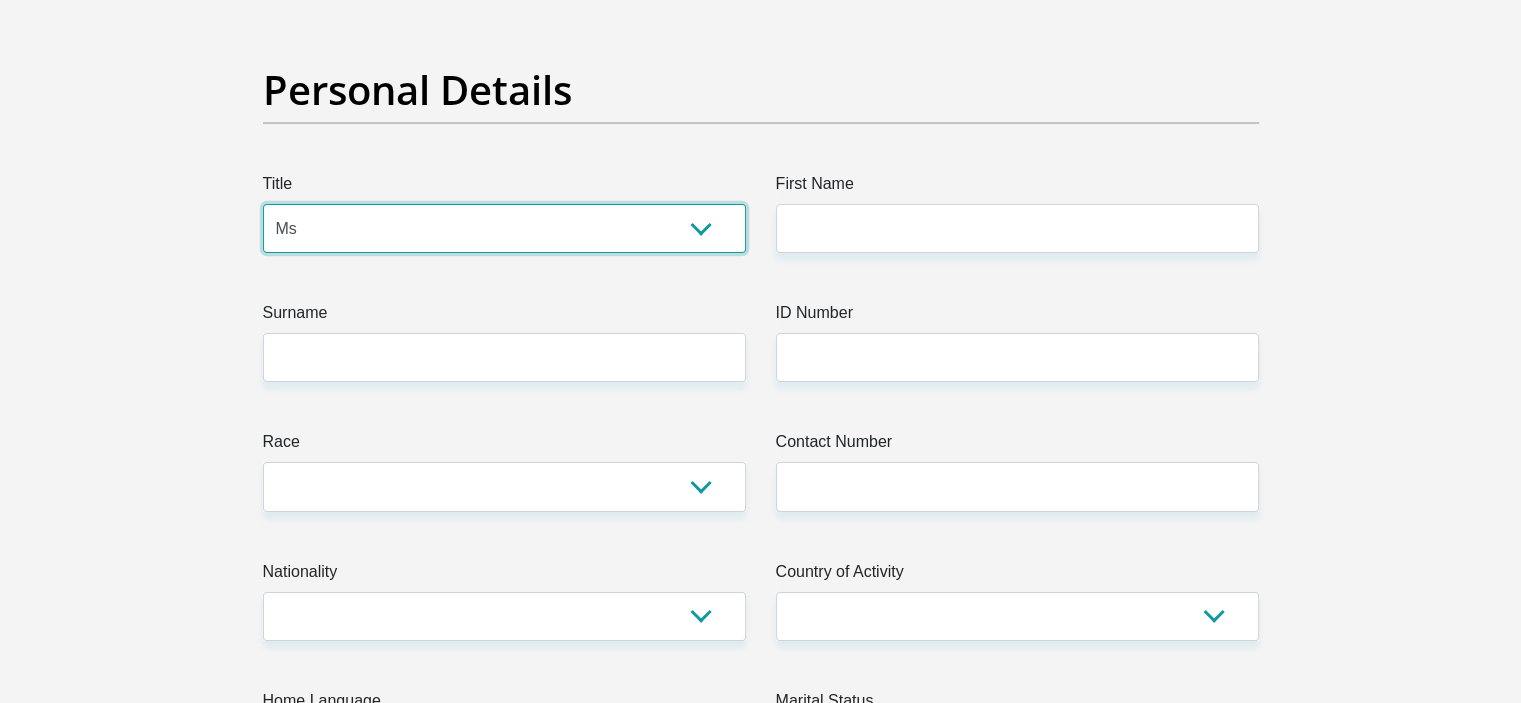 click on "Mr
Ms
Mrs
Dr
[PERSON_NAME]" at bounding box center [504, 228] 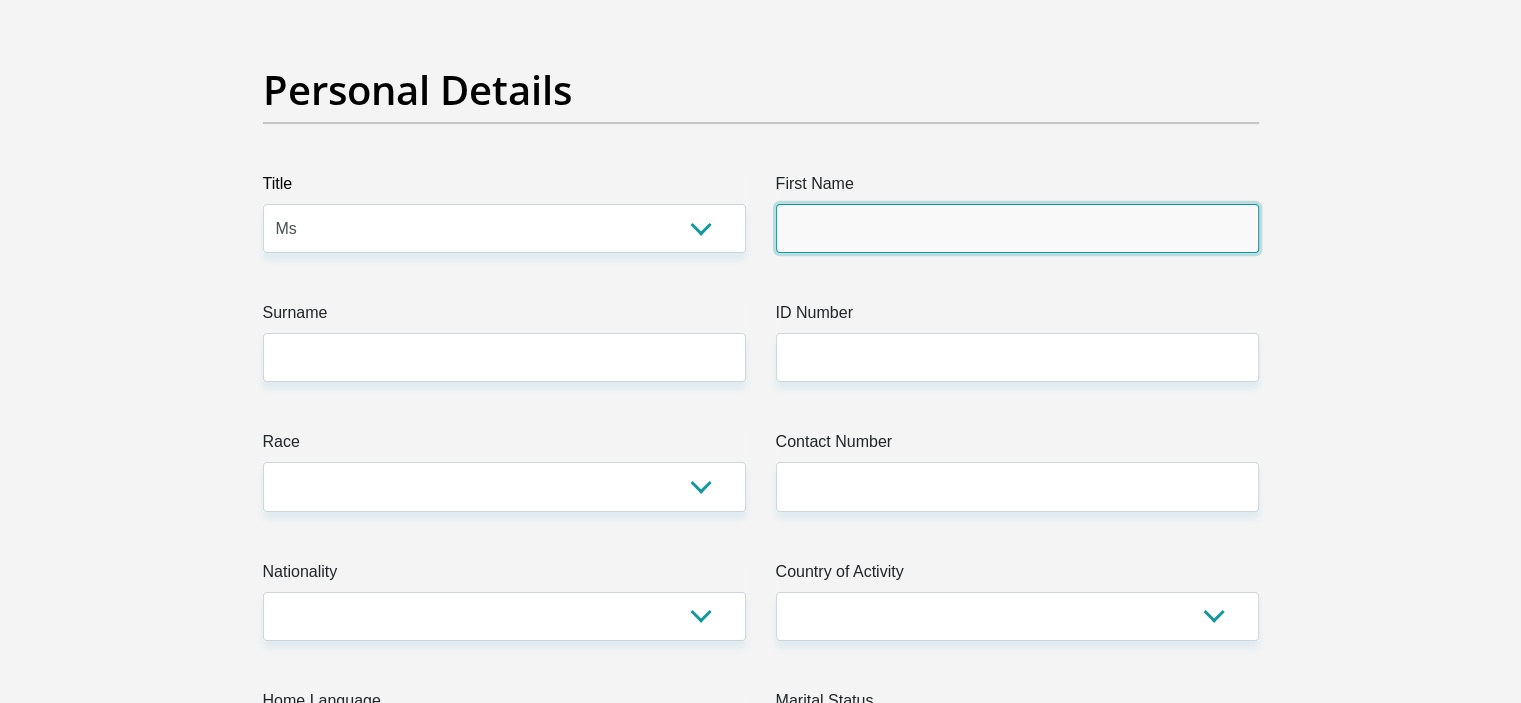 click on "First Name" at bounding box center [1017, 228] 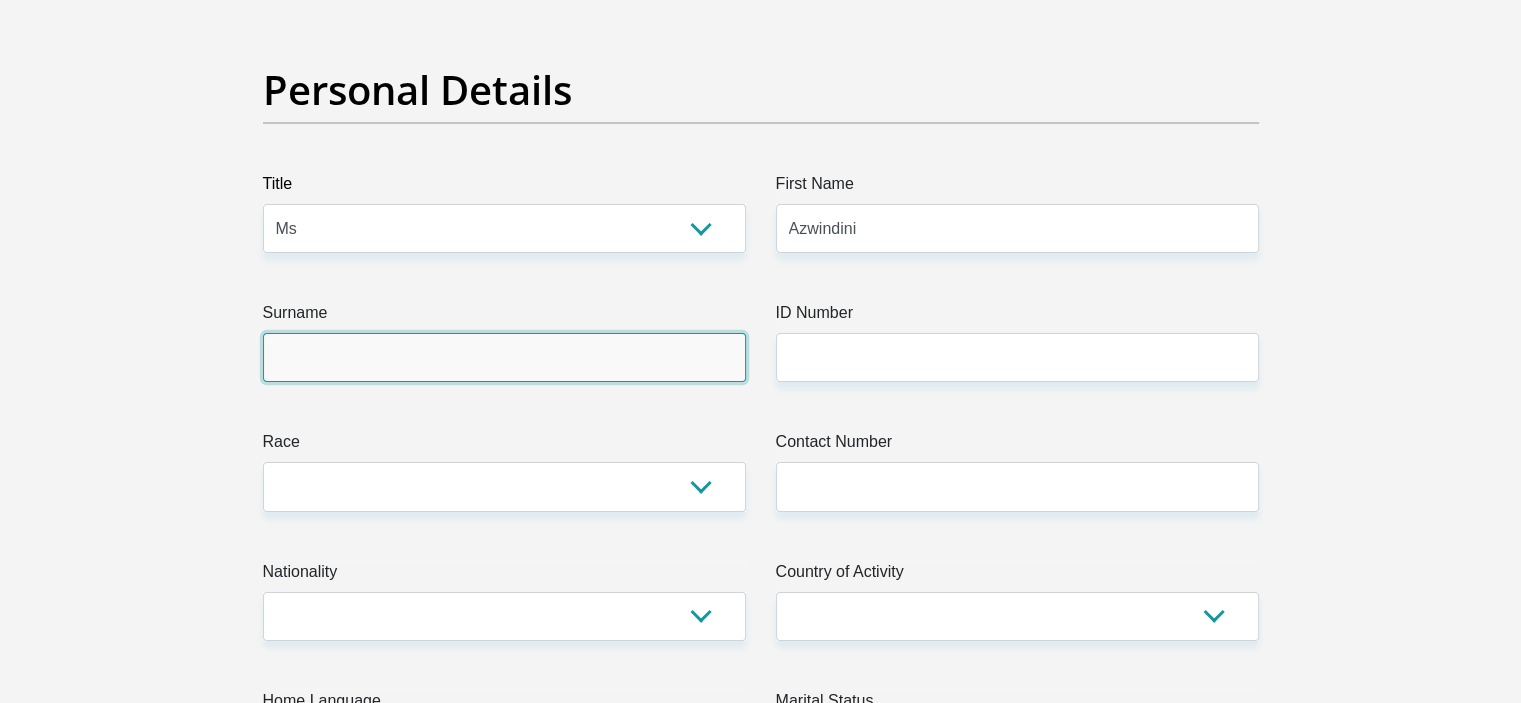 type on "Mulungwa" 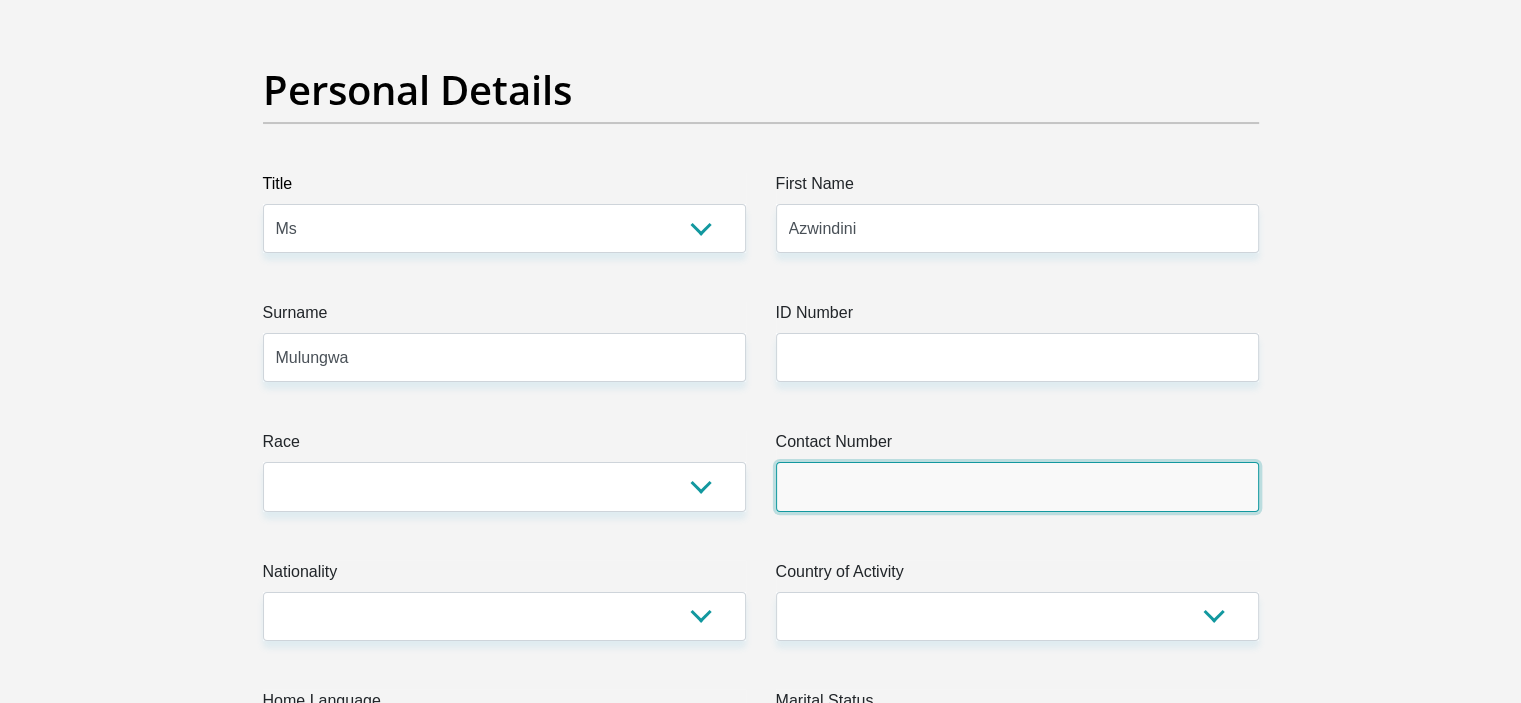 type on "0794410942" 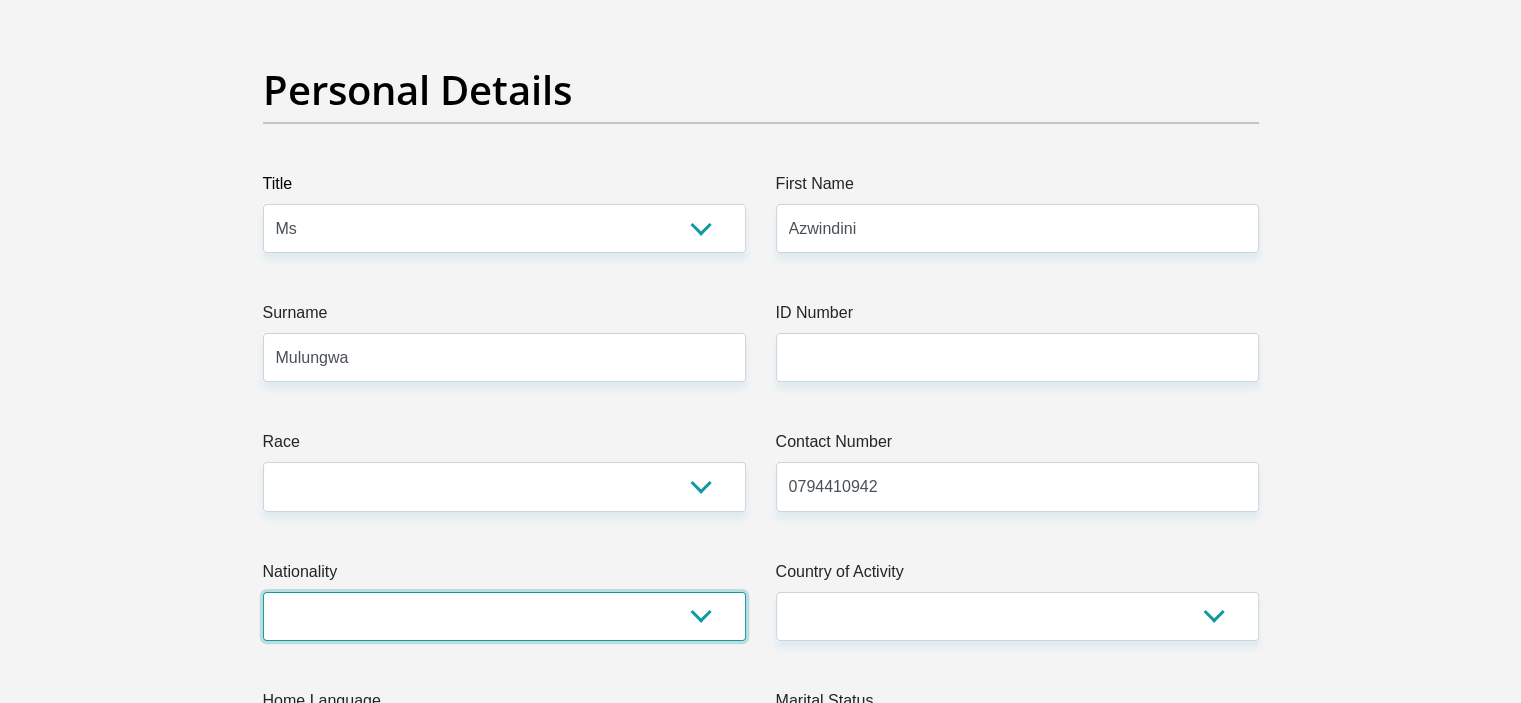 select on "ZAF" 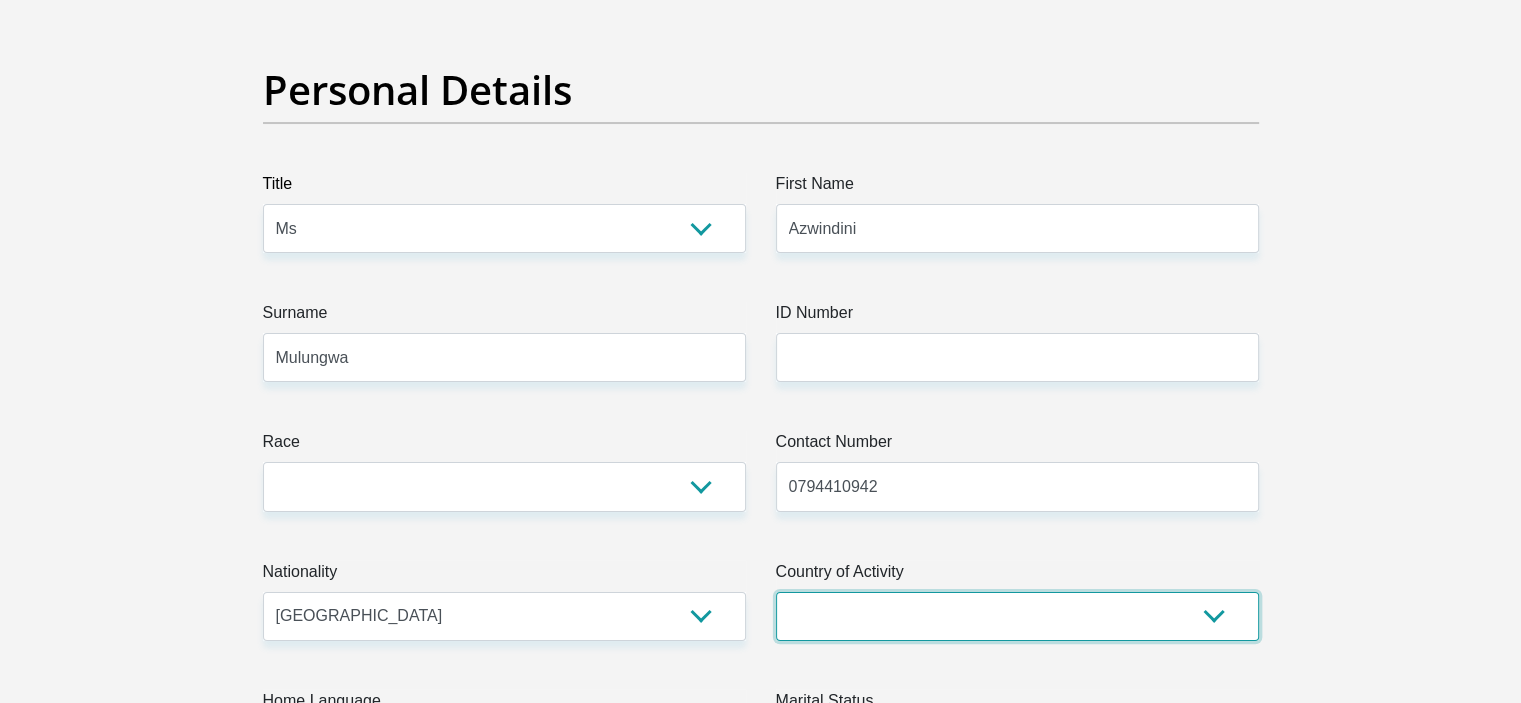 select on "ZAF" 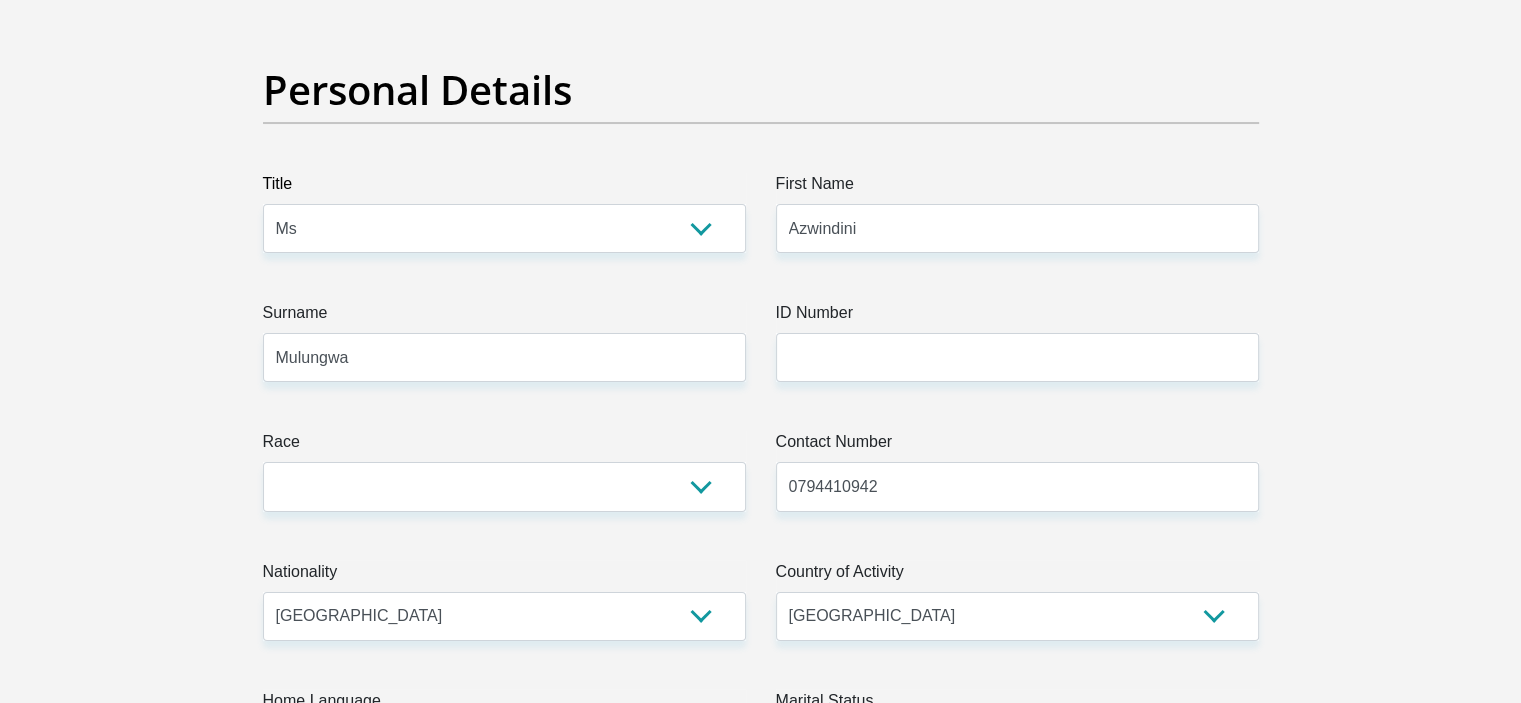 type on "[STREET_ADDRESS][PERSON_NAME]" 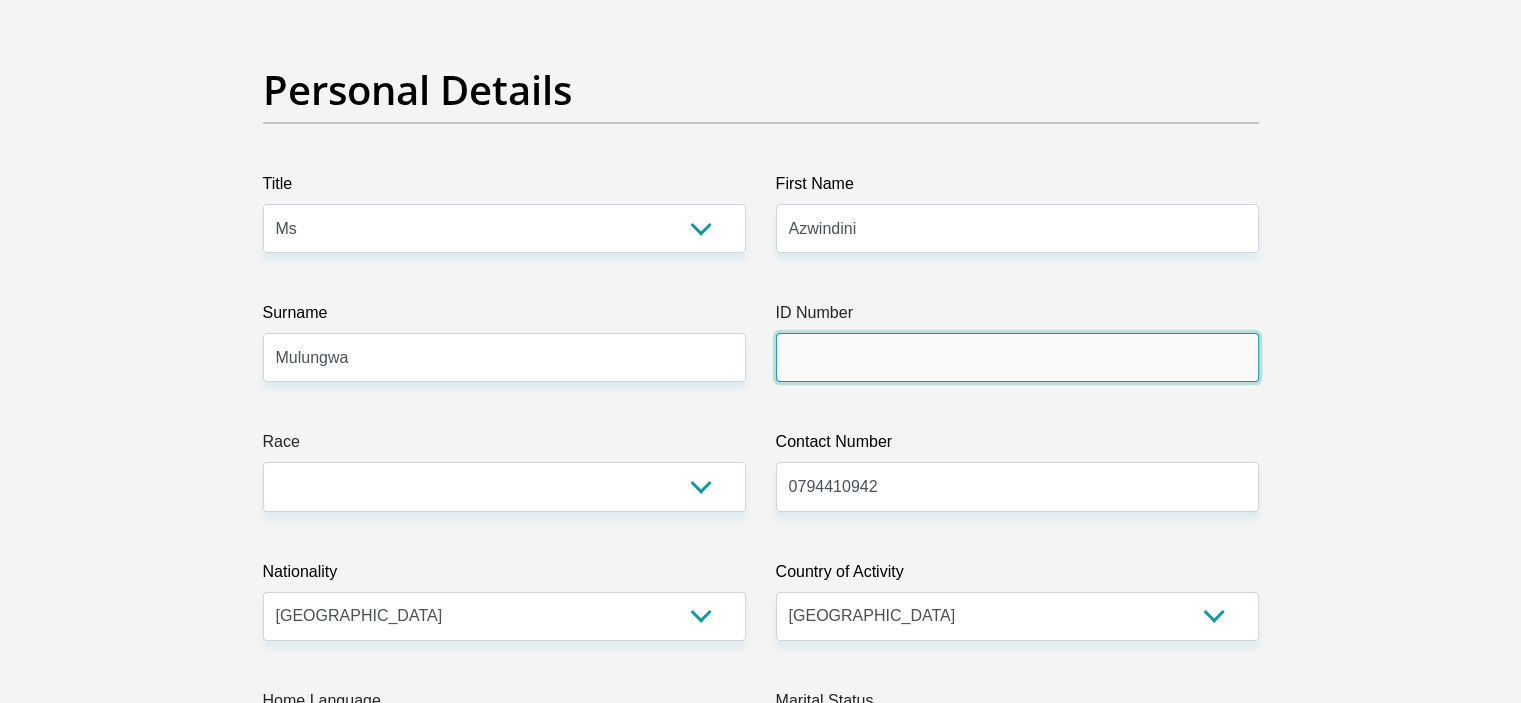 click on "ID Number" at bounding box center (1017, 357) 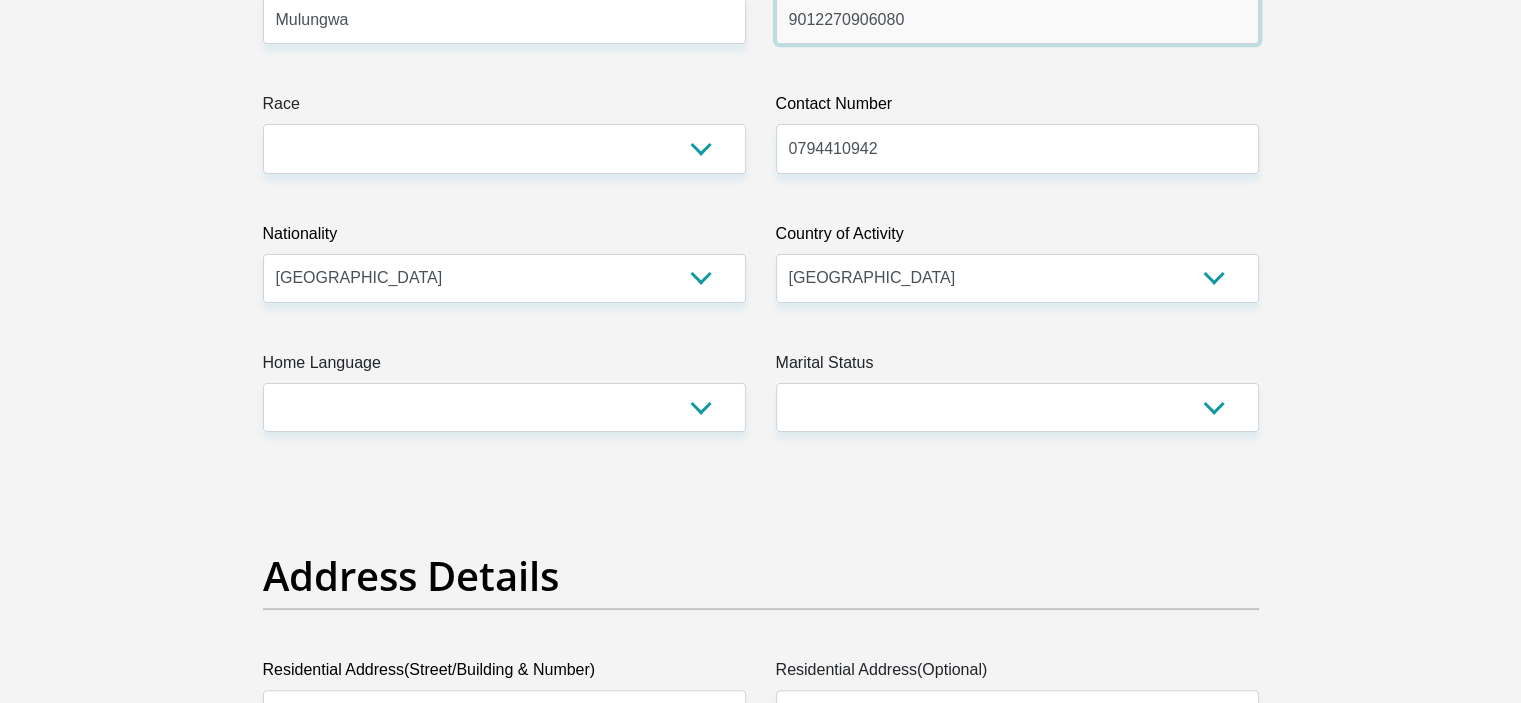 scroll, scrollTop: 488, scrollLeft: 0, axis: vertical 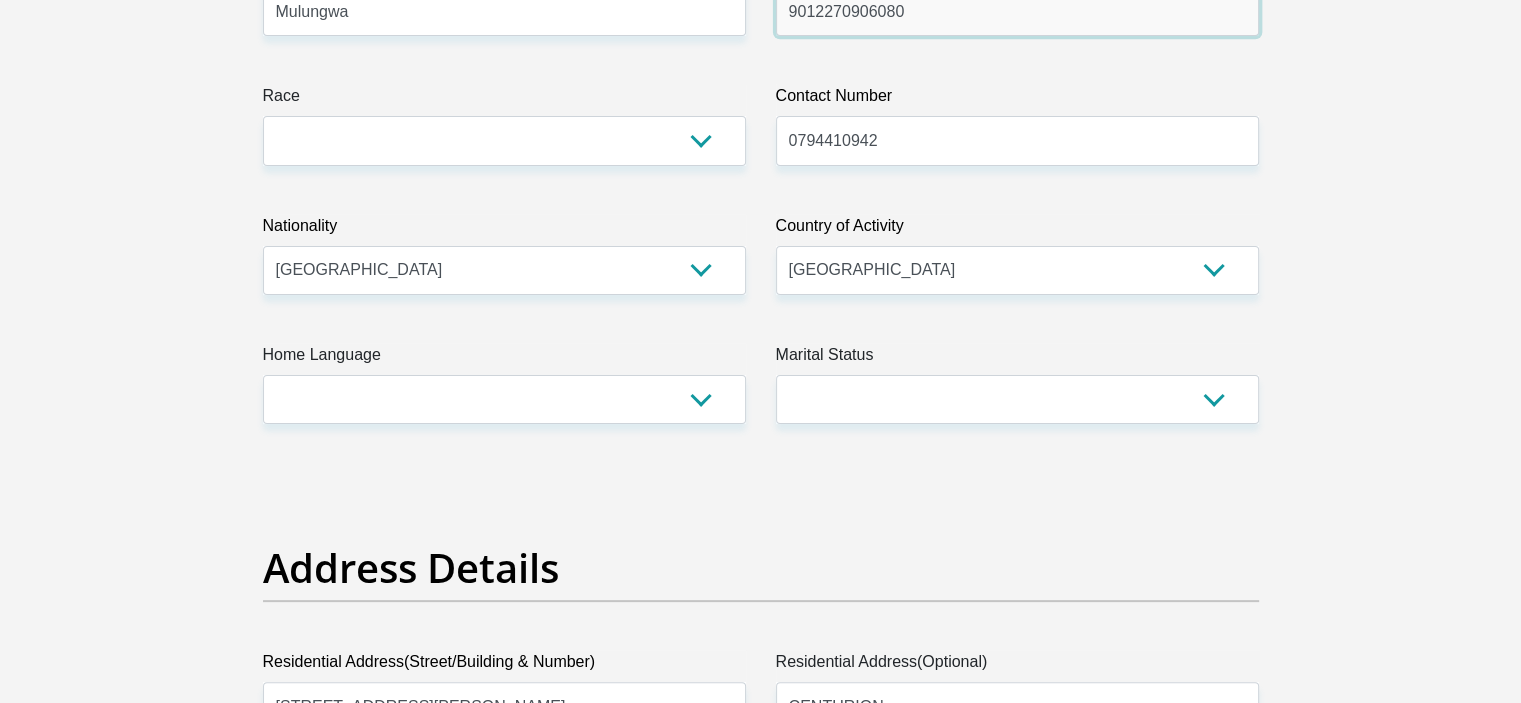 type on "9012270906080" 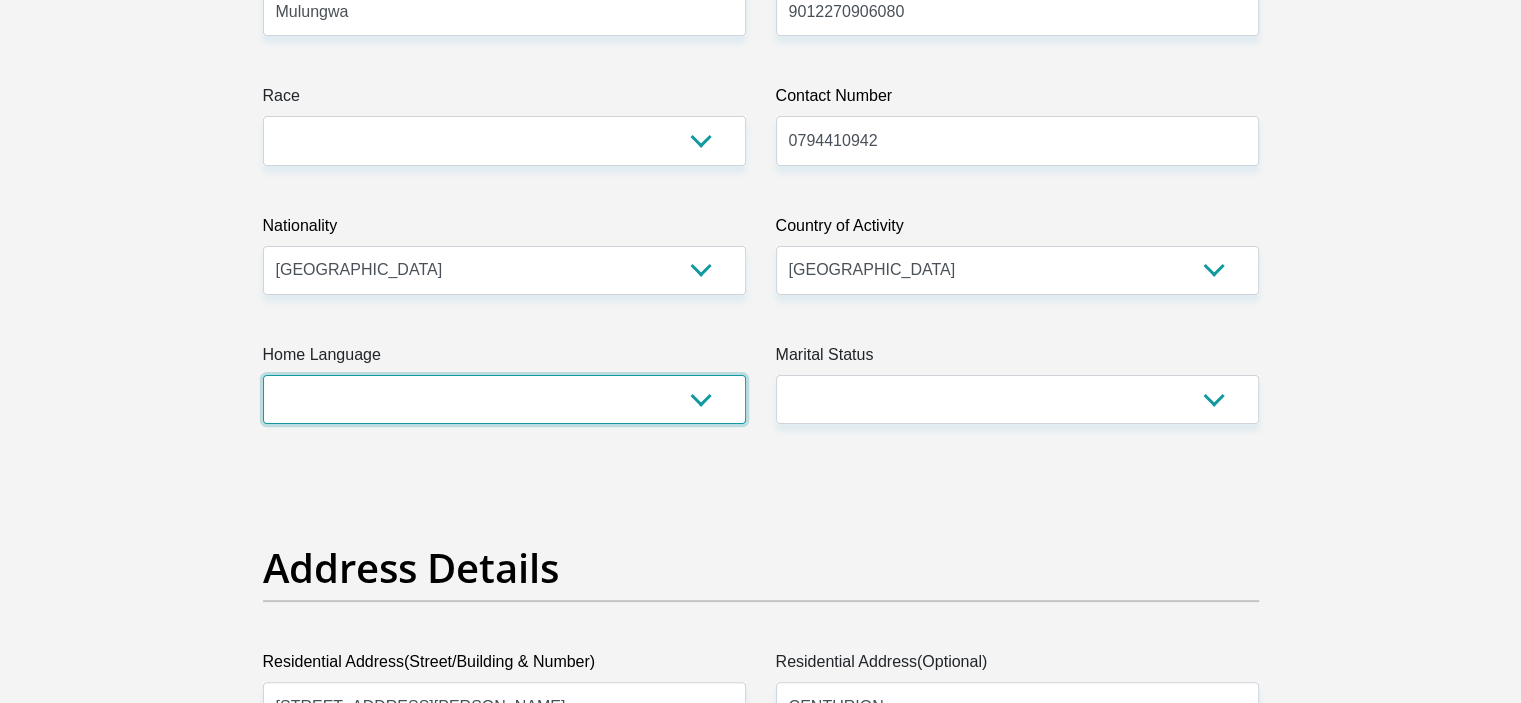 click on "Afrikaans
English
Sepedi
South Ndebele
Southern Sotho
Swati
Tsonga
Tswana
Venda
Xhosa
Zulu
Other" at bounding box center [504, 399] 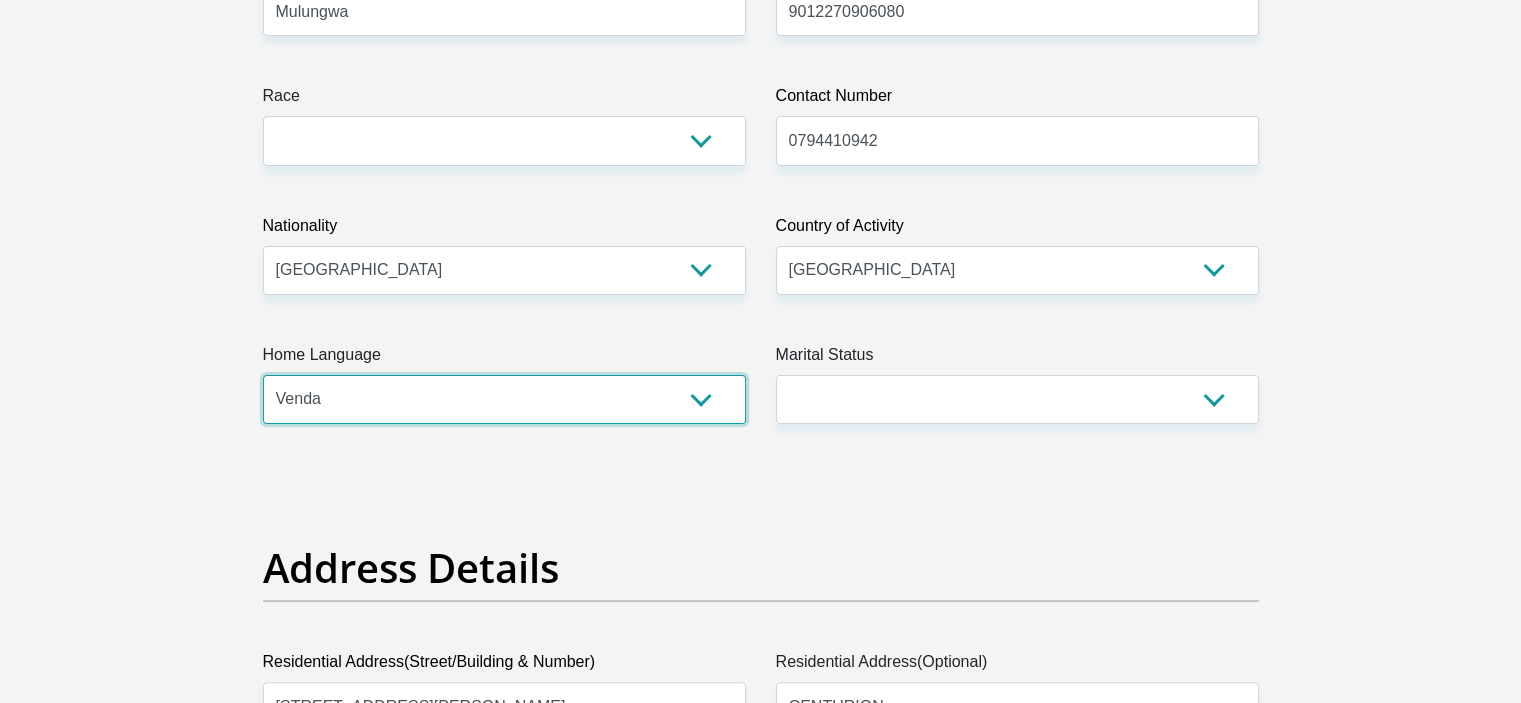 click on "Afrikaans
English
Sepedi
South Ndebele
Southern Sotho
Swati
Tsonga
Tswana
Venda
Xhosa
Zulu
Other" at bounding box center [504, 399] 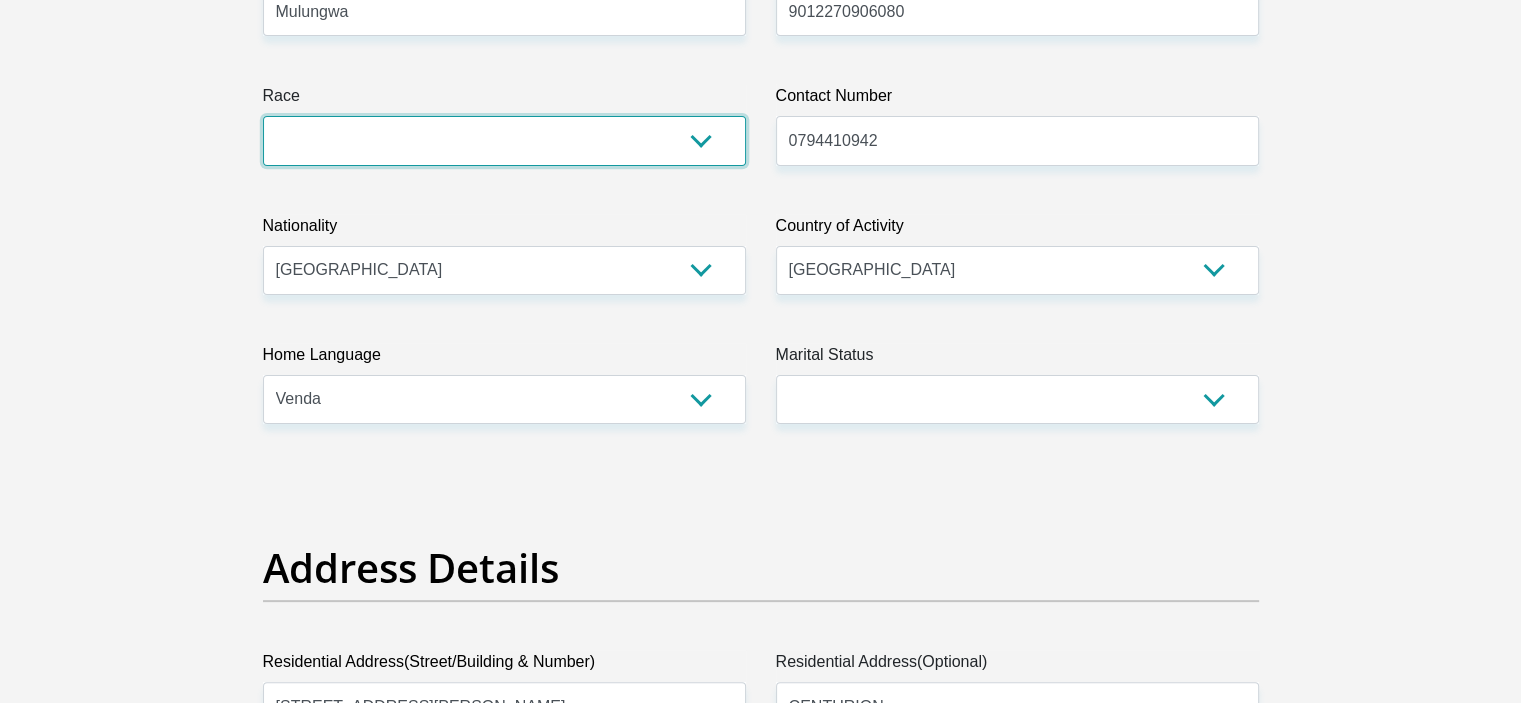 click on "Black
Coloured
Indian
White
Other" at bounding box center (504, 140) 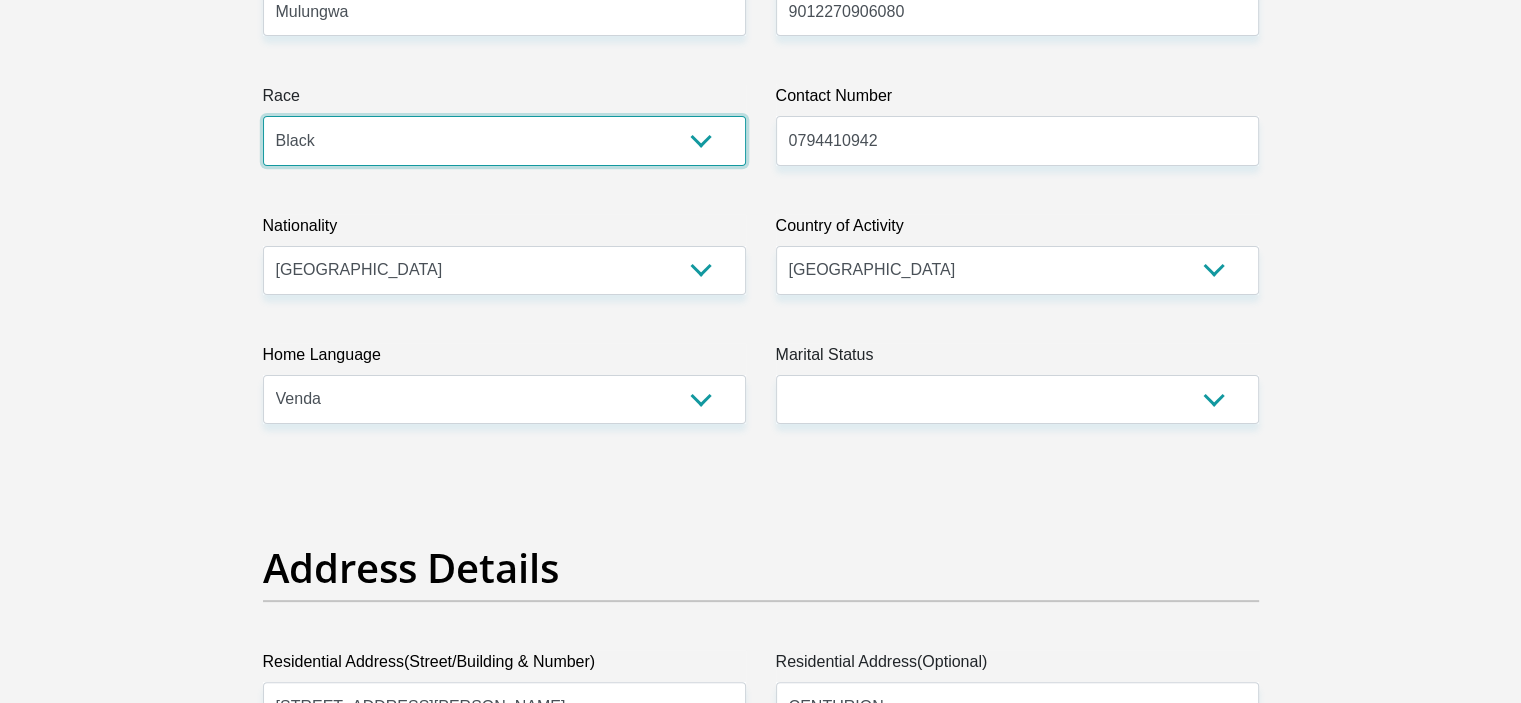 click on "Black
Coloured
Indian
White
Other" at bounding box center (504, 140) 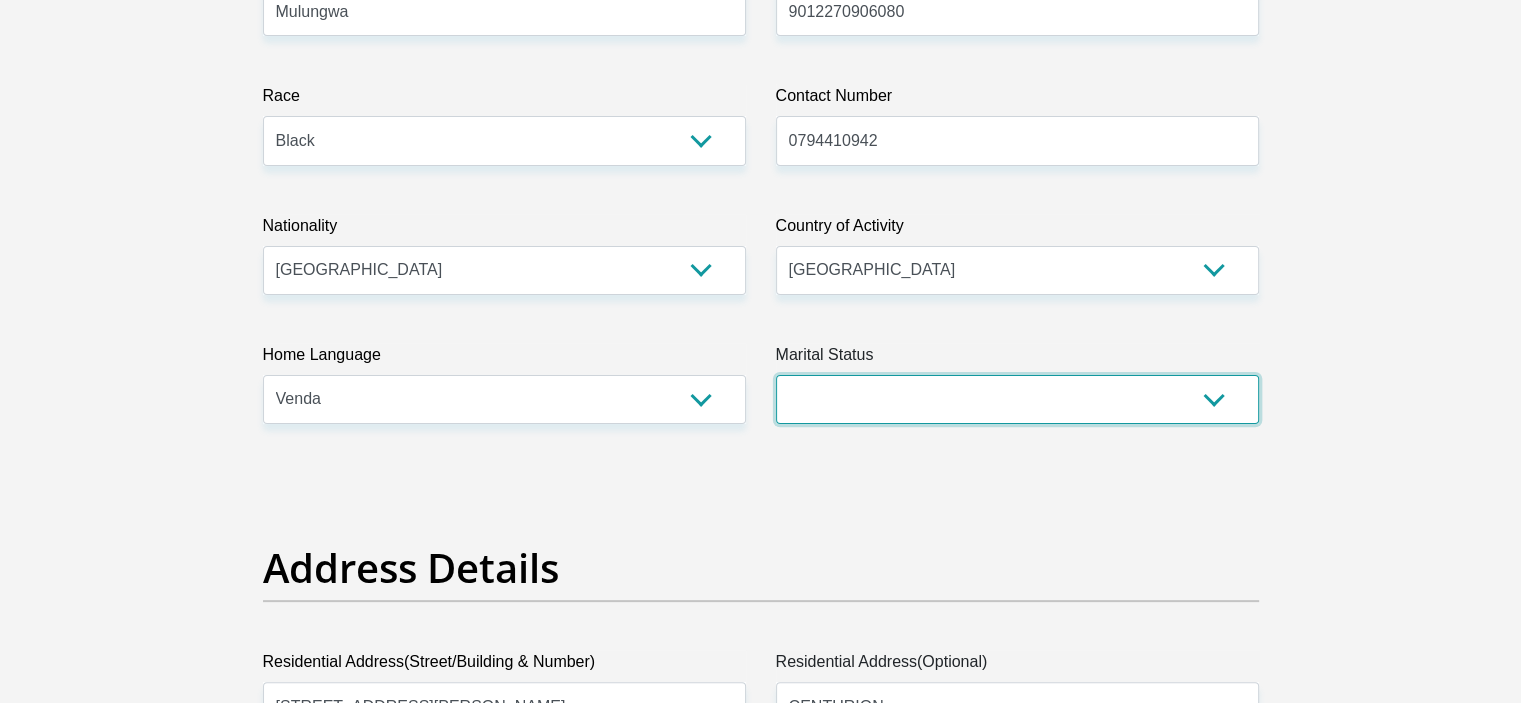 click on "Married ANC
Single
Divorced
Widowed
Married COP or Customary Law" at bounding box center (1017, 399) 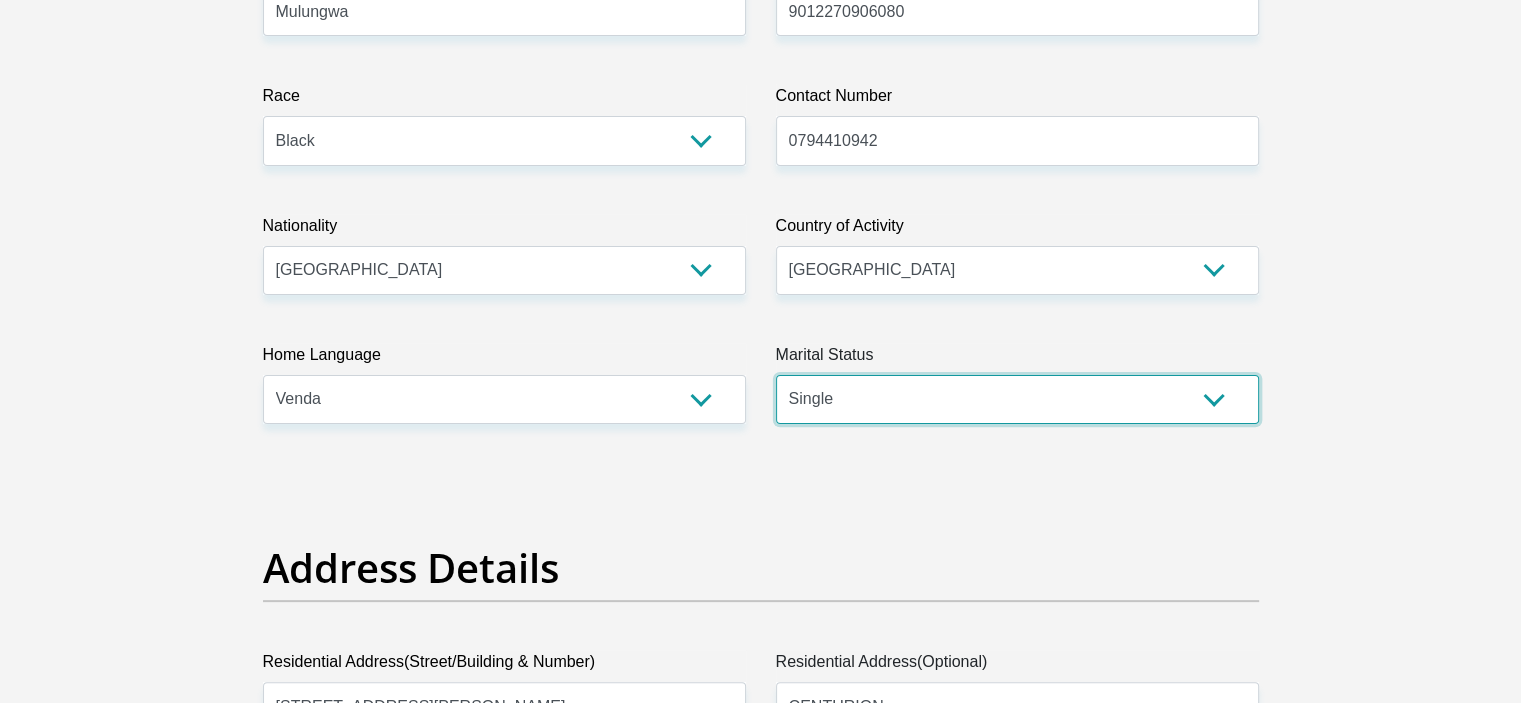 click on "Married ANC
Single
Divorced
Widowed
Married COP or Customary Law" at bounding box center (1017, 399) 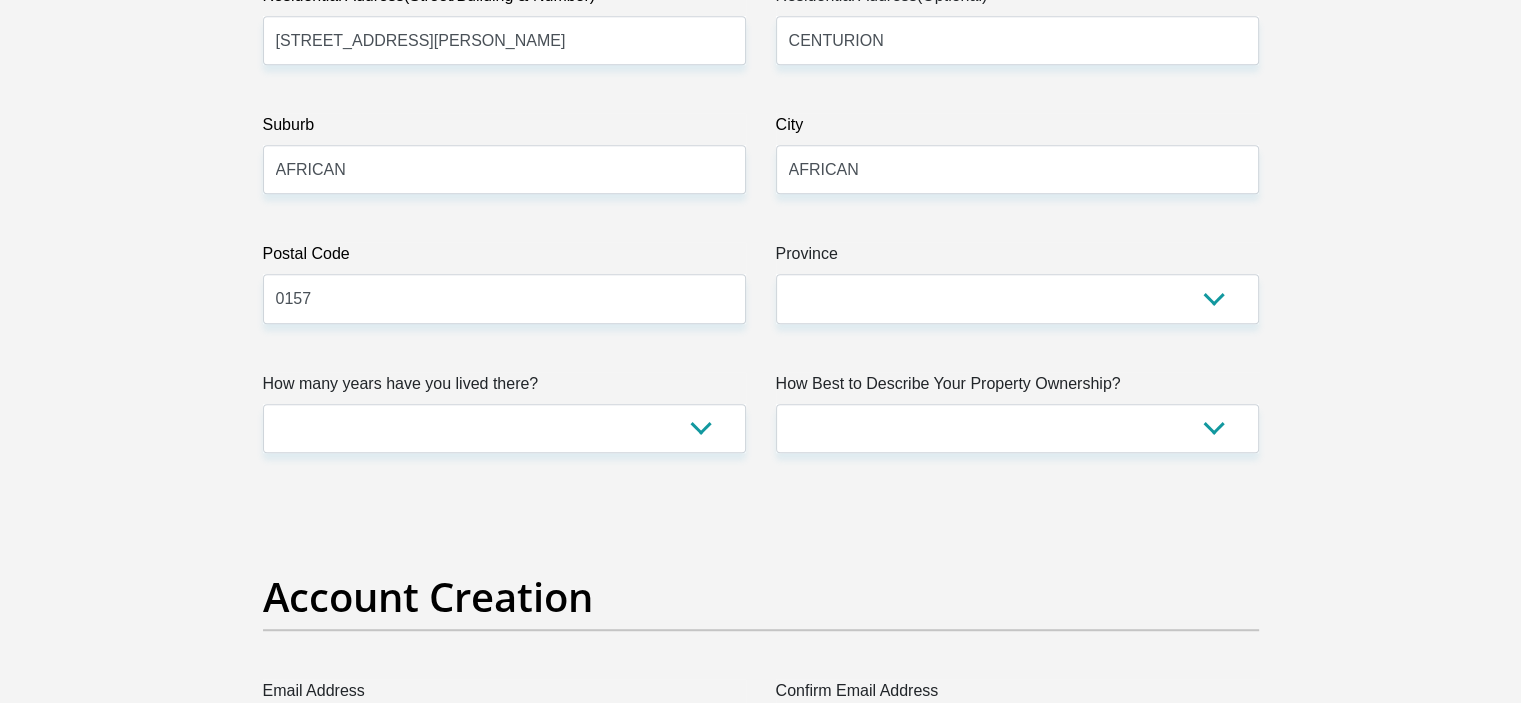 scroll, scrollTop: 1196, scrollLeft: 0, axis: vertical 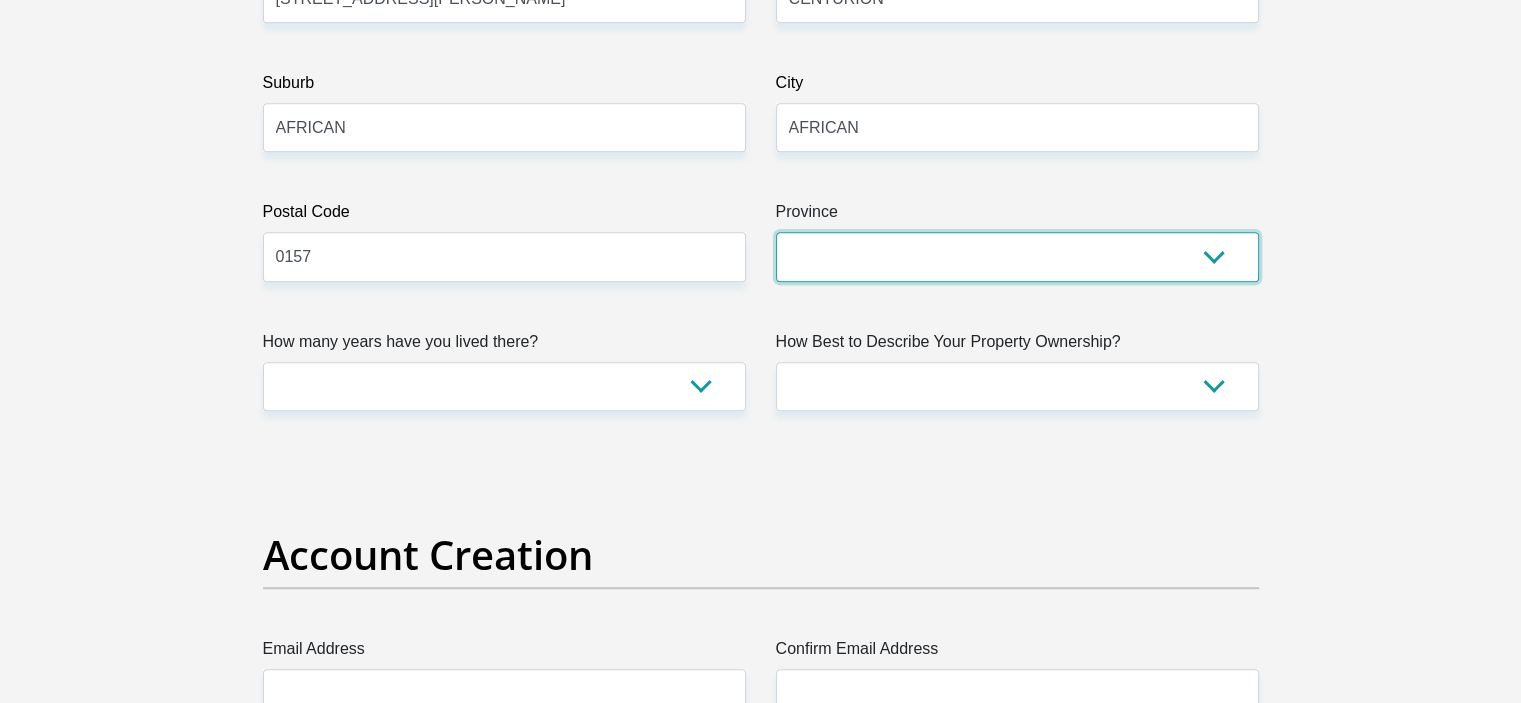 click on "Eastern Cape
Free State
[GEOGRAPHIC_DATA]
[GEOGRAPHIC_DATA][DATE]
[GEOGRAPHIC_DATA]
[GEOGRAPHIC_DATA]
[GEOGRAPHIC_DATA]
[GEOGRAPHIC_DATA]" at bounding box center (1017, 256) 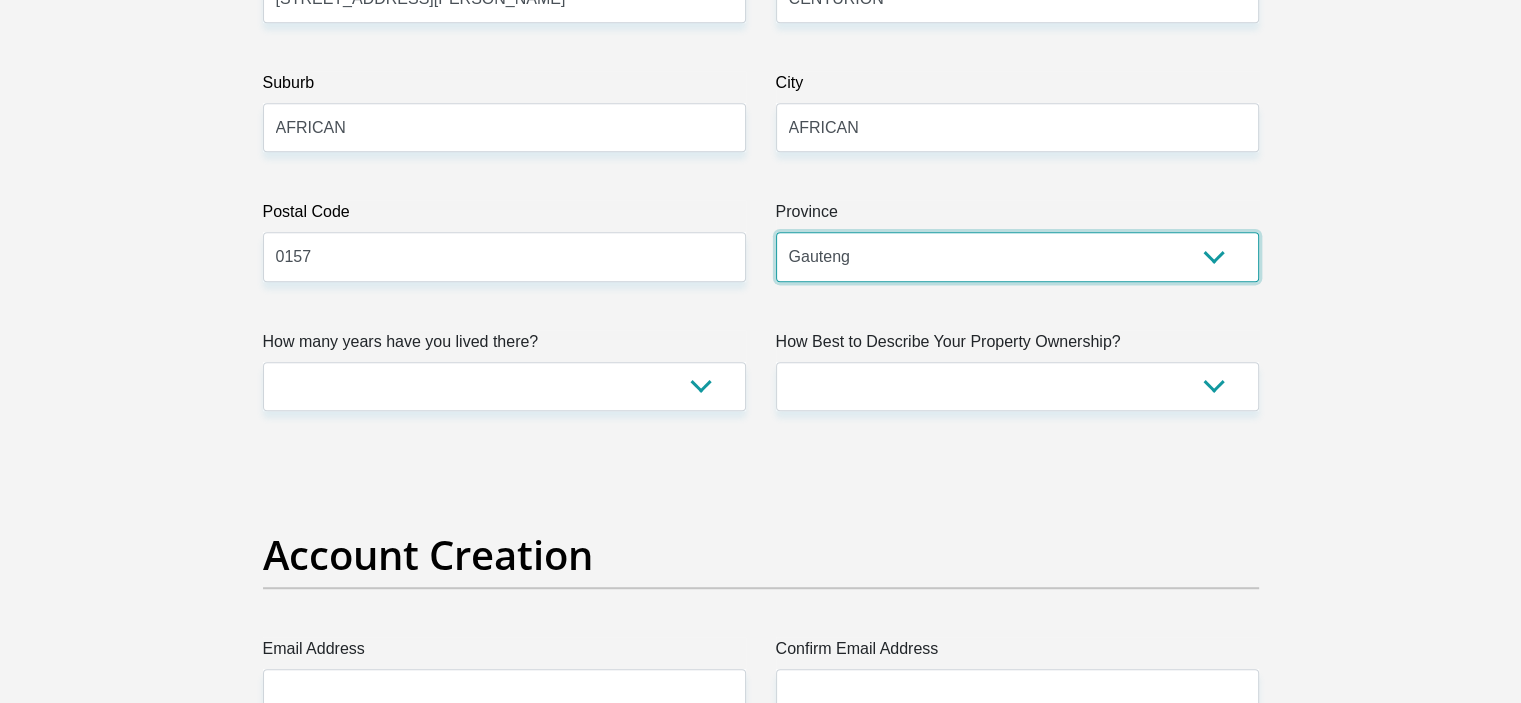 click on "Eastern Cape
Free State
[GEOGRAPHIC_DATA]
[GEOGRAPHIC_DATA][DATE]
[GEOGRAPHIC_DATA]
[GEOGRAPHIC_DATA]
[GEOGRAPHIC_DATA]
[GEOGRAPHIC_DATA]" at bounding box center (1017, 256) 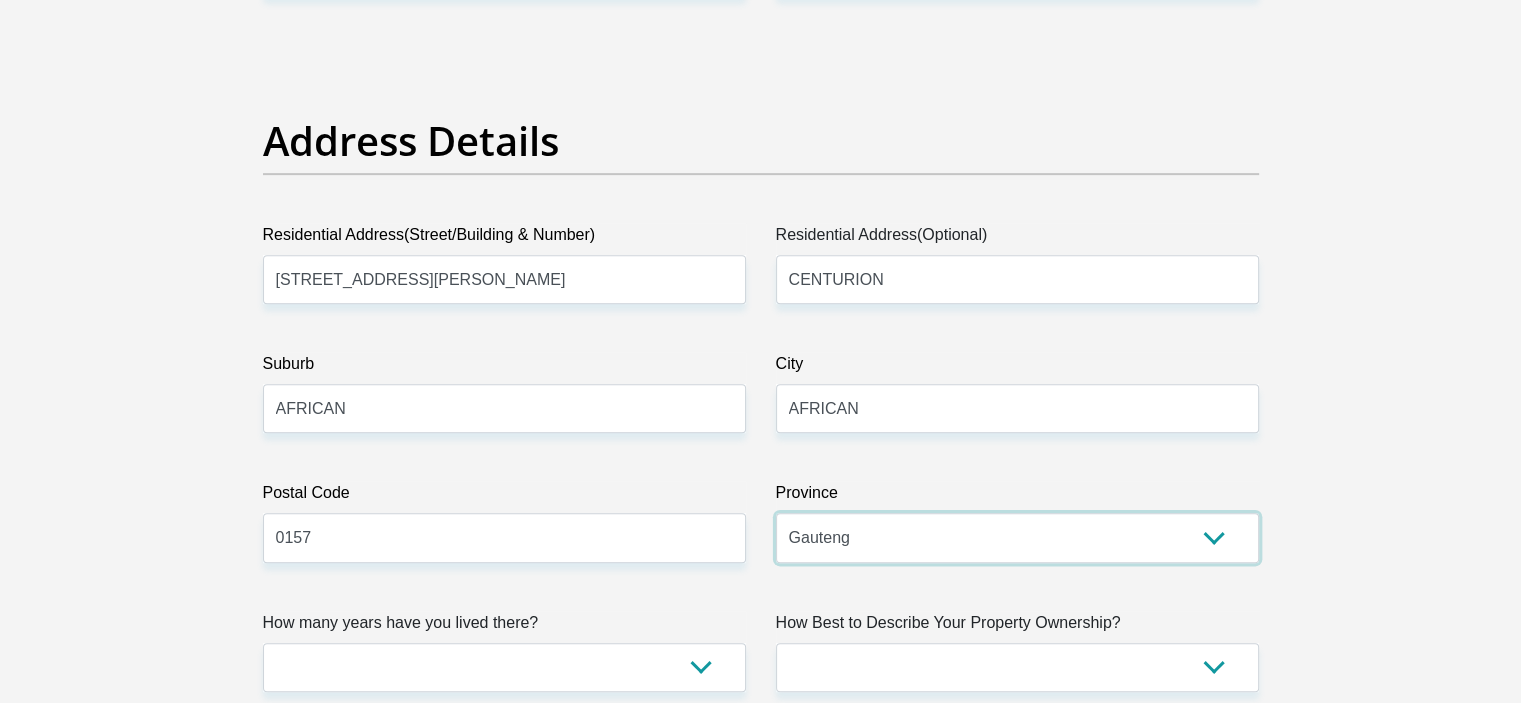 scroll, scrollTop: 906, scrollLeft: 0, axis: vertical 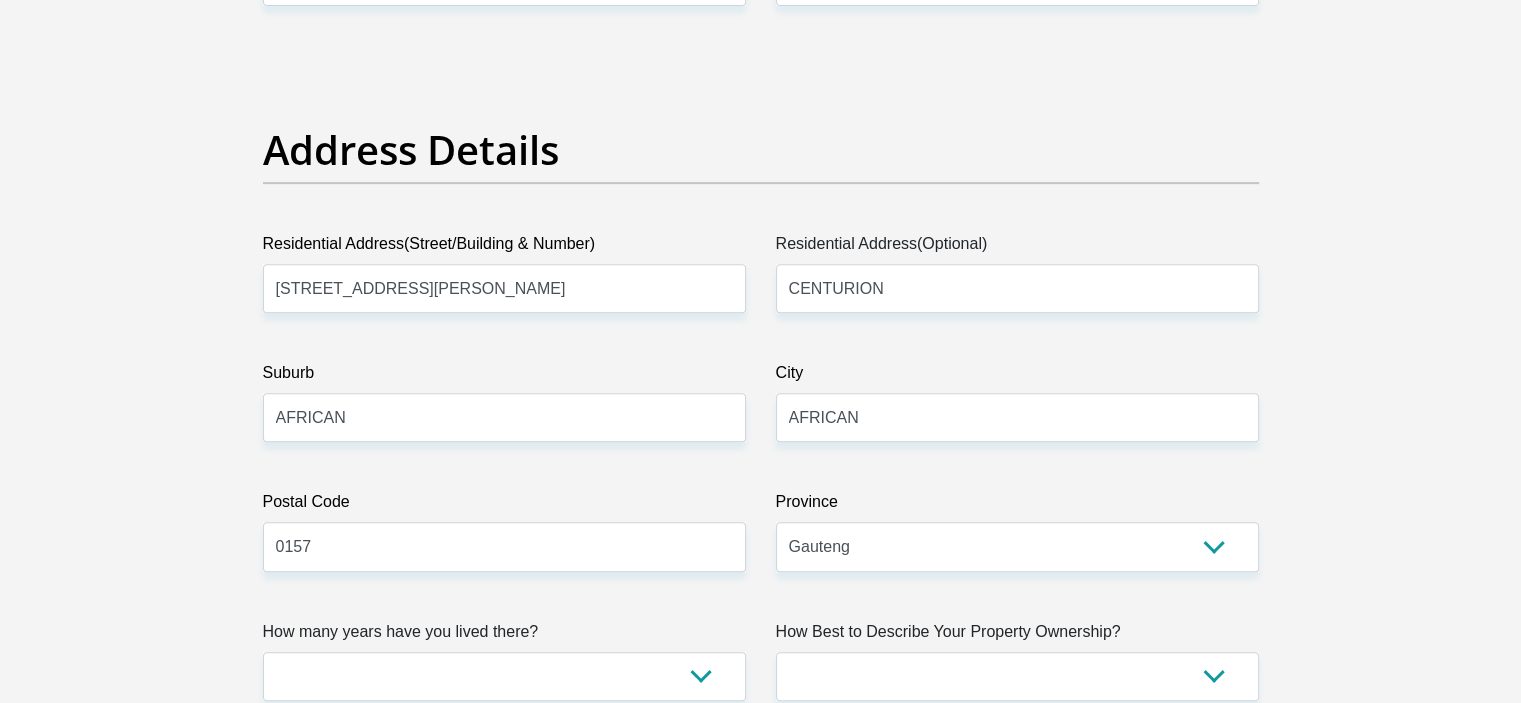 click on "Residential Address(Street/Building & Number)" at bounding box center (504, 248) 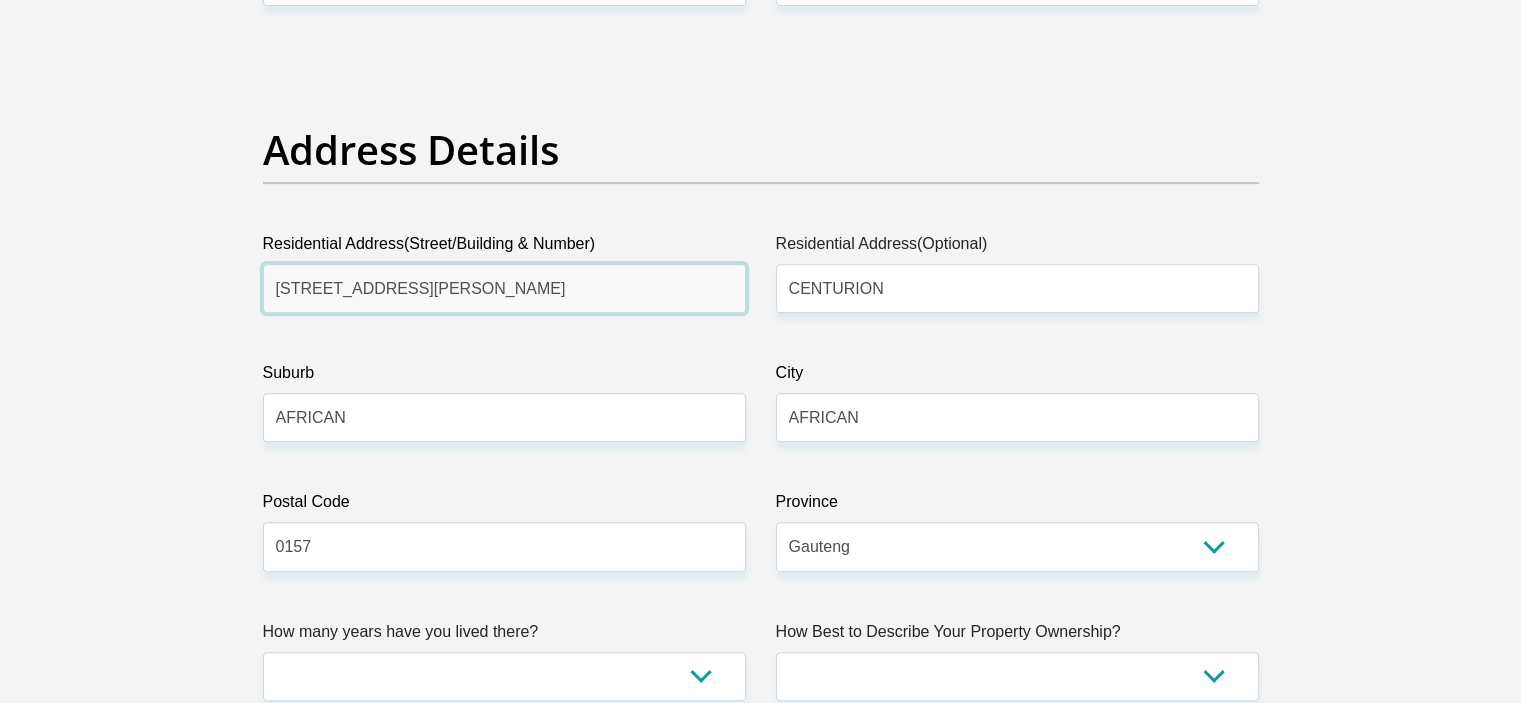 click on "[STREET_ADDRESS][PERSON_NAME]" at bounding box center (504, 288) 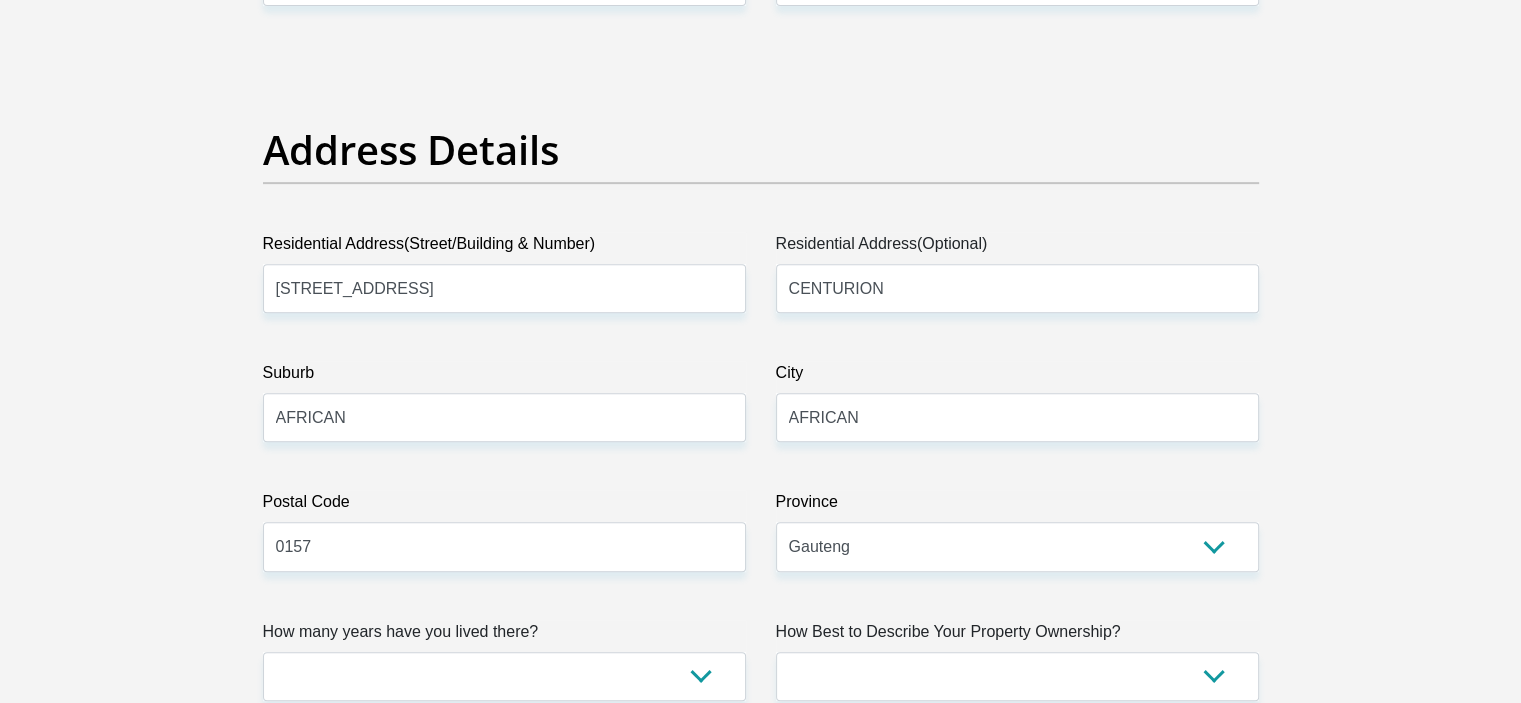 click on "Suburb" at bounding box center (504, 377) 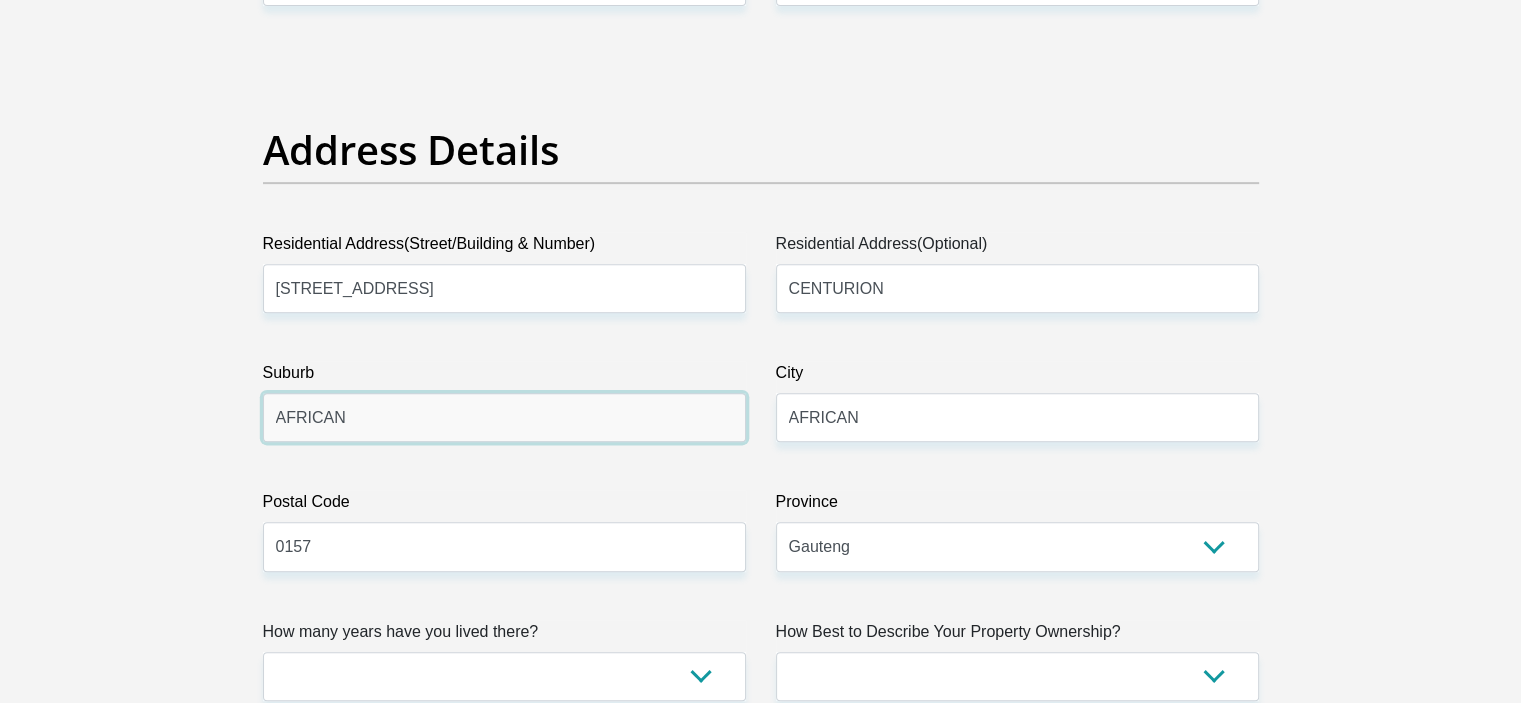 click on "AFRICAN" at bounding box center [504, 417] 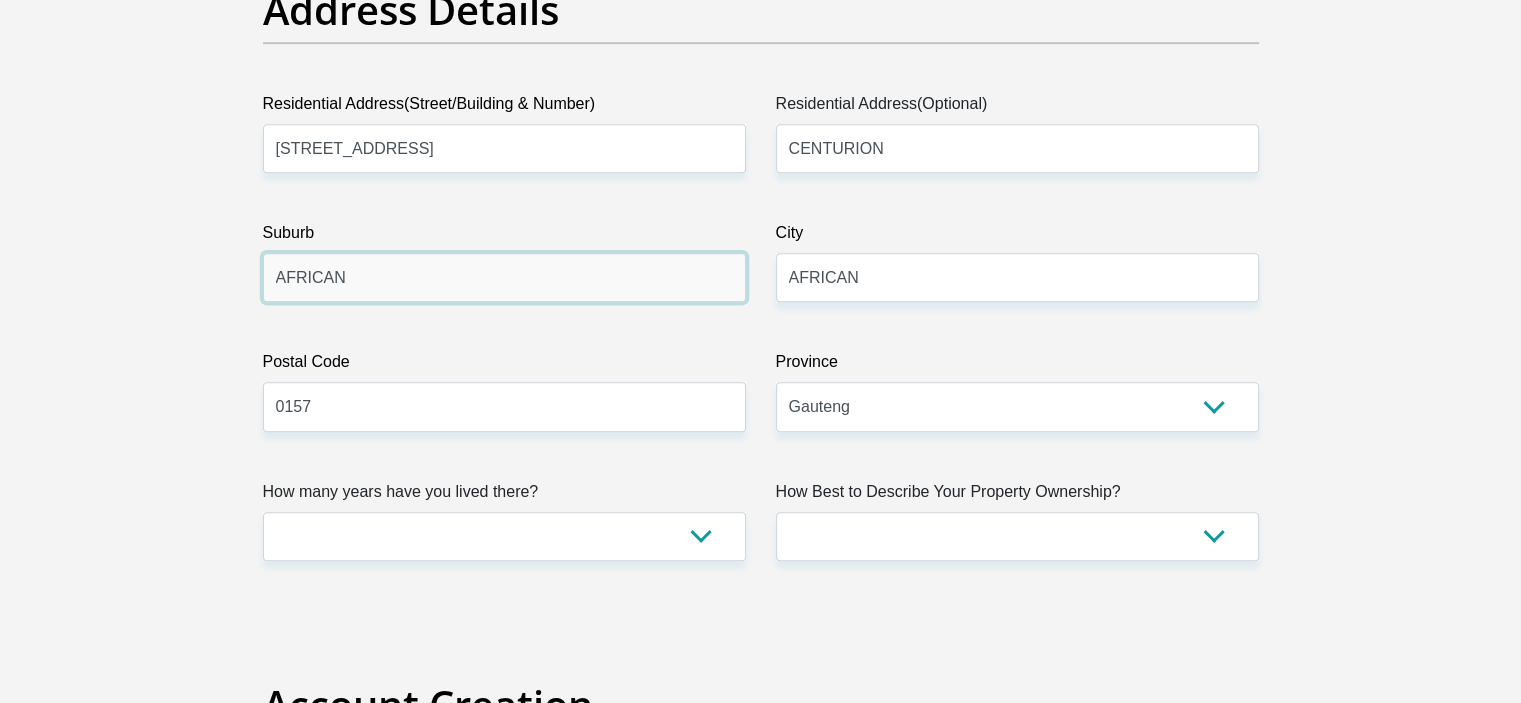 scroll, scrollTop: 1098, scrollLeft: 0, axis: vertical 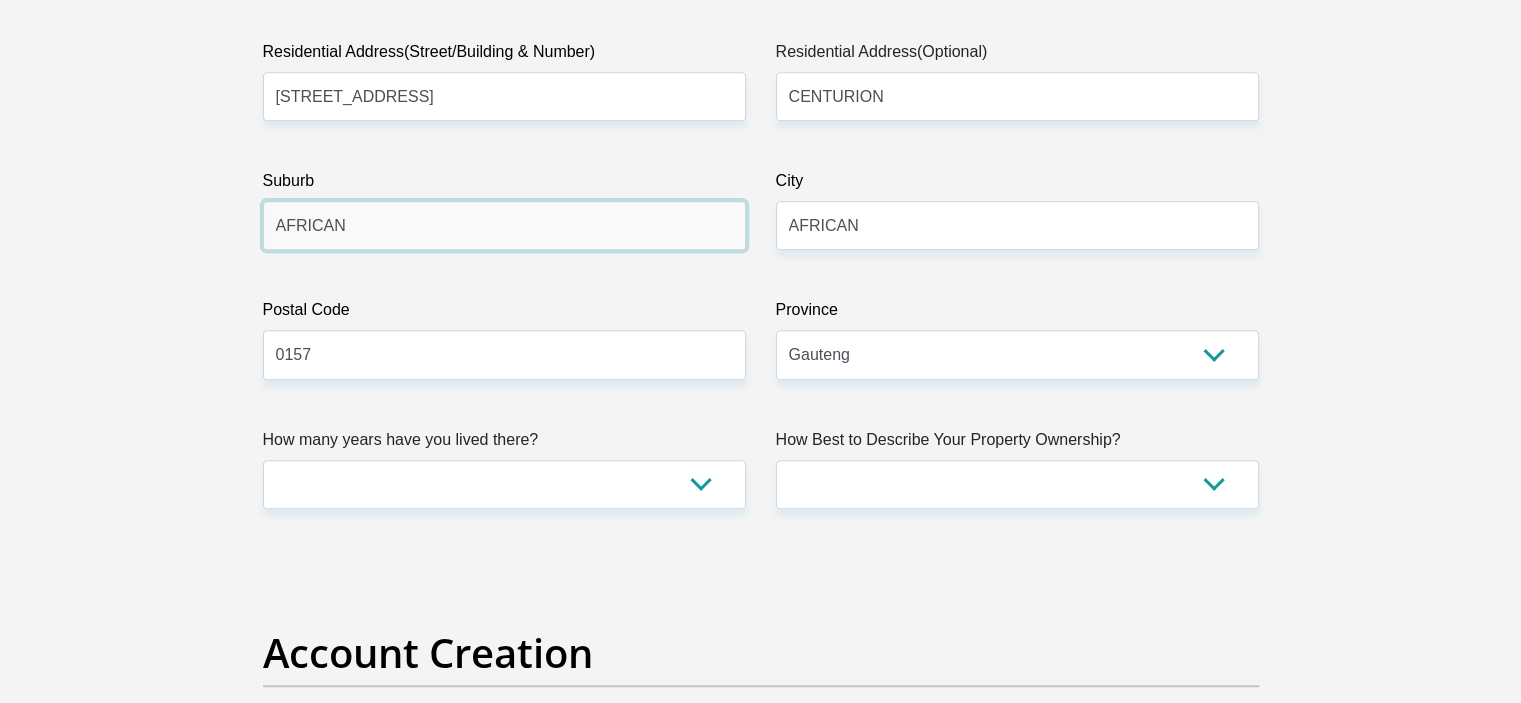 click on "AFRICAN" at bounding box center (504, 225) 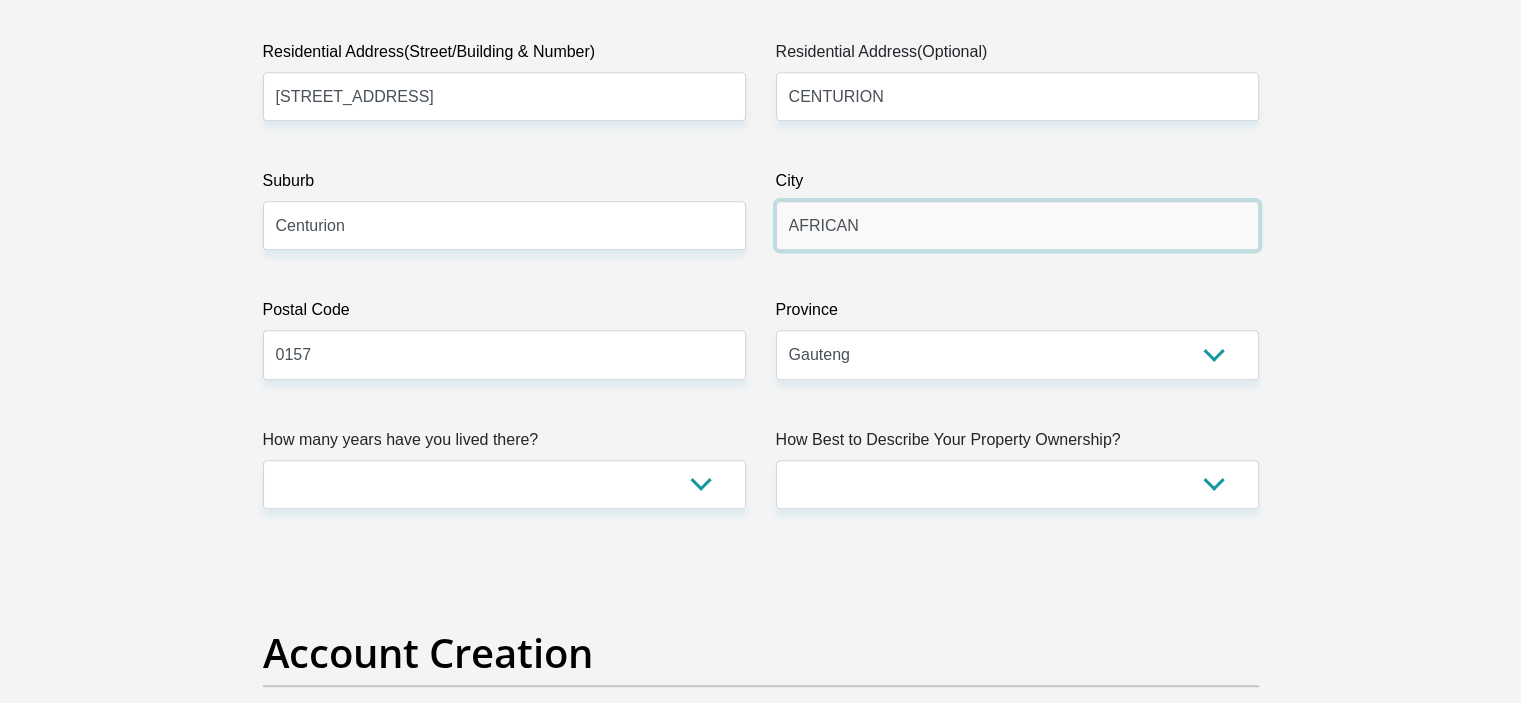 click on "AFRICAN" at bounding box center (1017, 225) 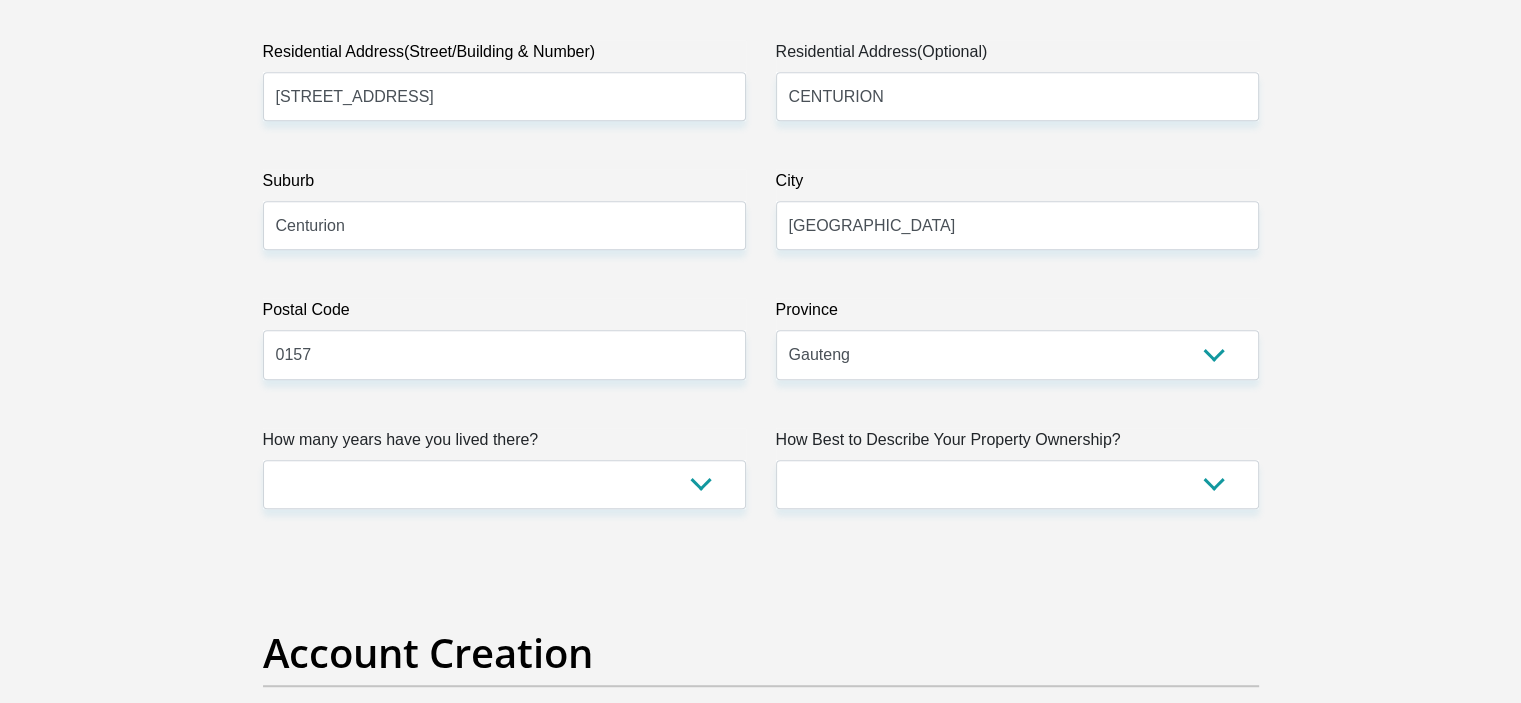 drag, startPoint x: 1512, startPoint y: 155, endPoint x: 1519, endPoint y: 179, distance: 25 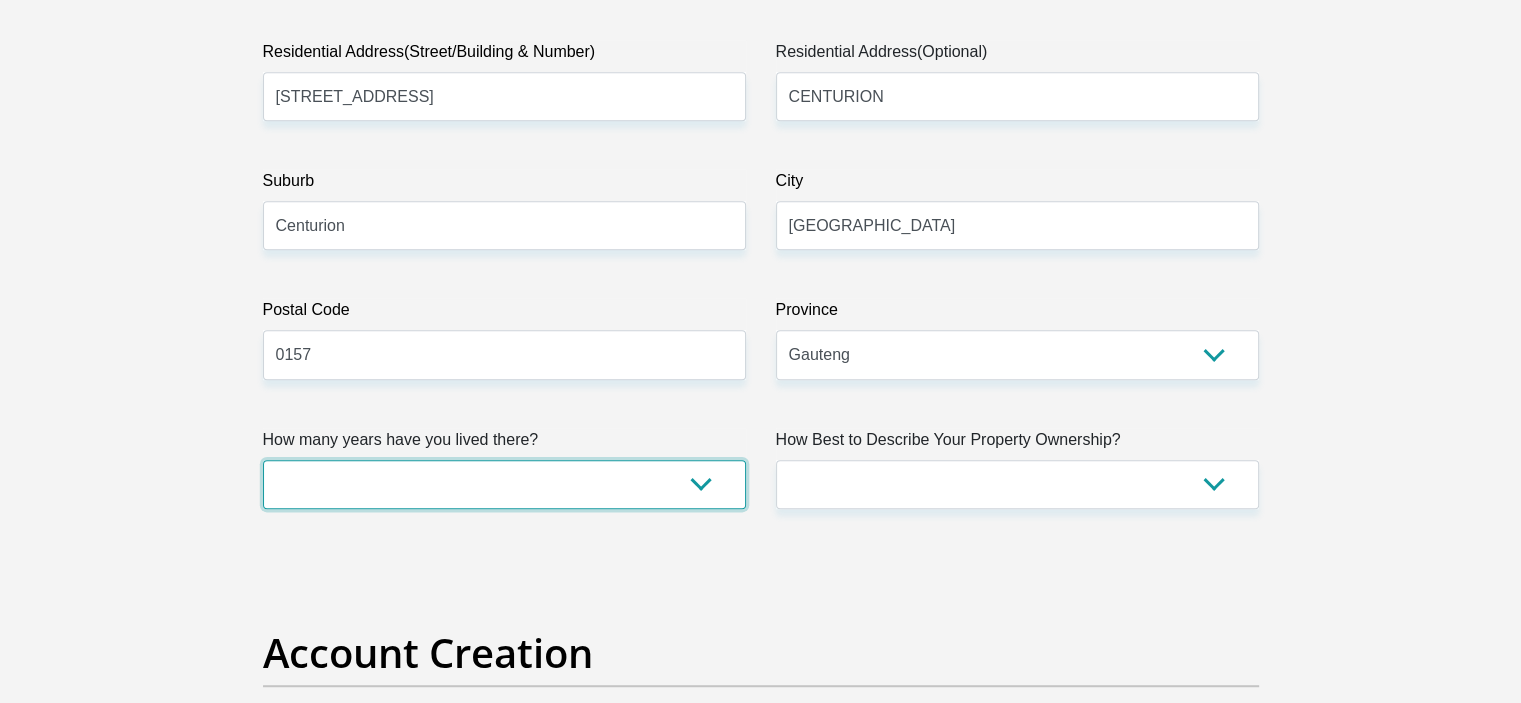 click on "less than 1 year
1-3 years
3-5 years
5+ years" at bounding box center (504, 484) 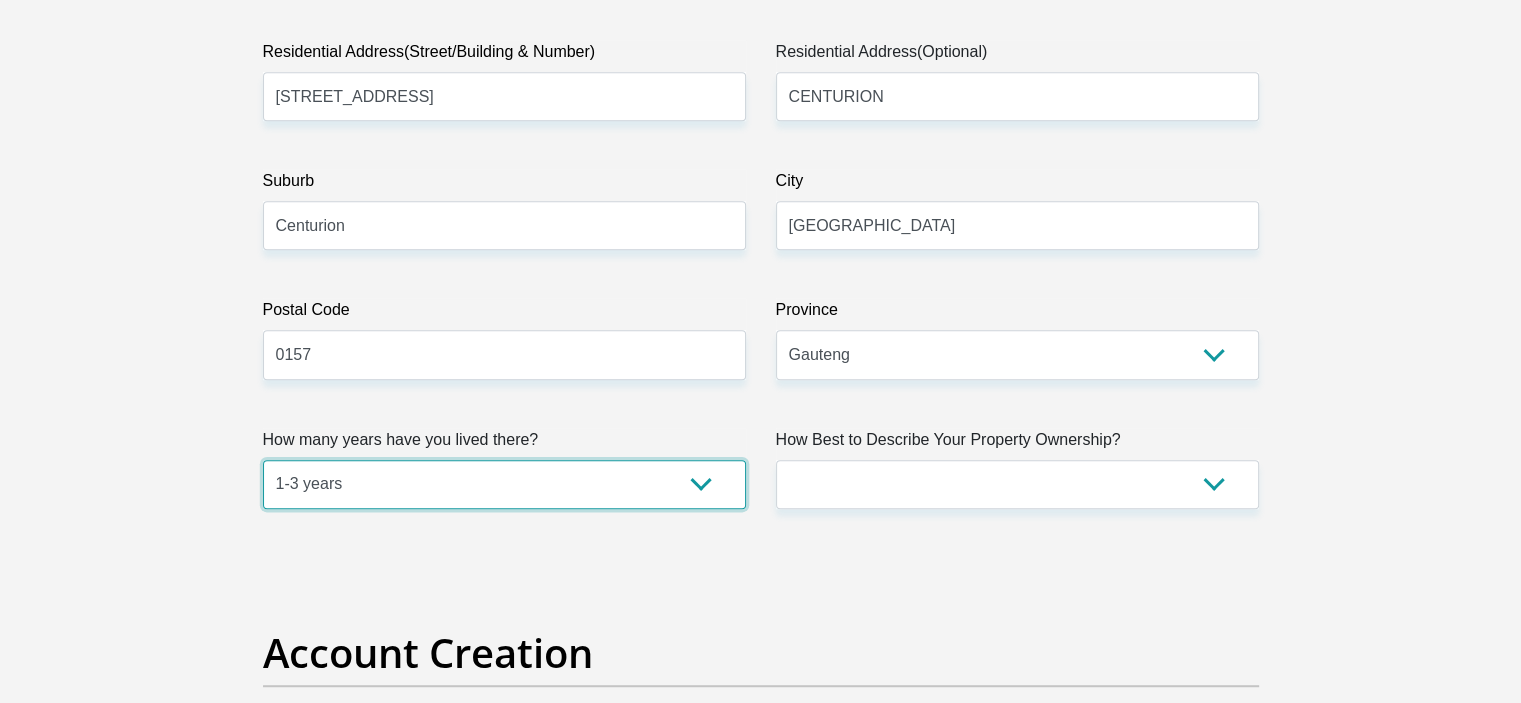 click on "less than 1 year
1-3 years
3-5 years
5+ years" at bounding box center (504, 484) 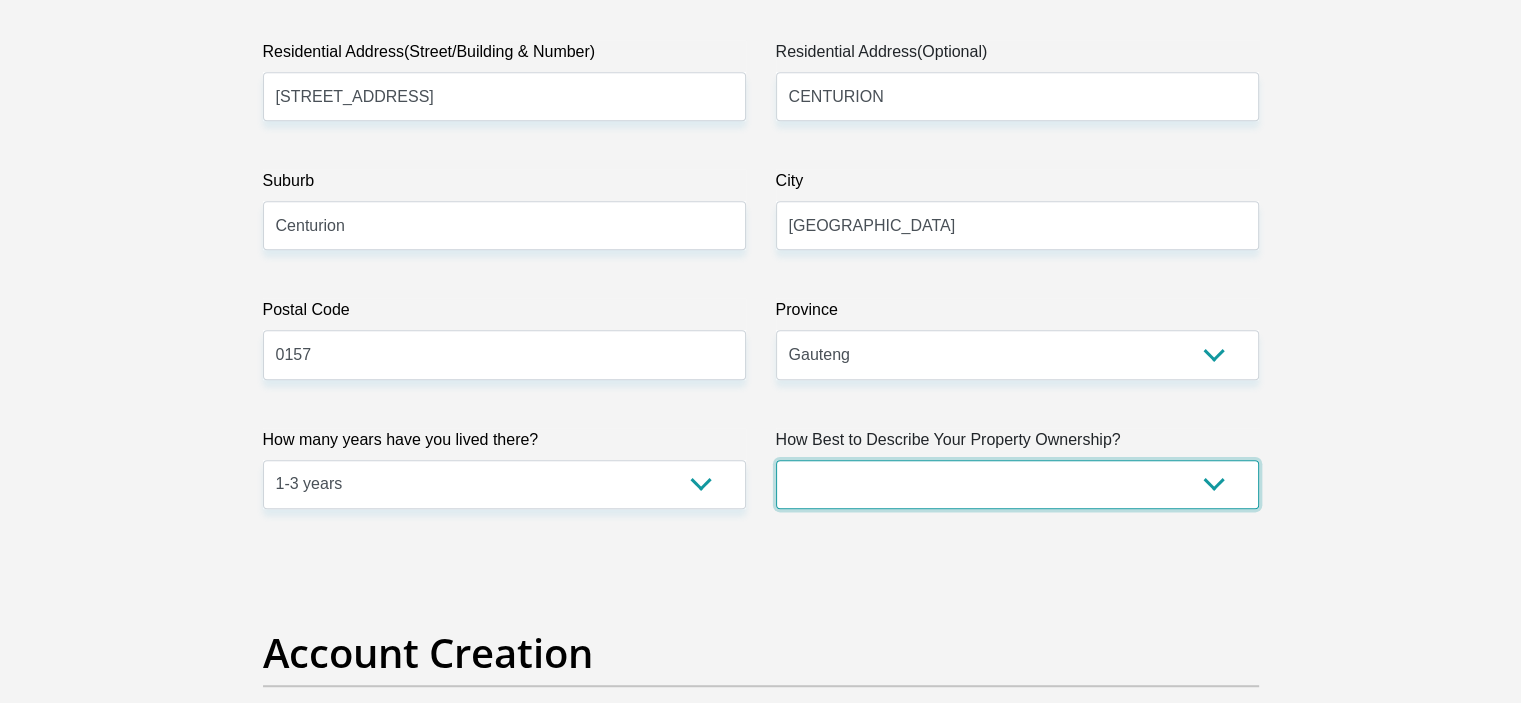 click on "Owned
Rented
Family Owned
Company Dwelling" at bounding box center (1017, 484) 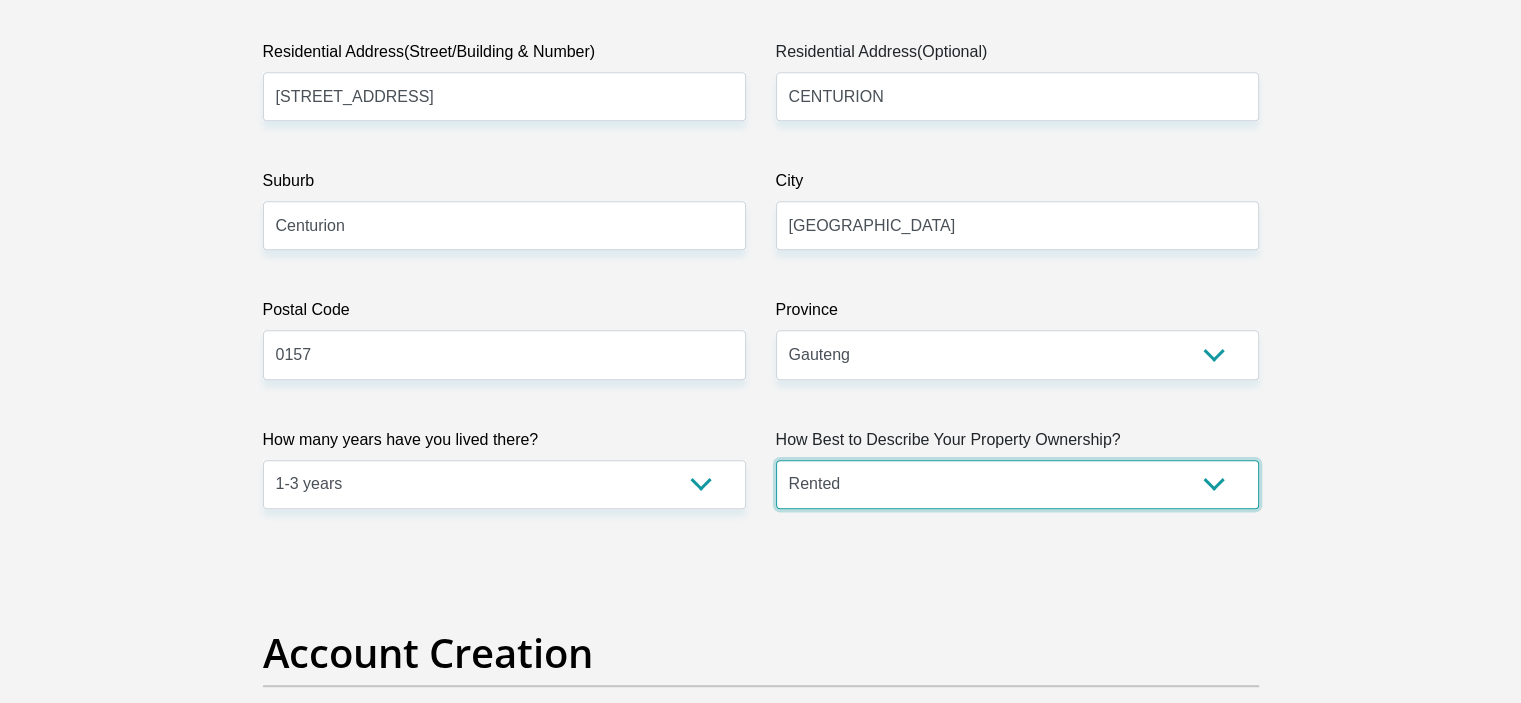 click on "Owned
Rented
Family Owned
Company Dwelling" at bounding box center [1017, 484] 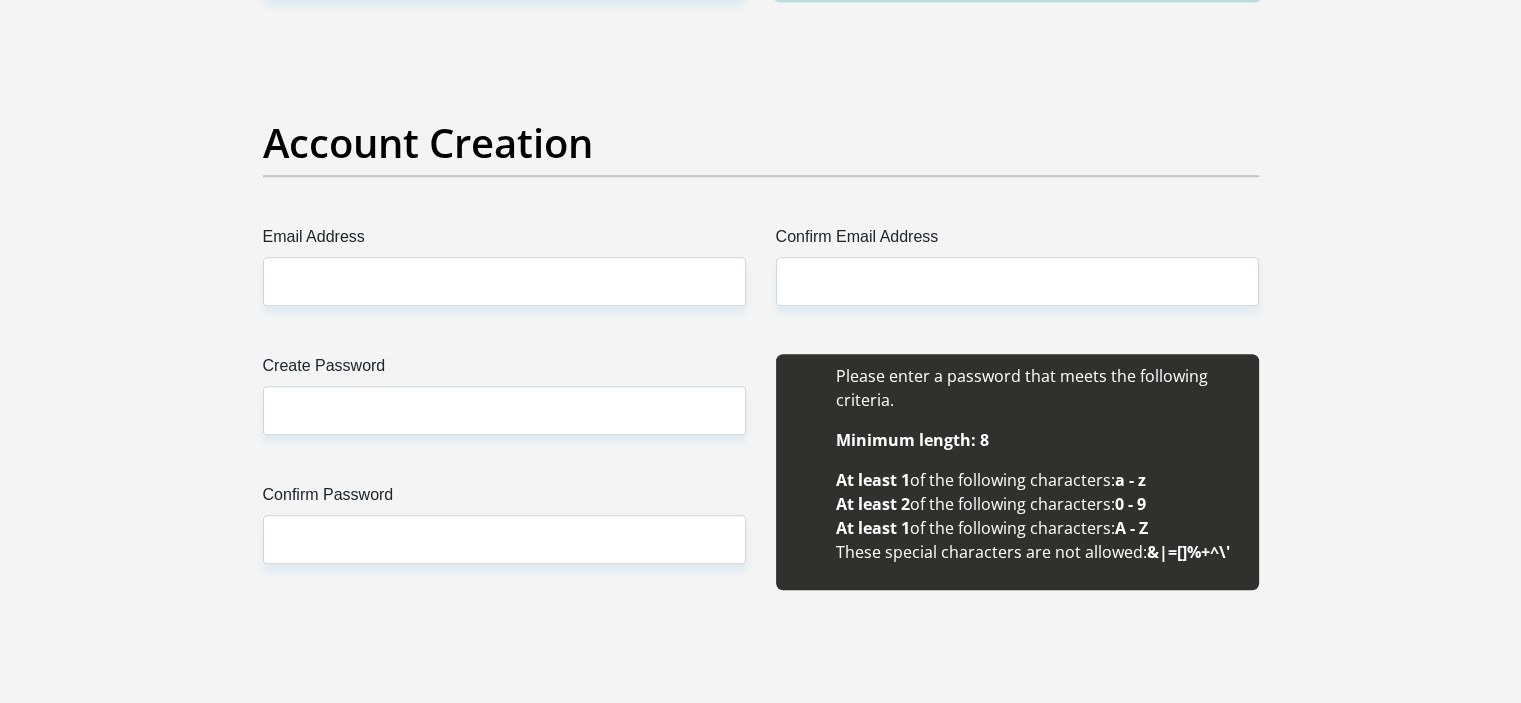scroll, scrollTop: 1754, scrollLeft: 0, axis: vertical 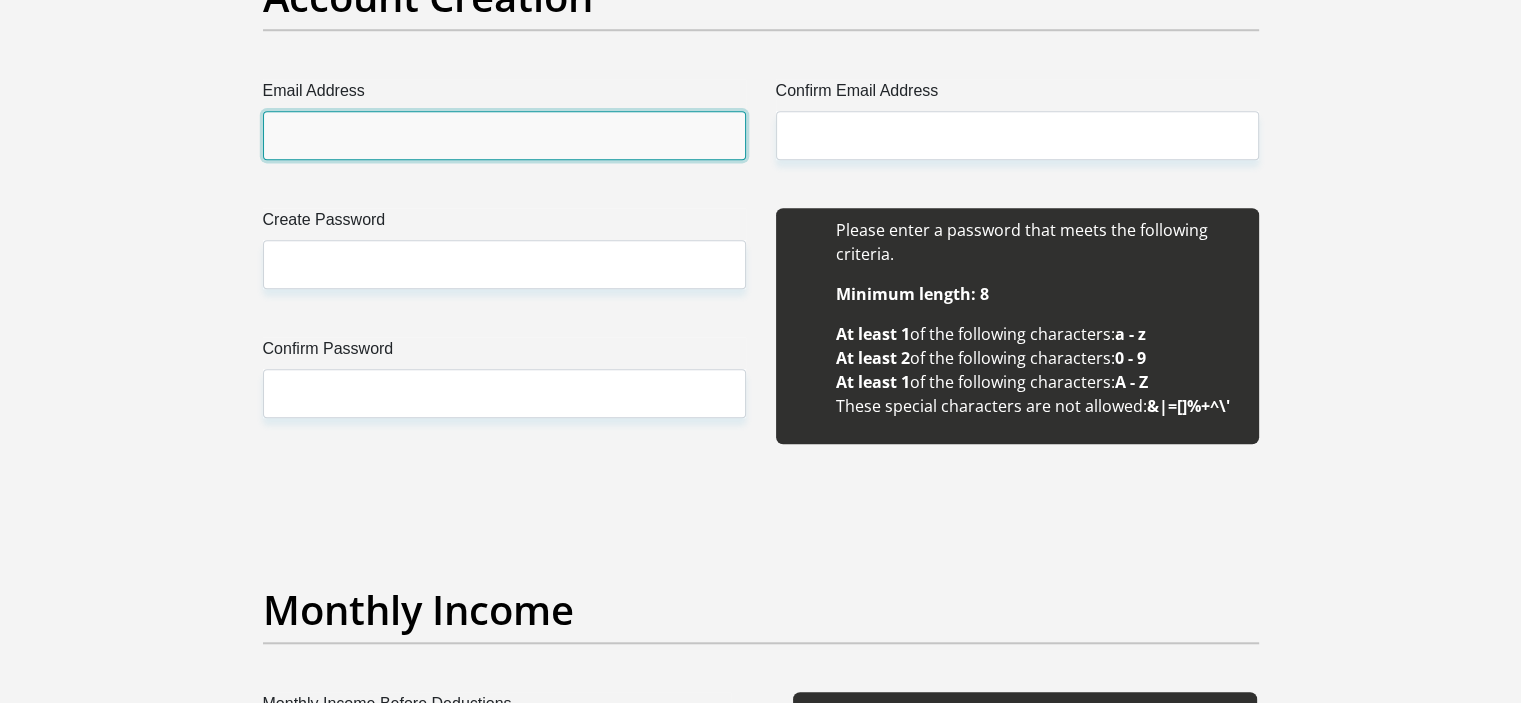 click on "Email Address" at bounding box center (504, 135) 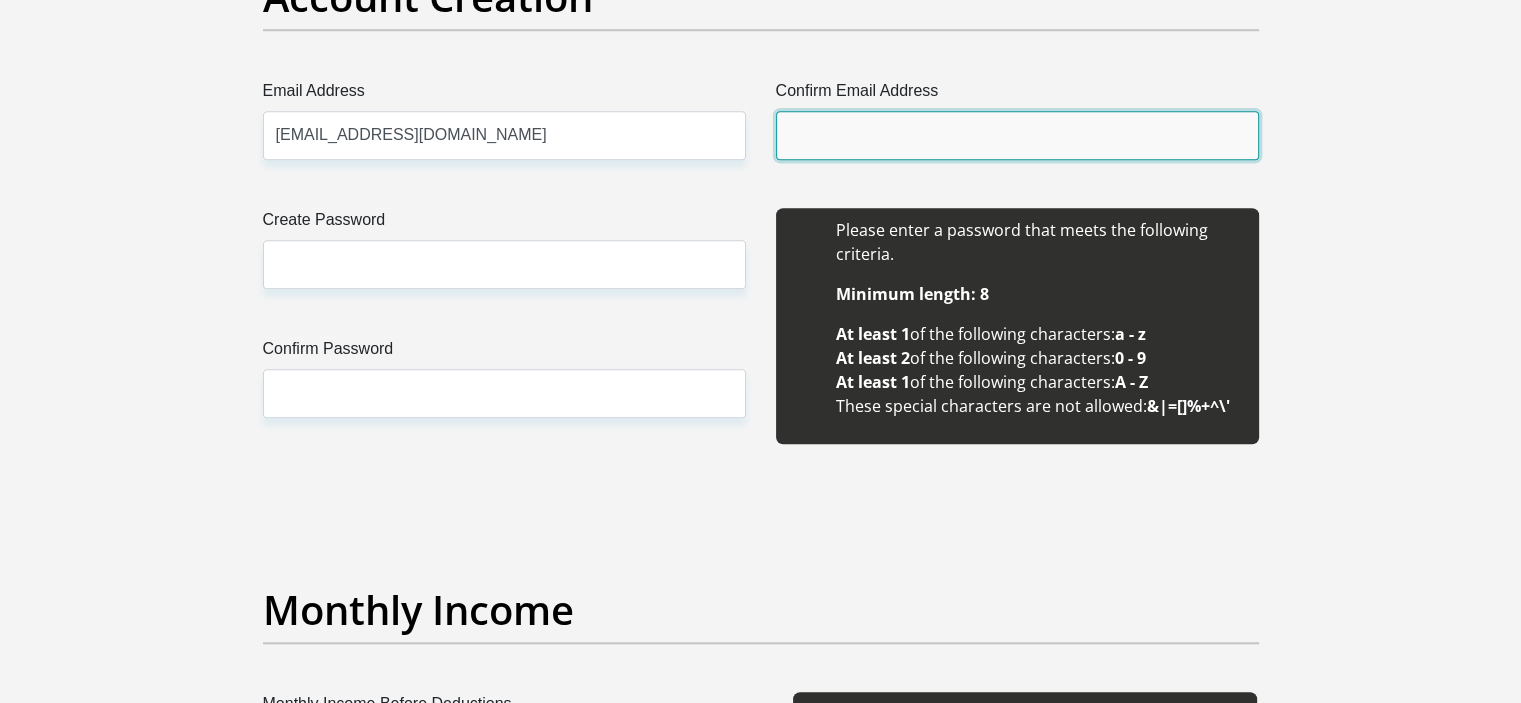 type on "[EMAIL_ADDRESS][DOMAIN_NAME]" 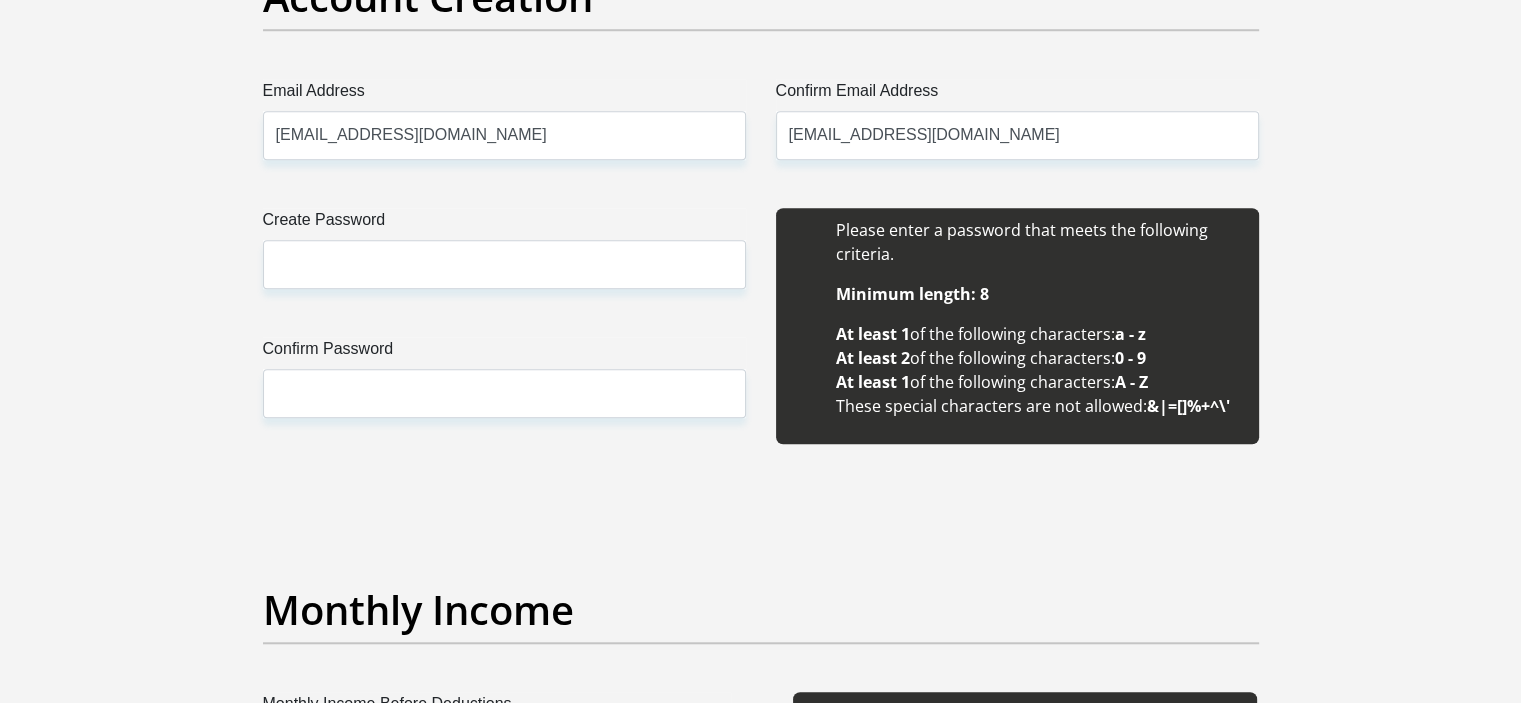 type 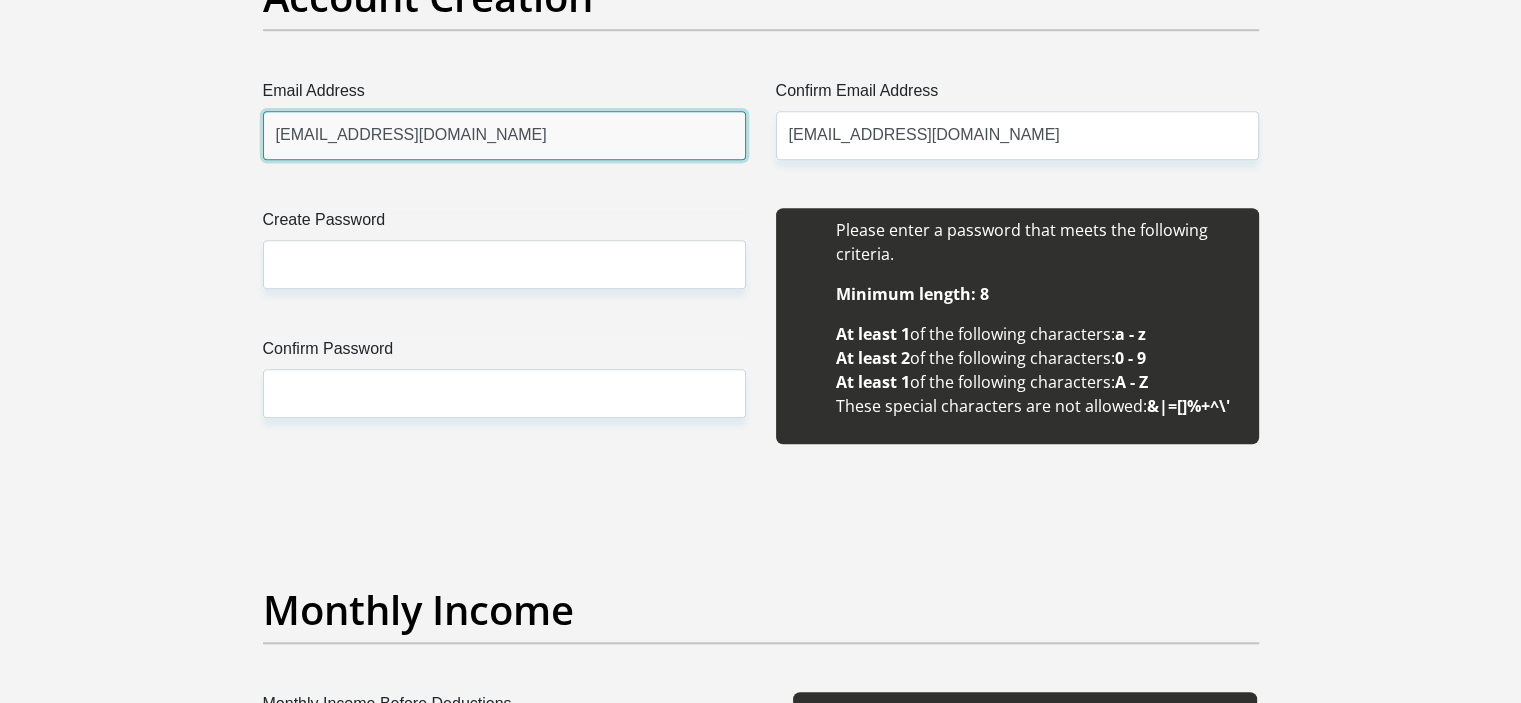 type 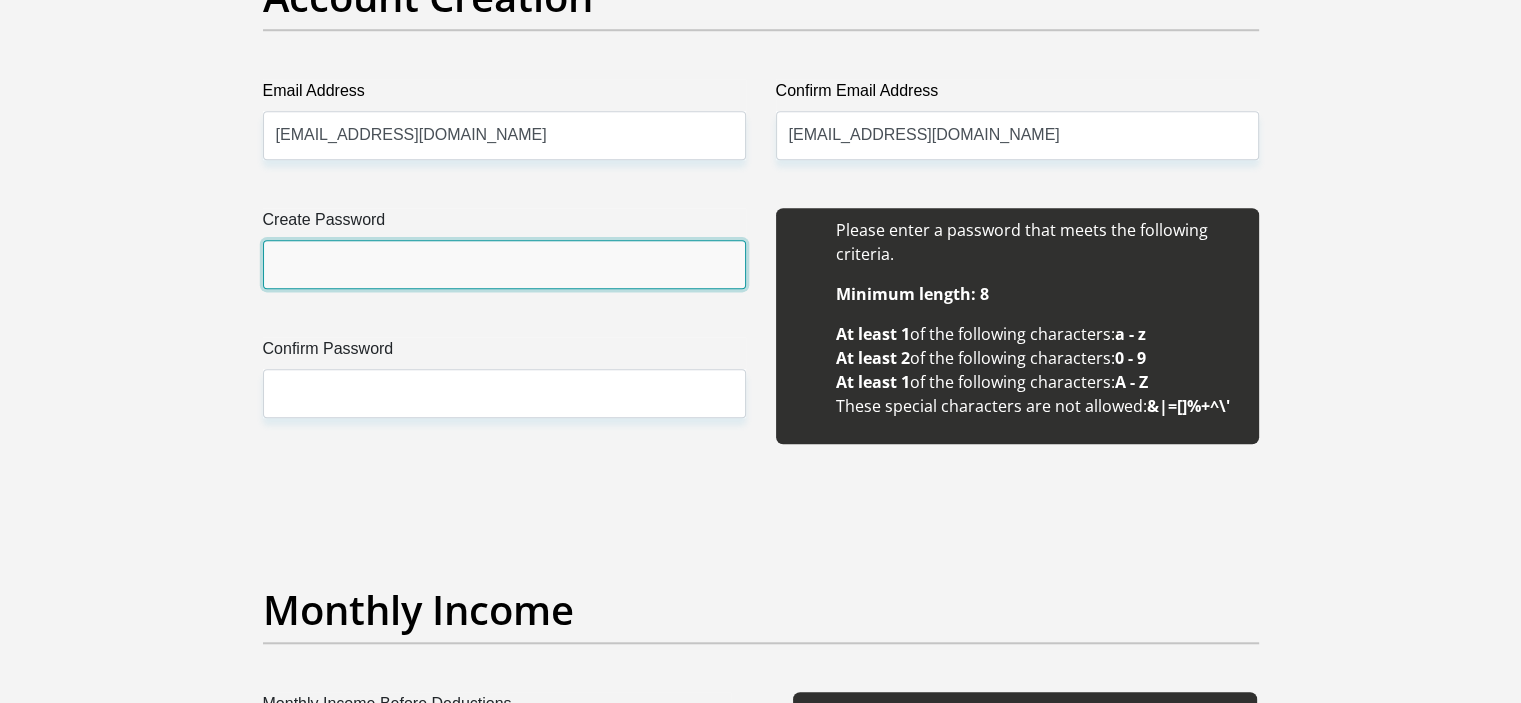 click on "Create Password" at bounding box center [504, 264] 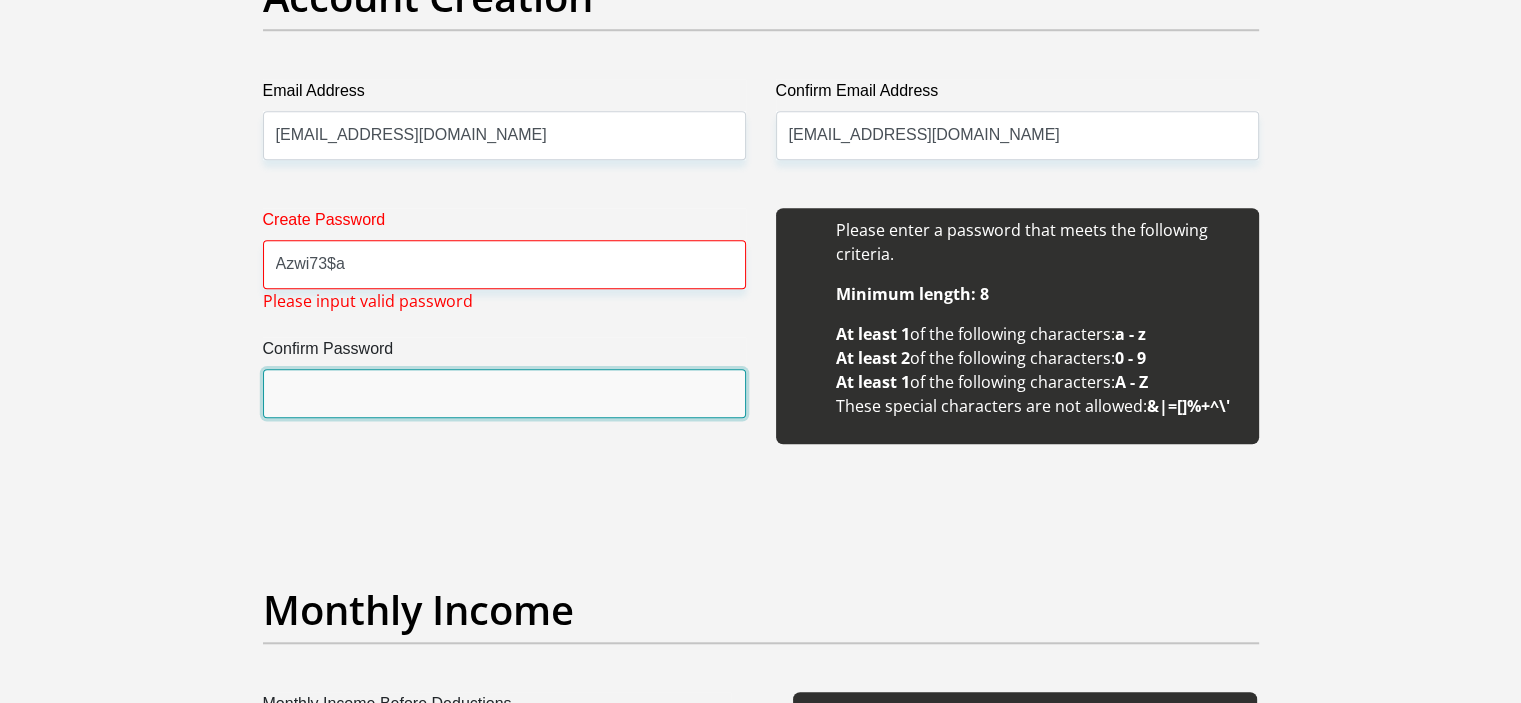 click on "Confirm Password" at bounding box center (504, 393) 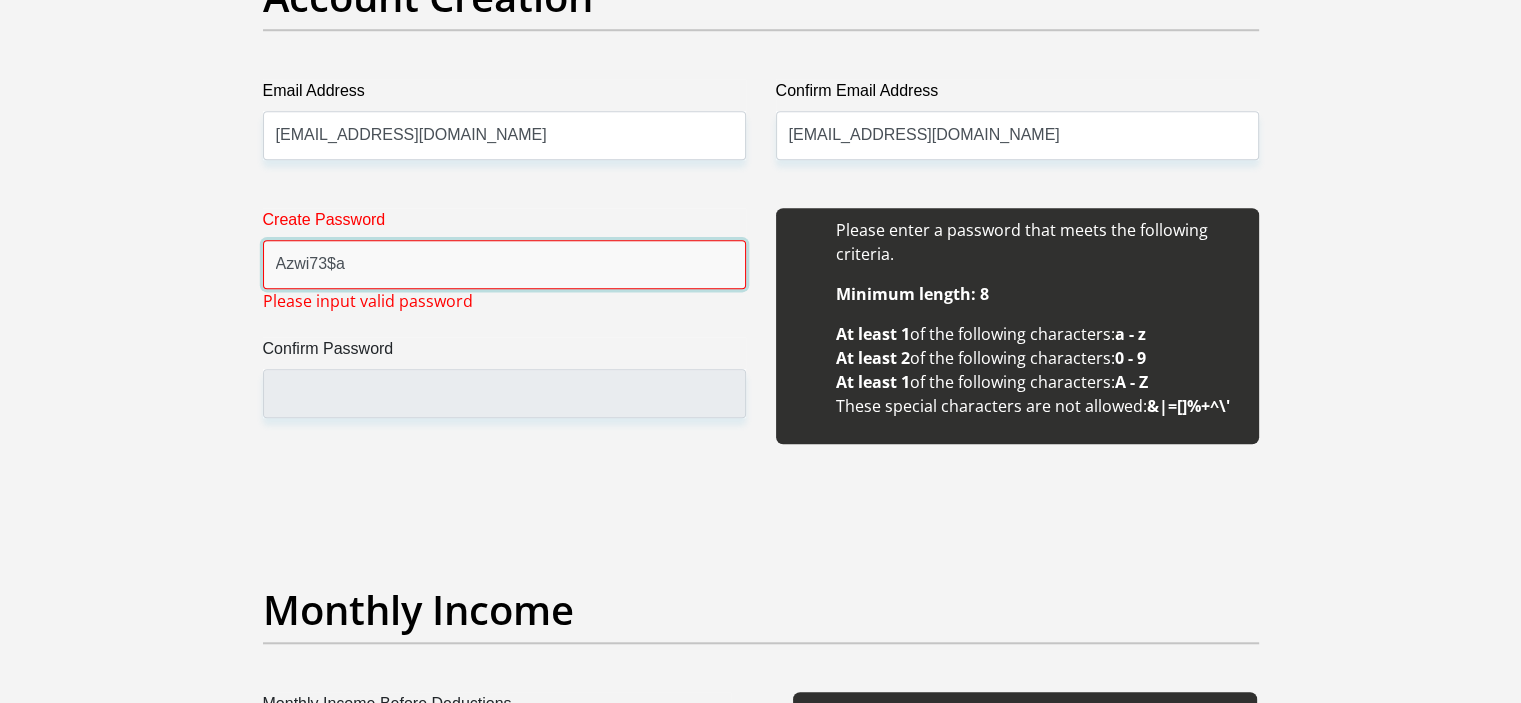 drag, startPoint x: 352, startPoint y: 255, endPoint x: 231, endPoint y: 255, distance: 121 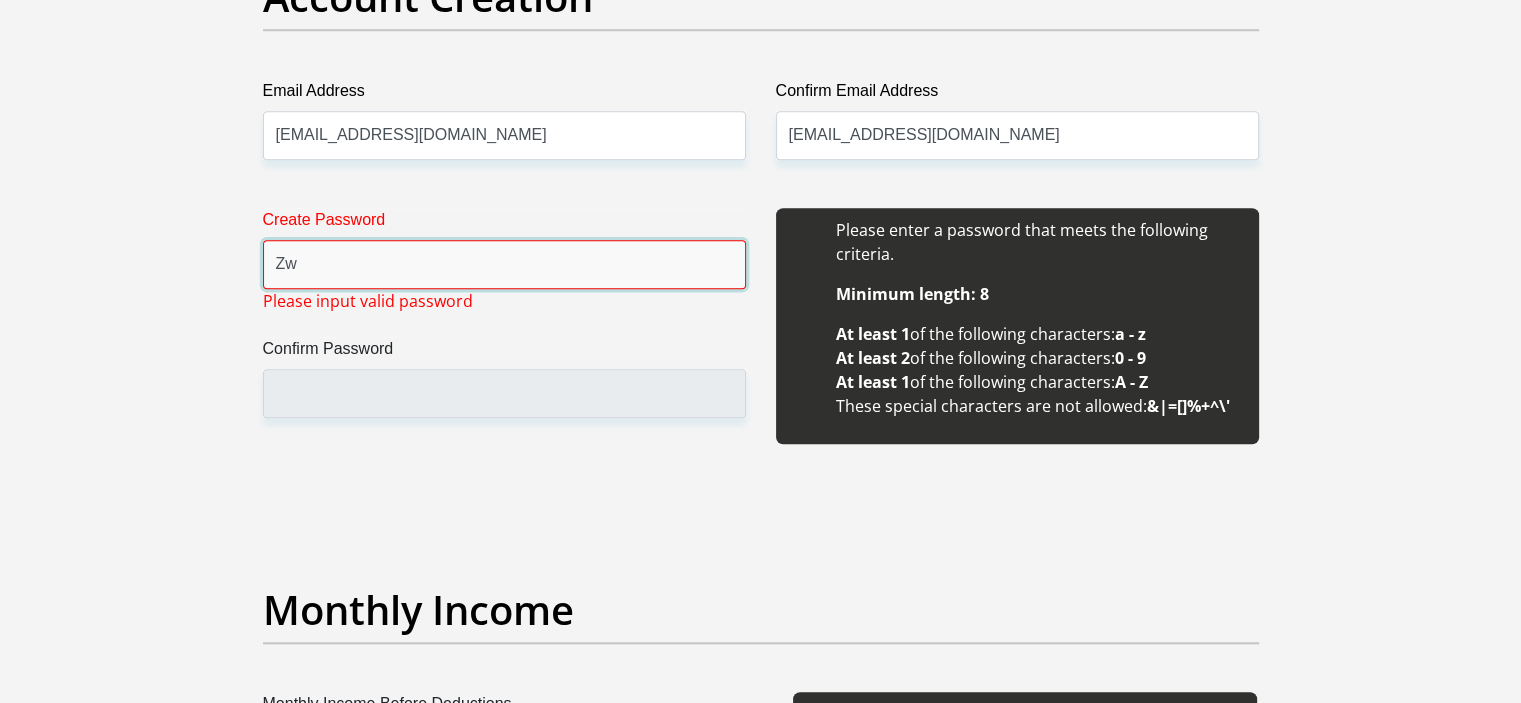 type on "Z" 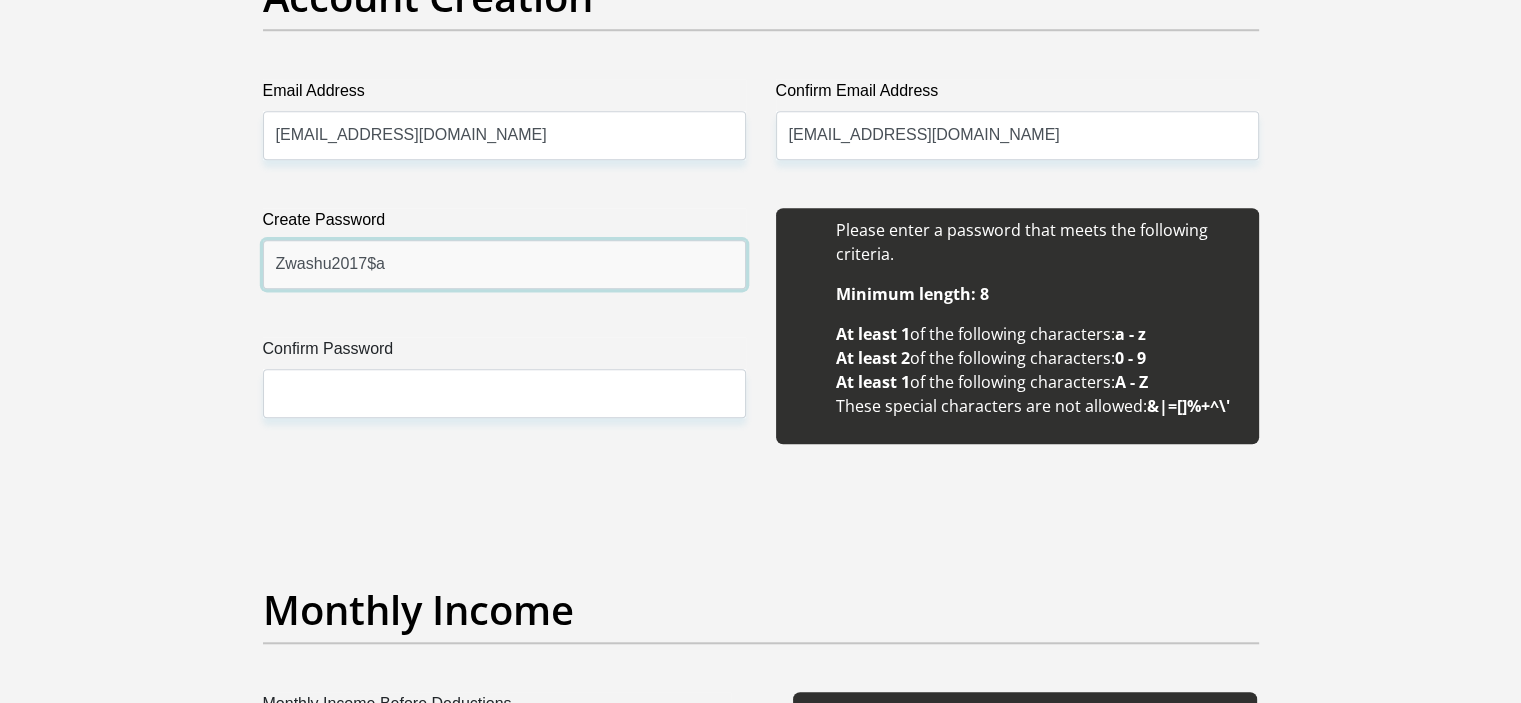 type on "Zwashu2017$a" 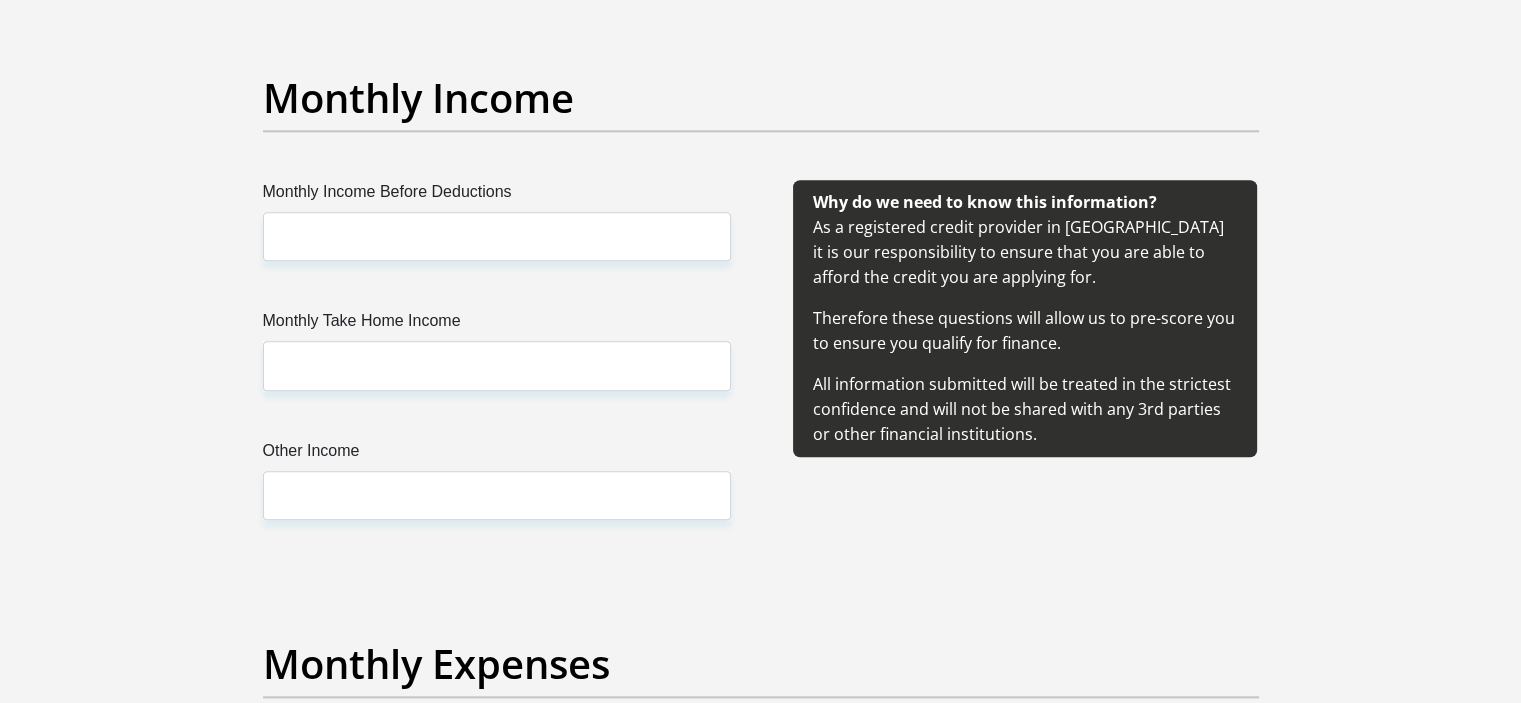 scroll, scrollTop: 2283, scrollLeft: 0, axis: vertical 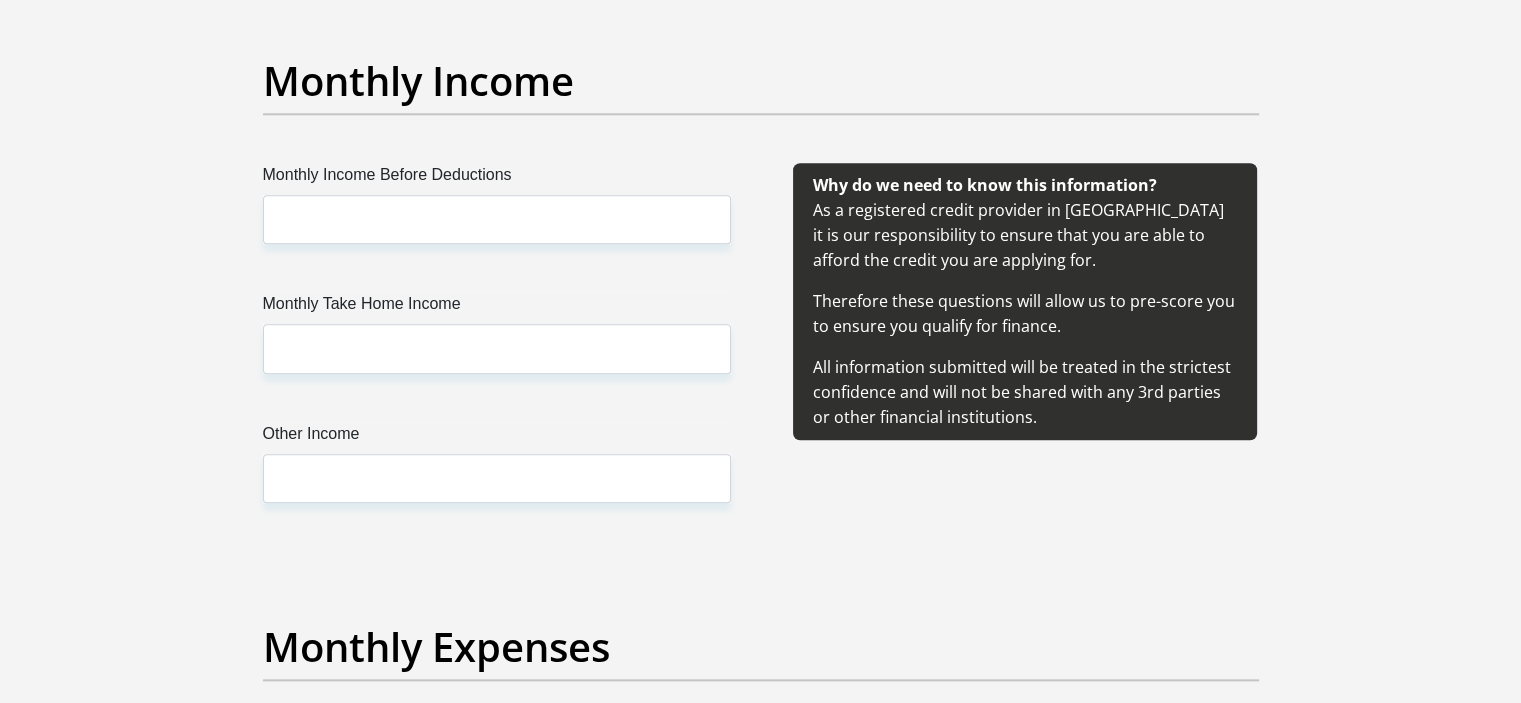 type on "Zwashu2017$a" 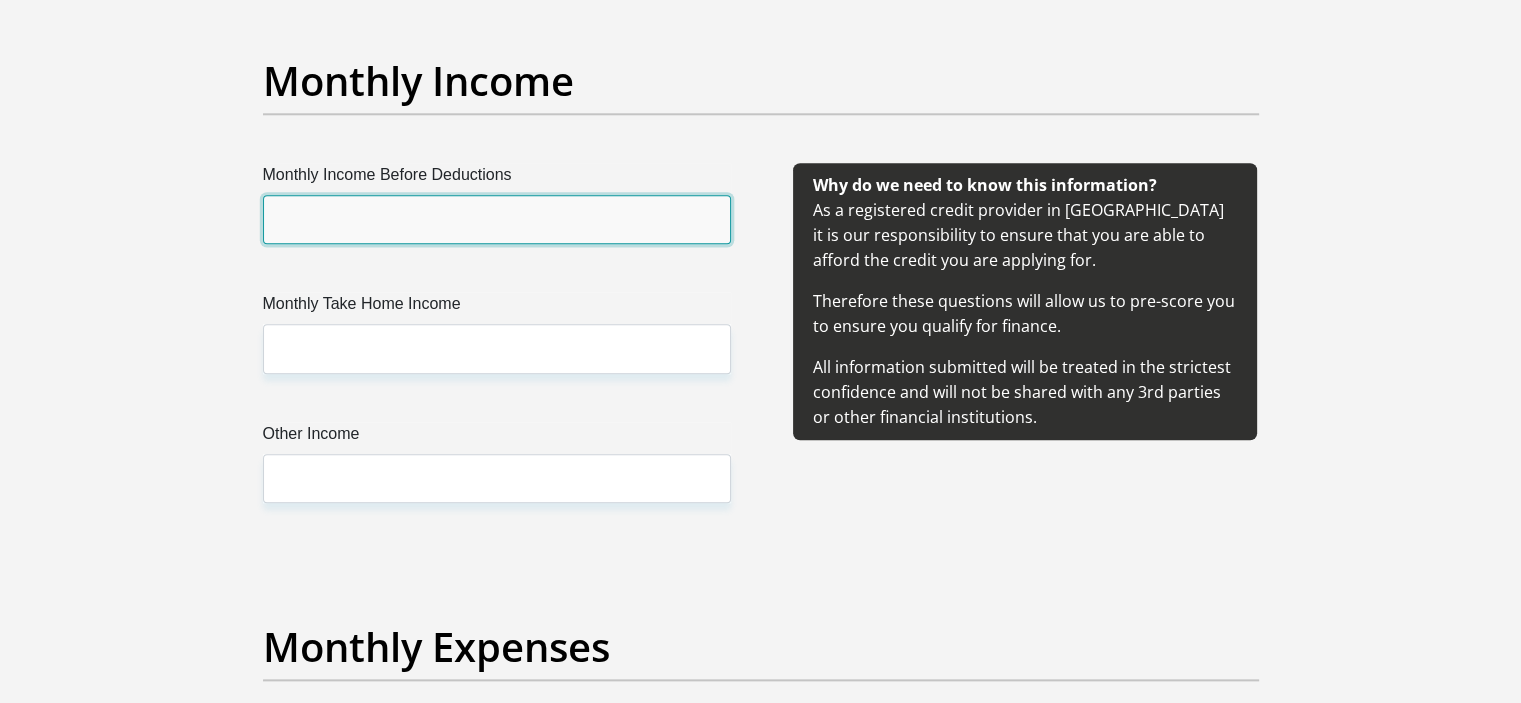 click on "Monthly Income Before Deductions" at bounding box center [497, 219] 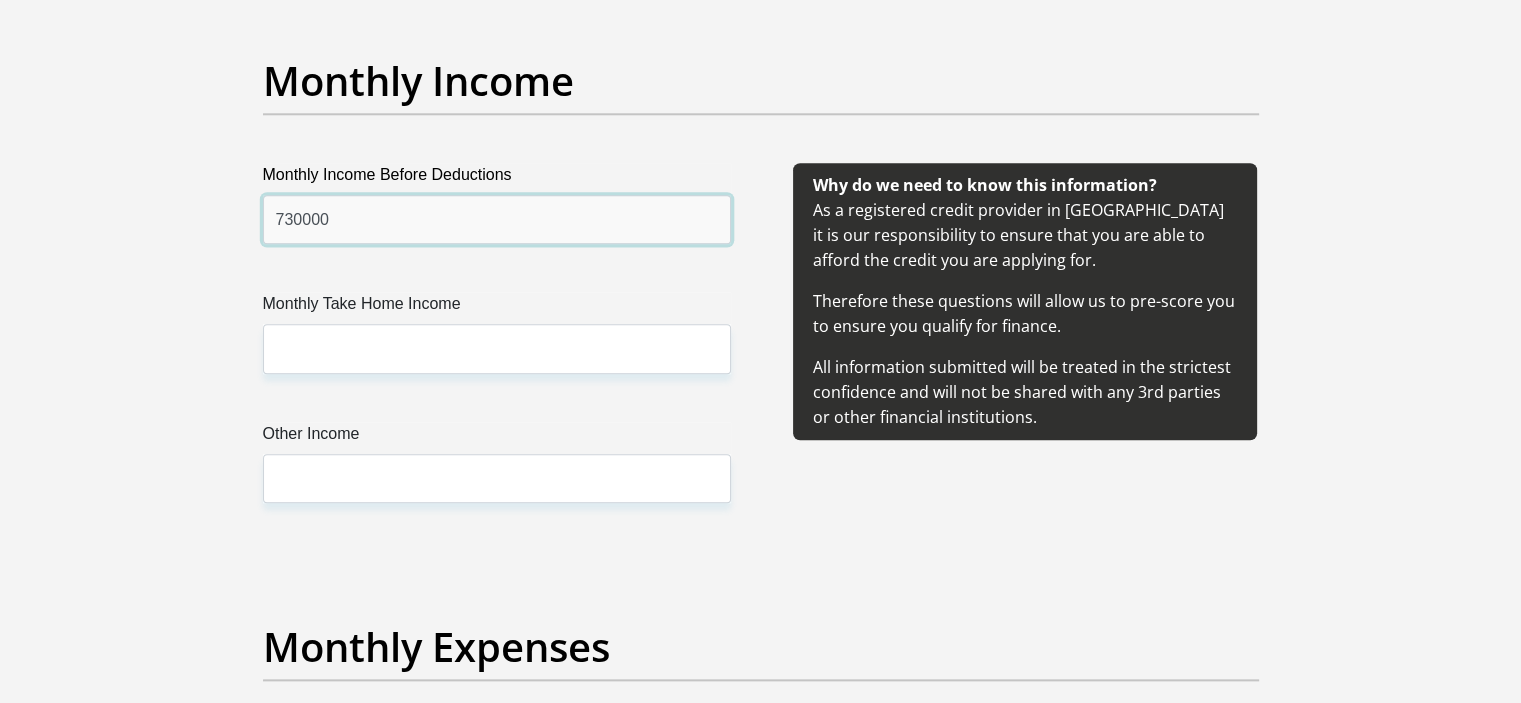 click on "730000" at bounding box center (497, 219) 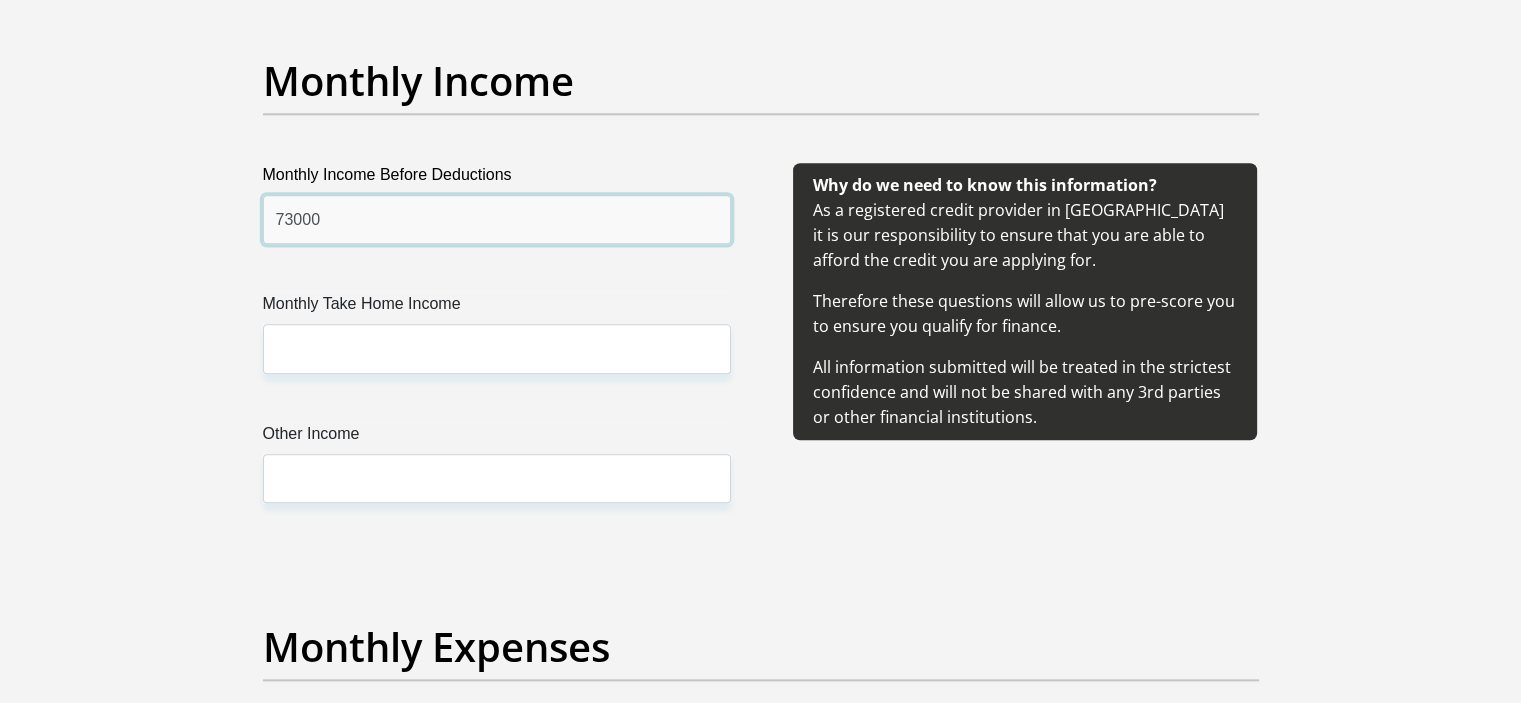 type on "73000" 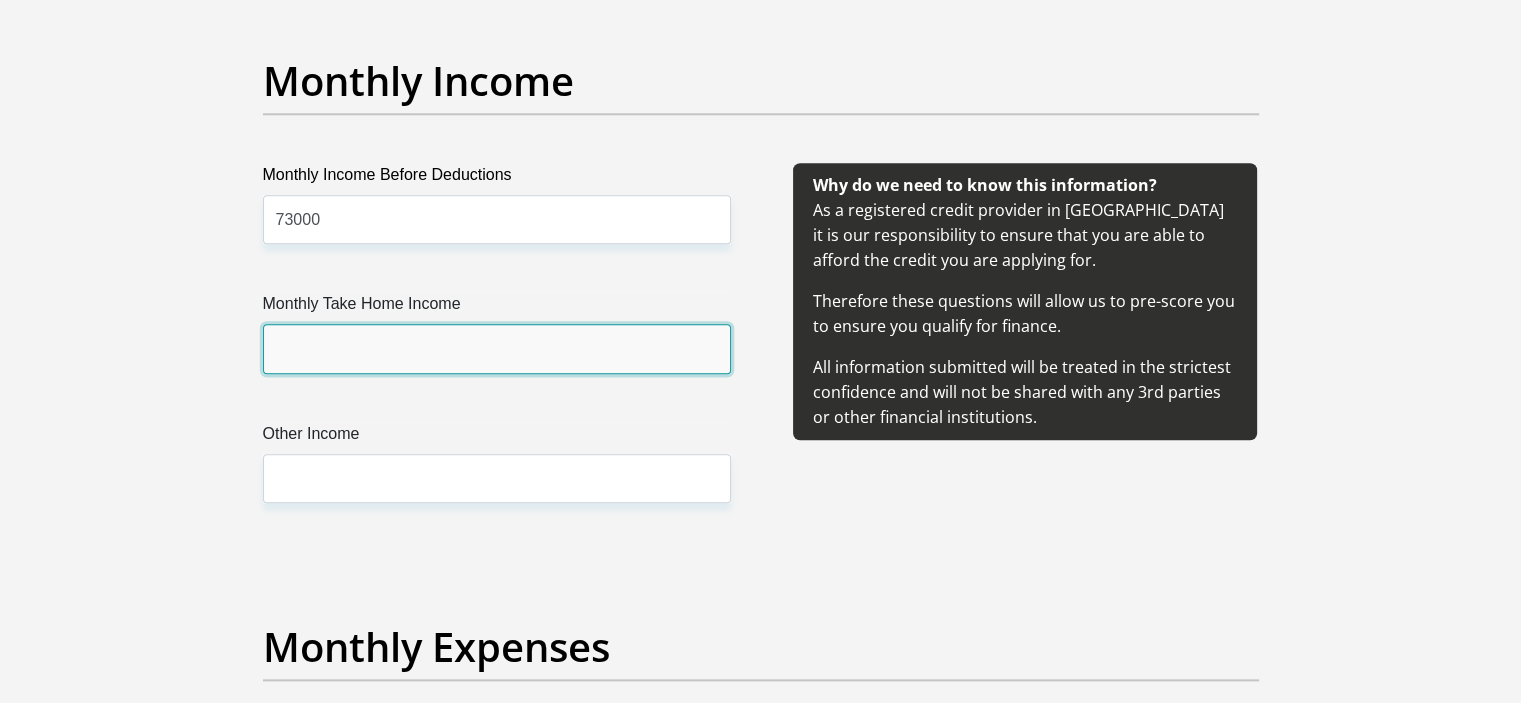 click on "Monthly Take Home Income" at bounding box center [497, 348] 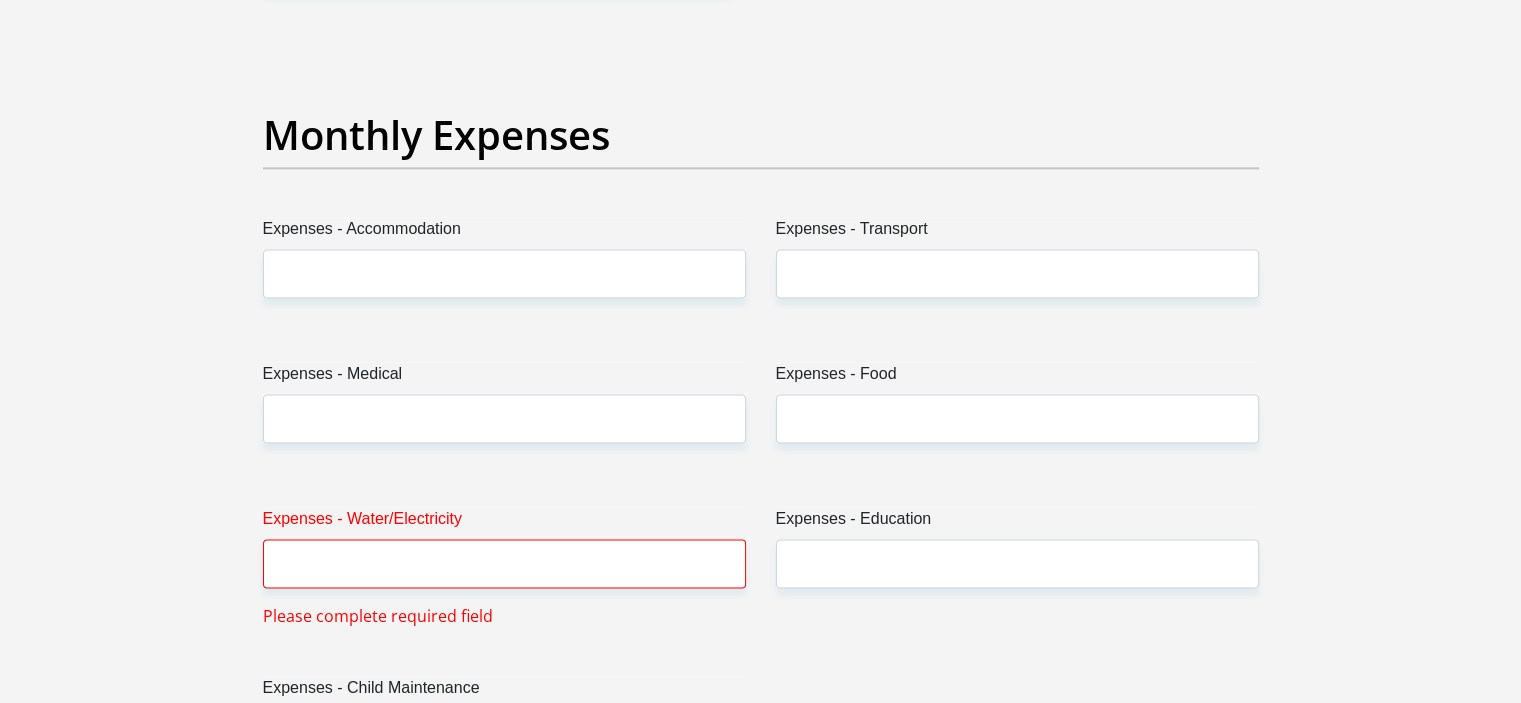 scroll, scrollTop: 2812, scrollLeft: 0, axis: vertical 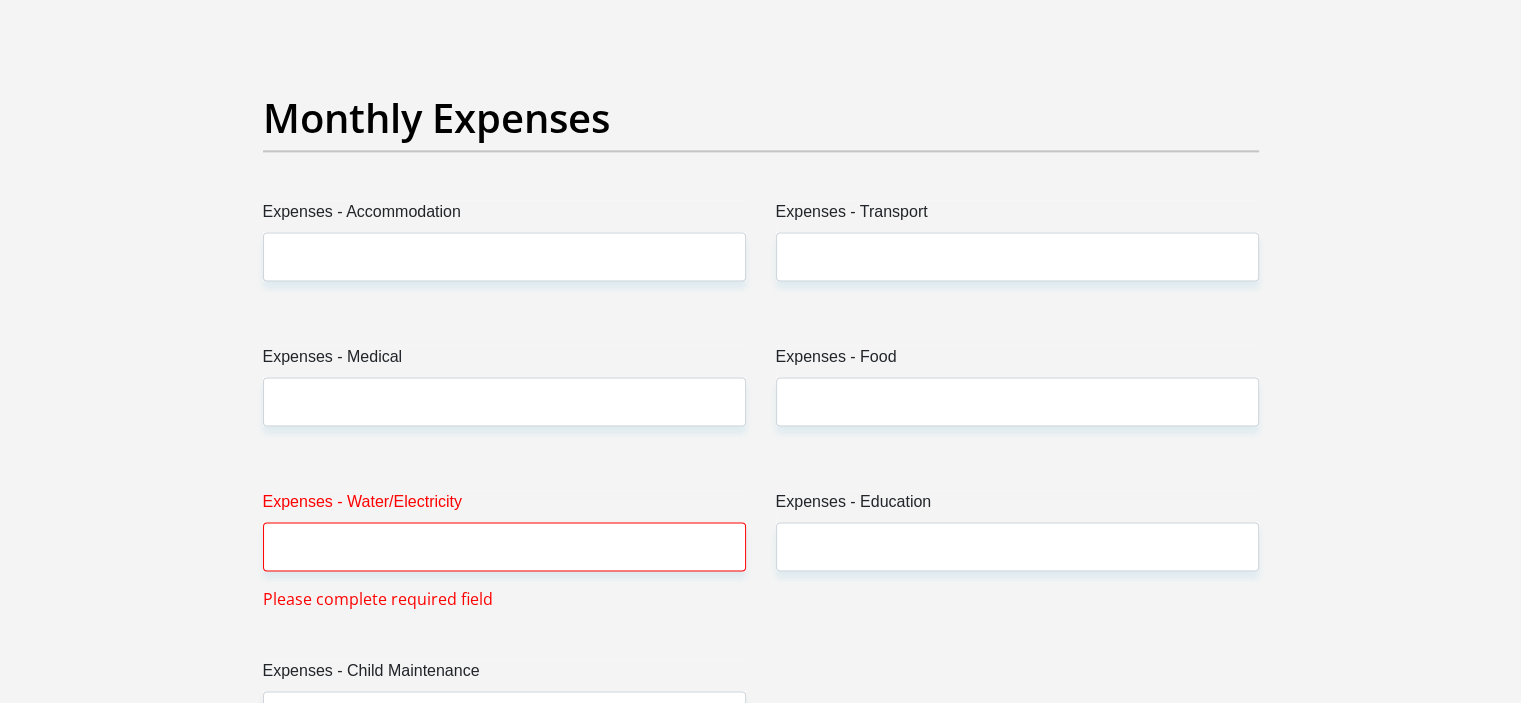type on "43000" 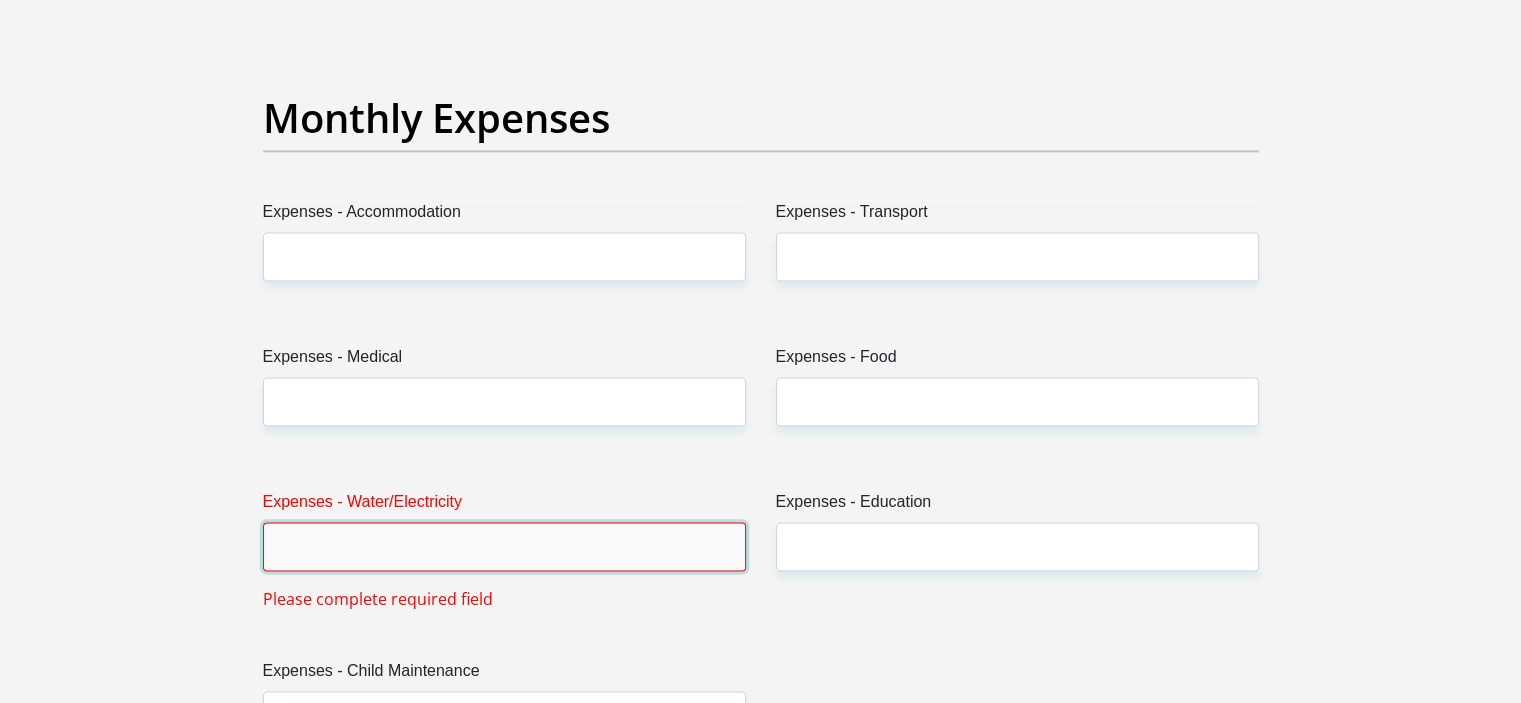 click on "Expenses - Water/Electricity" at bounding box center [504, 546] 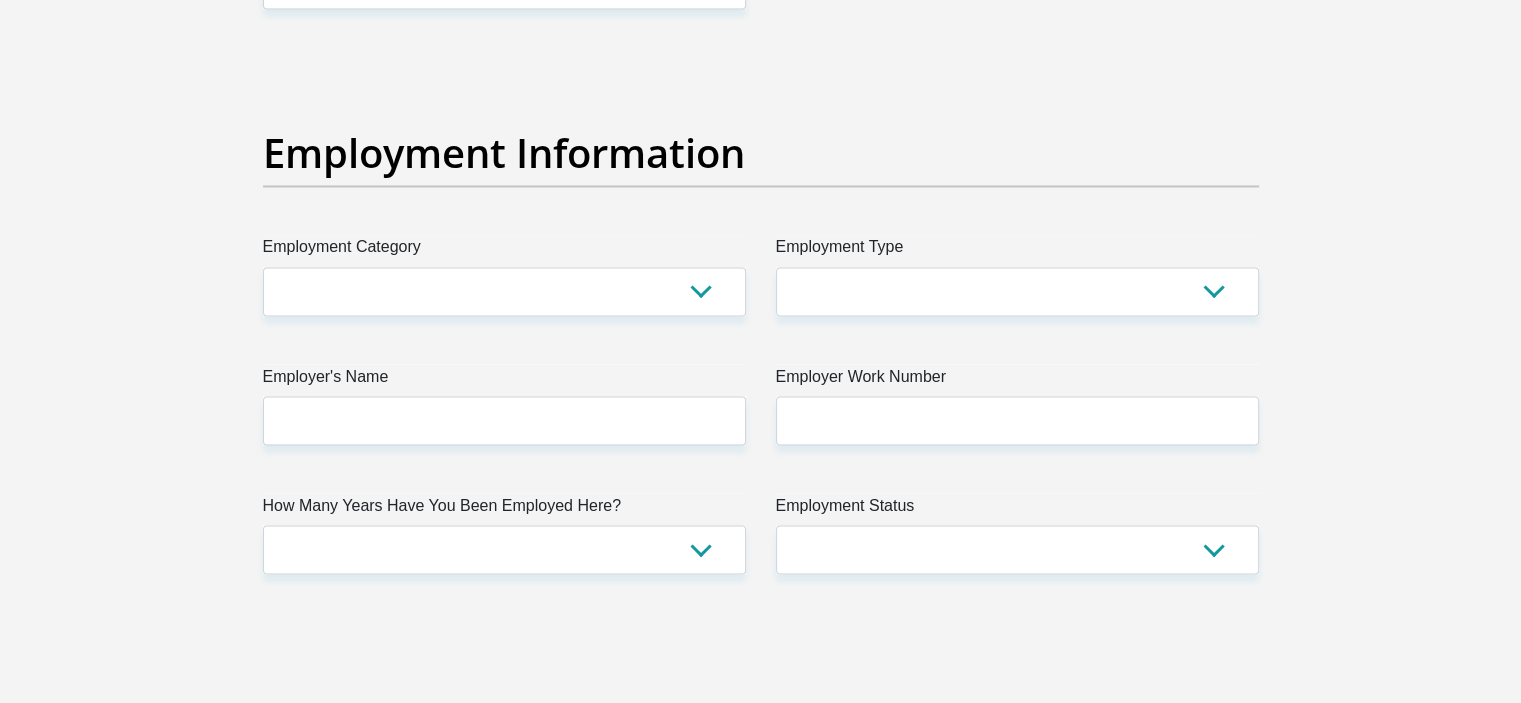 scroll, scrollTop: 3607, scrollLeft: 0, axis: vertical 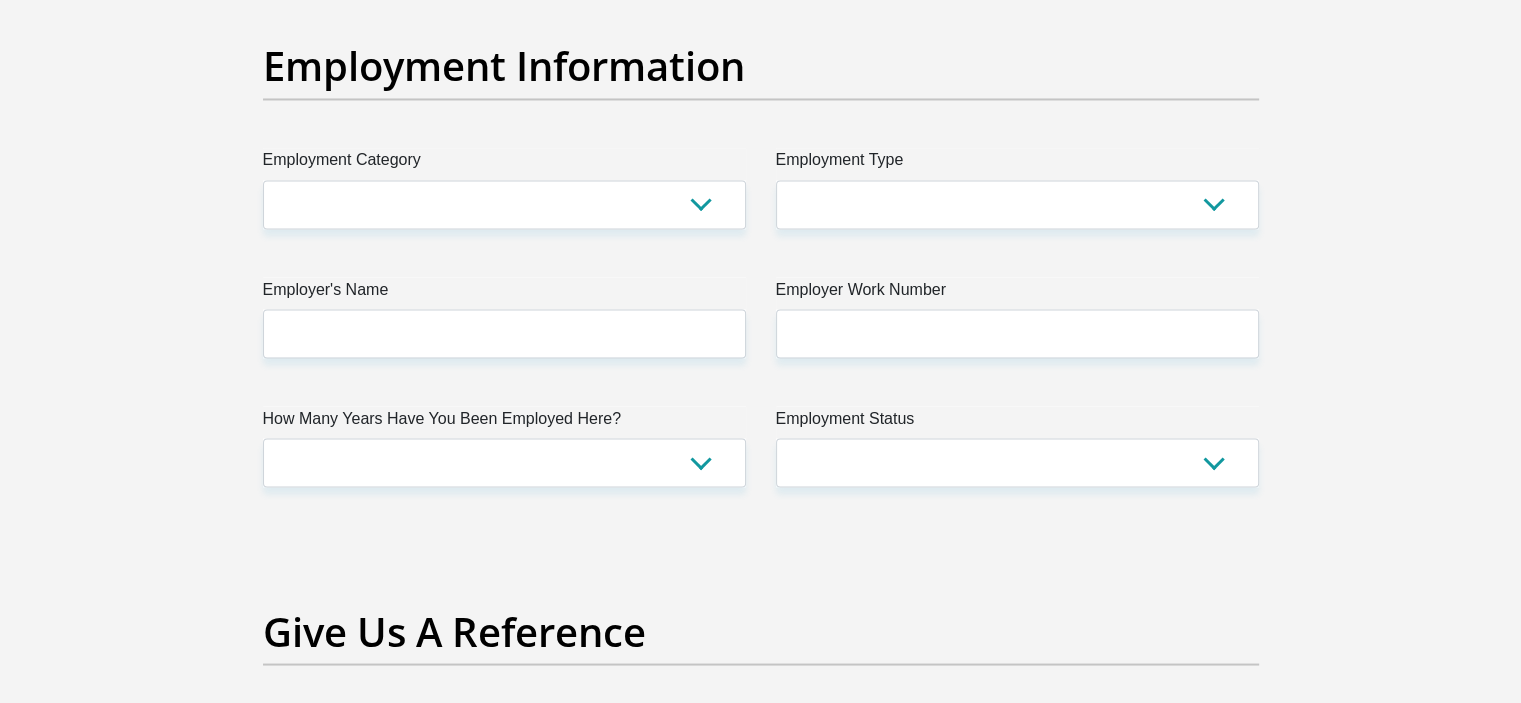 type on "2000" 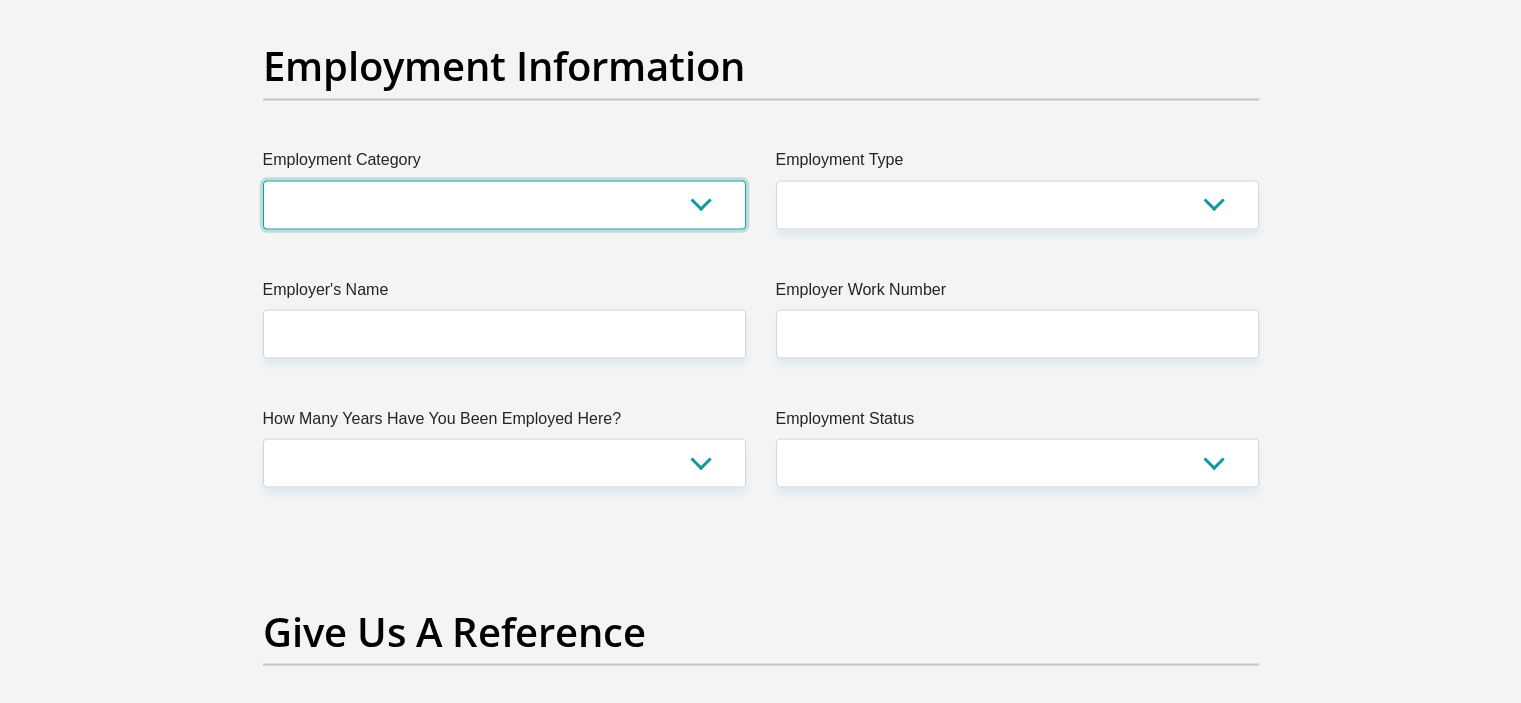 click on "AGRICULTURE
ALCOHOL & TOBACCO
CONSTRUCTION MATERIALS
METALLURGY
EQUIPMENT FOR RENEWABLE ENERGY
SPECIALIZED CONTRACTORS
CAR
GAMING (INCL. INTERNET
OTHER WHOLESALE
UNLICENSED PHARMACEUTICALS
CURRENCY EXCHANGE HOUSES
OTHER FINANCIAL INSTITUTIONS & INSURANCE
REAL ESTATE AGENTS
OIL & GAS
OTHER MATERIALS (E.G. IRON ORE)
PRECIOUS STONES & PRECIOUS METALS
POLITICAL ORGANIZATIONS
RELIGIOUS ORGANIZATIONS(NOT SECTS)
ACTI. HAVING BUSINESS DEAL WITH PUBLIC ADMINISTRATION
LAUNDROMATS" at bounding box center (504, 204) 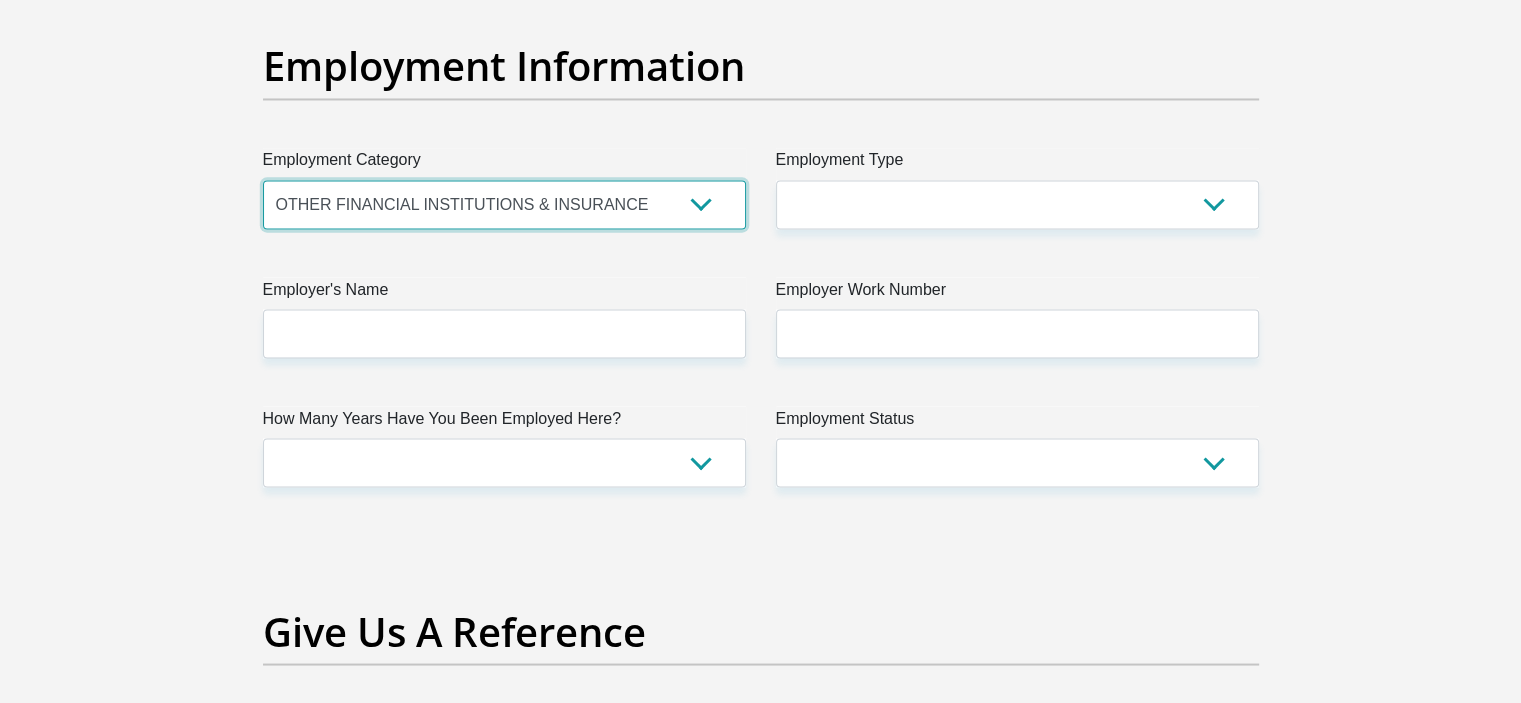 click on "AGRICULTURE
ALCOHOL & TOBACCO
CONSTRUCTION MATERIALS
METALLURGY
EQUIPMENT FOR RENEWABLE ENERGY
SPECIALIZED CONTRACTORS
CAR
GAMING (INCL. INTERNET
OTHER WHOLESALE
UNLICENSED PHARMACEUTICALS
CURRENCY EXCHANGE HOUSES
OTHER FINANCIAL INSTITUTIONS & INSURANCE
REAL ESTATE AGENTS
OIL & GAS
OTHER MATERIALS (E.G. IRON ORE)
PRECIOUS STONES & PRECIOUS METALS
POLITICAL ORGANIZATIONS
RELIGIOUS ORGANIZATIONS(NOT SECTS)
ACTI. HAVING BUSINESS DEAL WITH PUBLIC ADMINISTRATION
LAUNDROMATS" at bounding box center [504, 204] 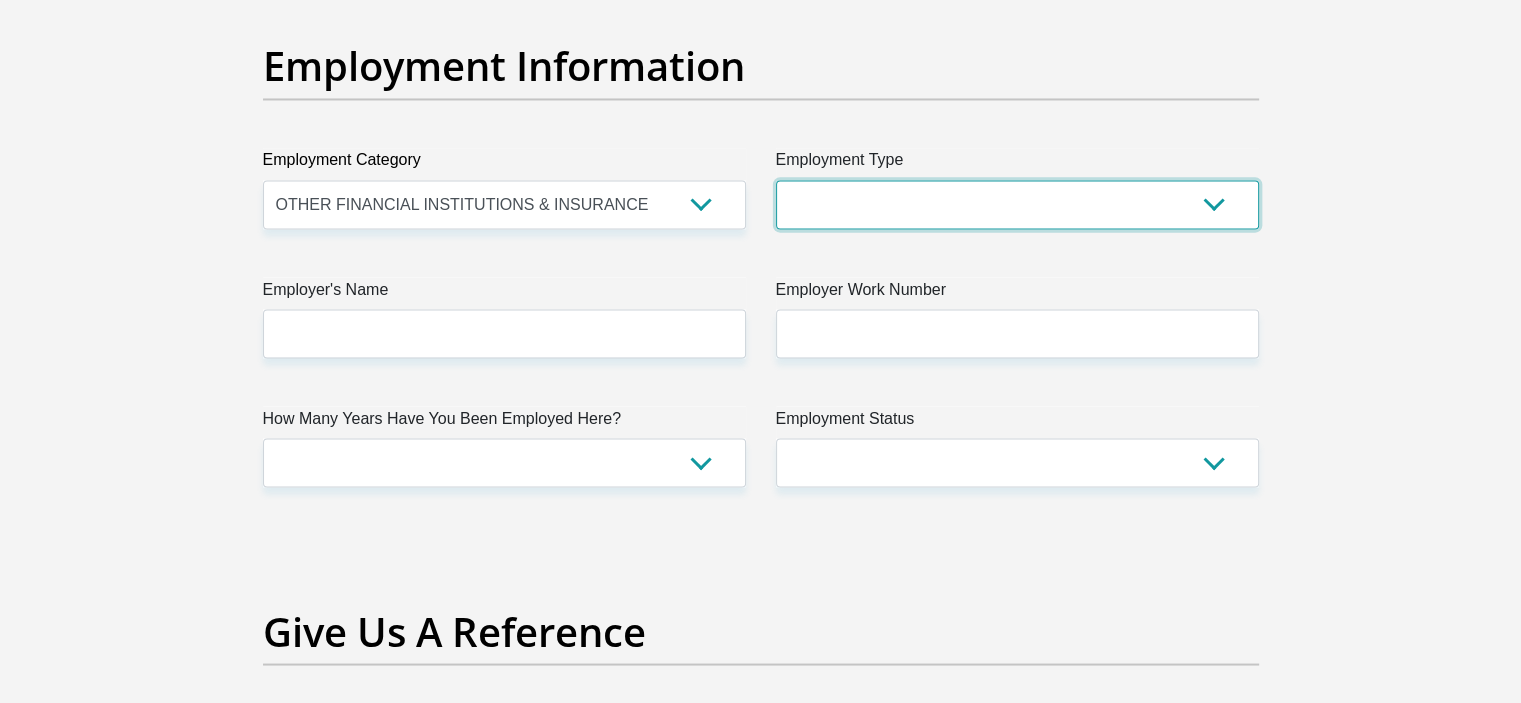 click on "College/Lecturer
Craft Seller
Creative
Driver
Executive
Farmer
Forces - Non Commissioned
Forces - Officer
Hawker
Housewife
Labourer
Licenced Professional
Manager
Miner
Non Licenced Professional
Office Staff/Clerk
Outside Worker
Pensioner
Permanent Teacher
Production/Manufacturing
Sales
Self-Employed
Semi-Professional Worker
Service Industry  Social Worker  Student" at bounding box center [1017, 204] 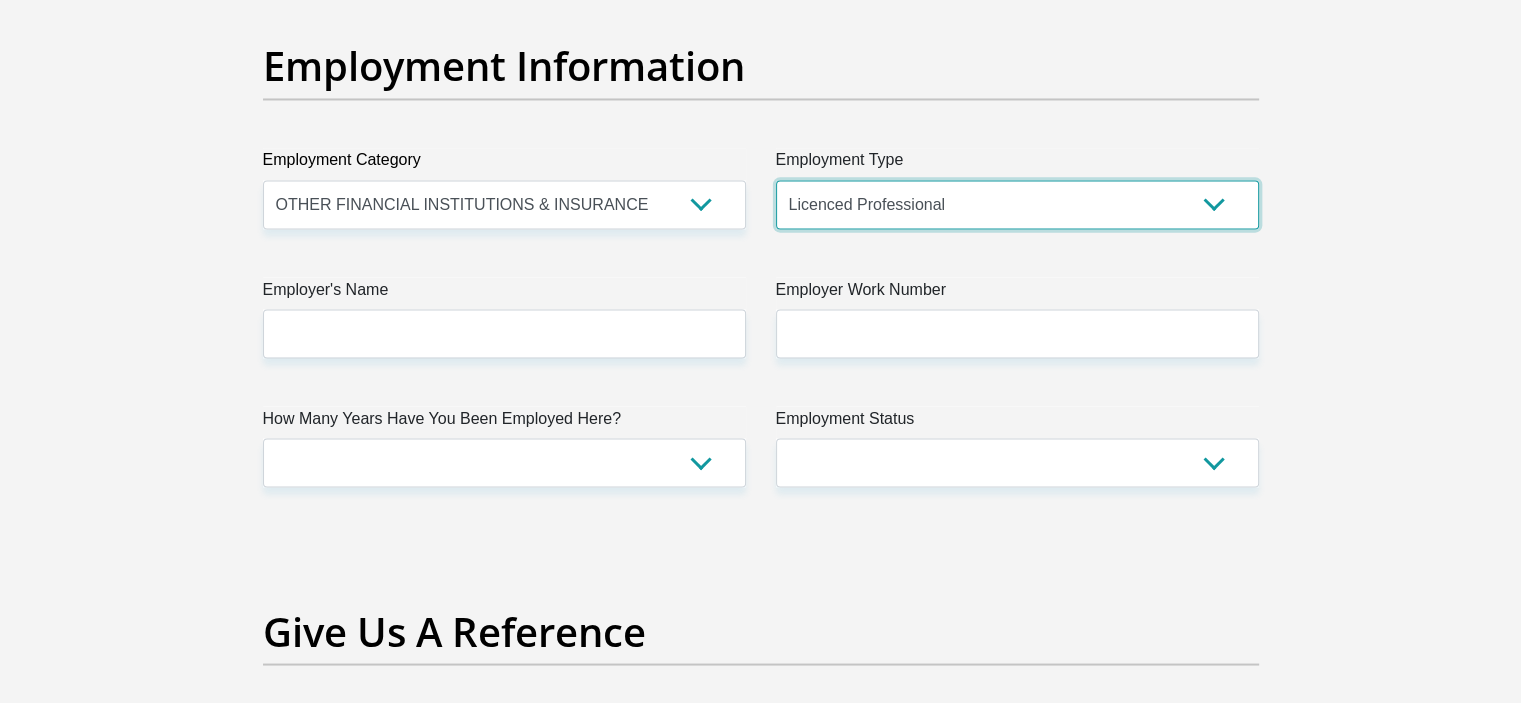 click on "College/Lecturer
Craft Seller
Creative
Driver
Executive
Farmer
Forces - Non Commissioned
Forces - Officer
Hawker
Housewife
Labourer
Licenced Professional
Manager
Miner
Non Licenced Professional
Office Staff/Clerk
Outside Worker
Pensioner
Permanent Teacher
Production/Manufacturing
Sales
Self-Employed
Semi-Professional Worker
Service Industry  Social Worker  Student" at bounding box center (1017, 204) 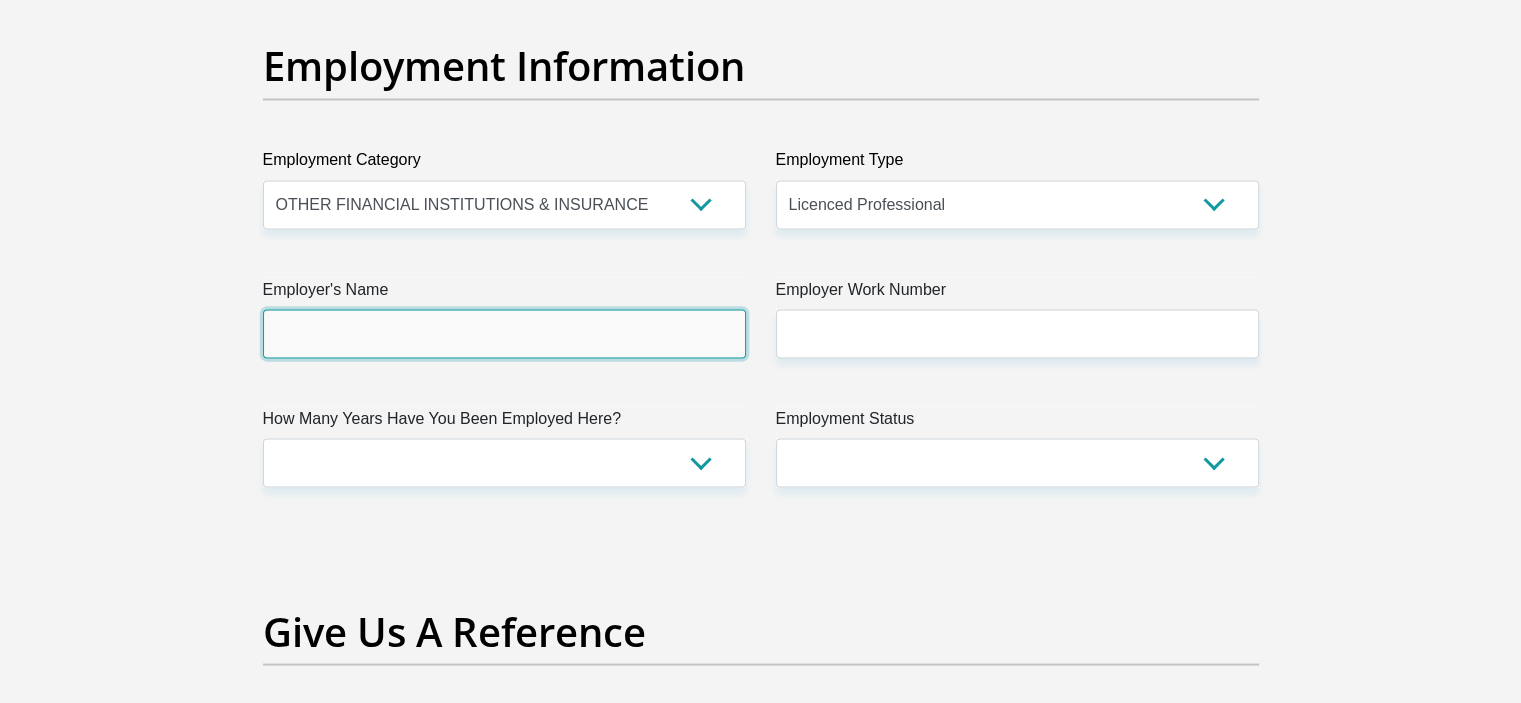 click on "Employer's Name" at bounding box center (504, 333) 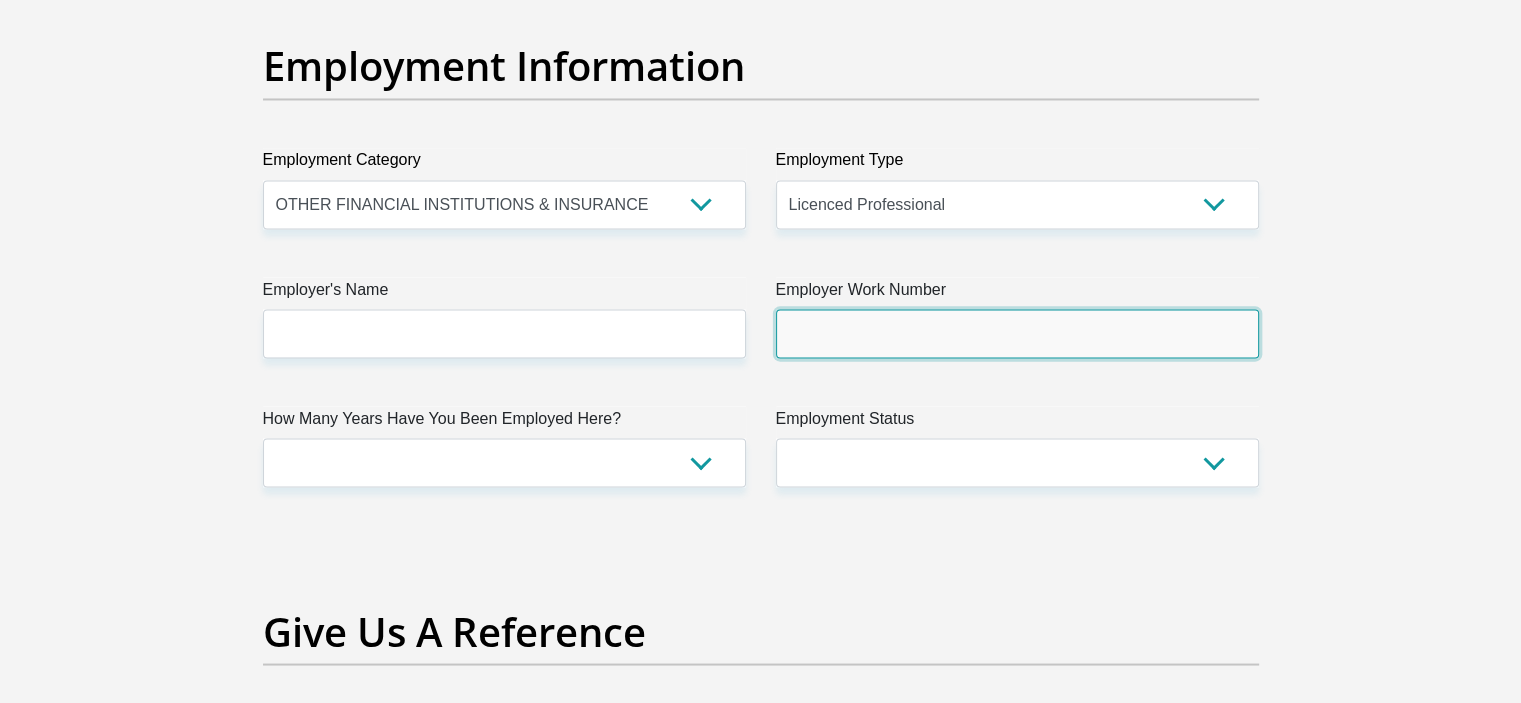 click on "Employer Work Number" at bounding box center (1017, 333) 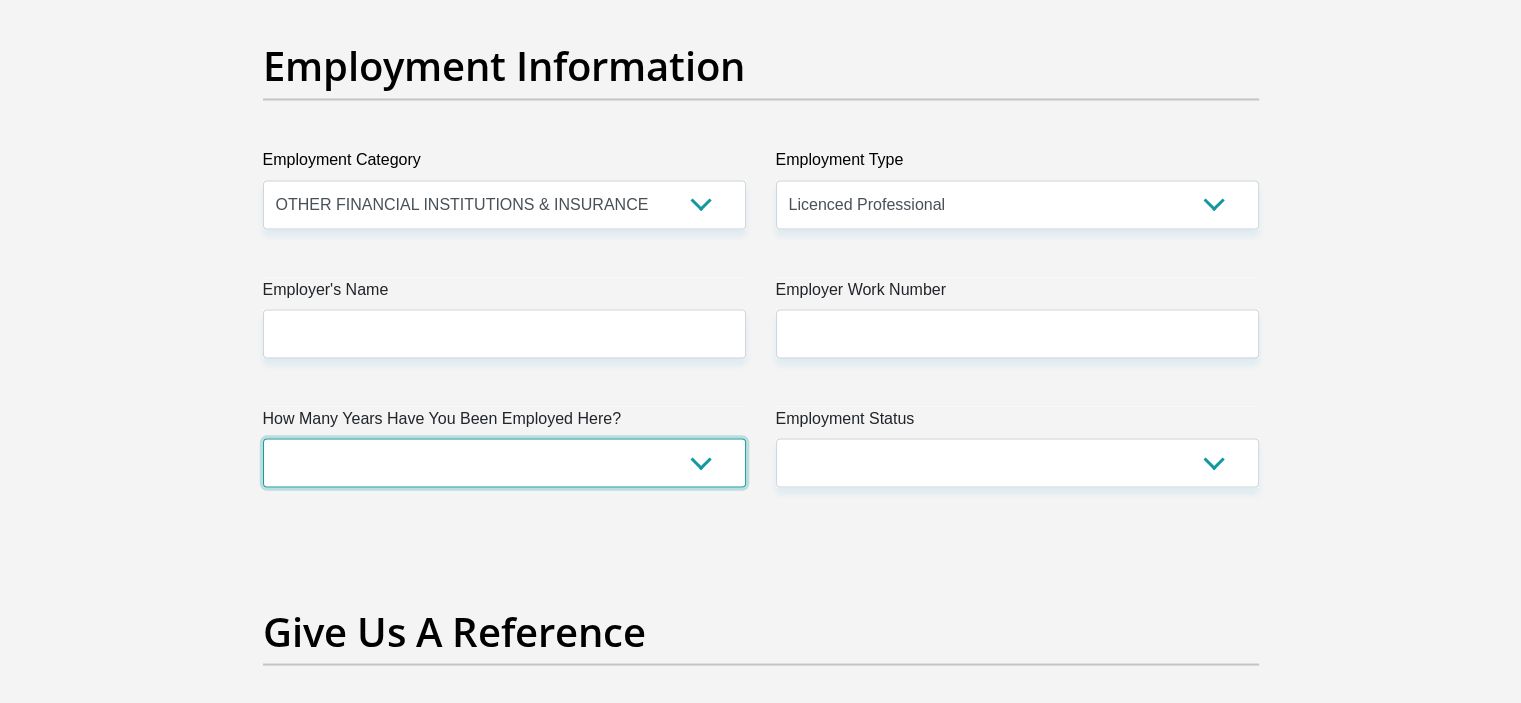 click on "less than 1 year
1-3 years
3-5 years
5+ years" at bounding box center (504, 462) 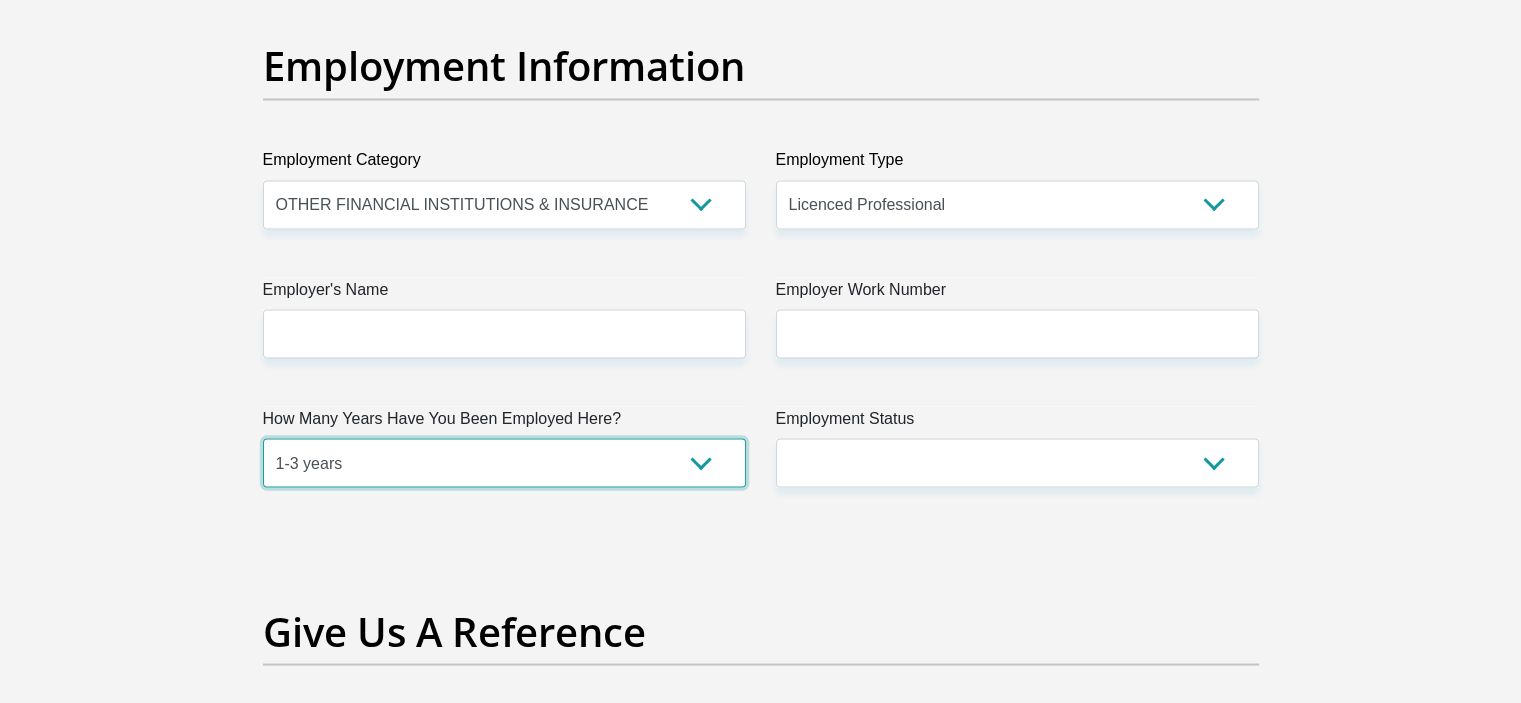 click on "less than 1 year
1-3 years
3-5 years
5+ years" at bounding box center [504, 462] 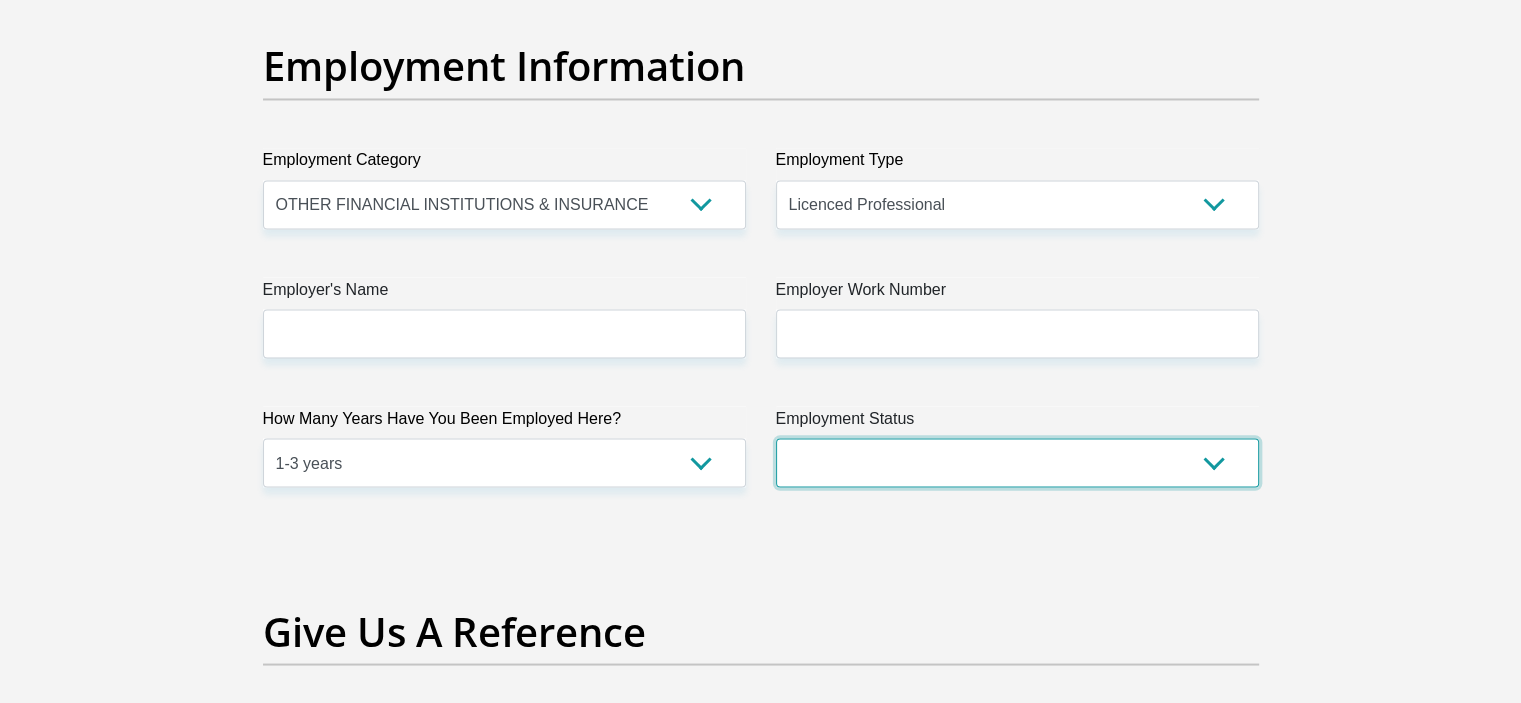 click on "Permanent/Full-time
Part-time/Casual
[DEMOGRAPHIC_DATA] Worker
Self-Employed
Housewife
Retired
Student
Medically Boarded
Disability
Unemployed" at bounding box center [1017, 462] 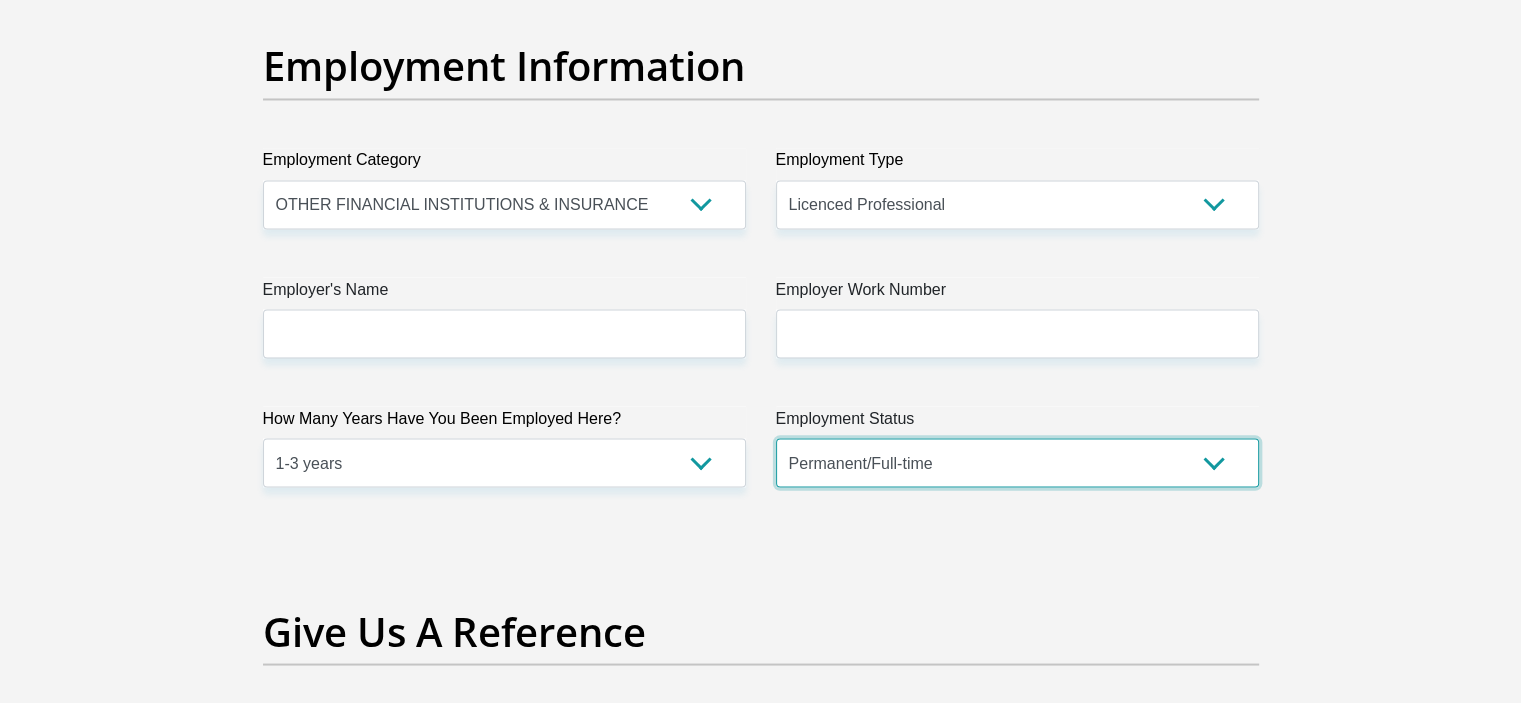 click on "Permanent/Full-time
Part-time/Casual
[DEMOGRAPHIC_DATA] Worker
Self-Employed
Housewife
Retired
Student
Medically Boarded
Disability
Unemployed" at bounding box center [1017, 462] 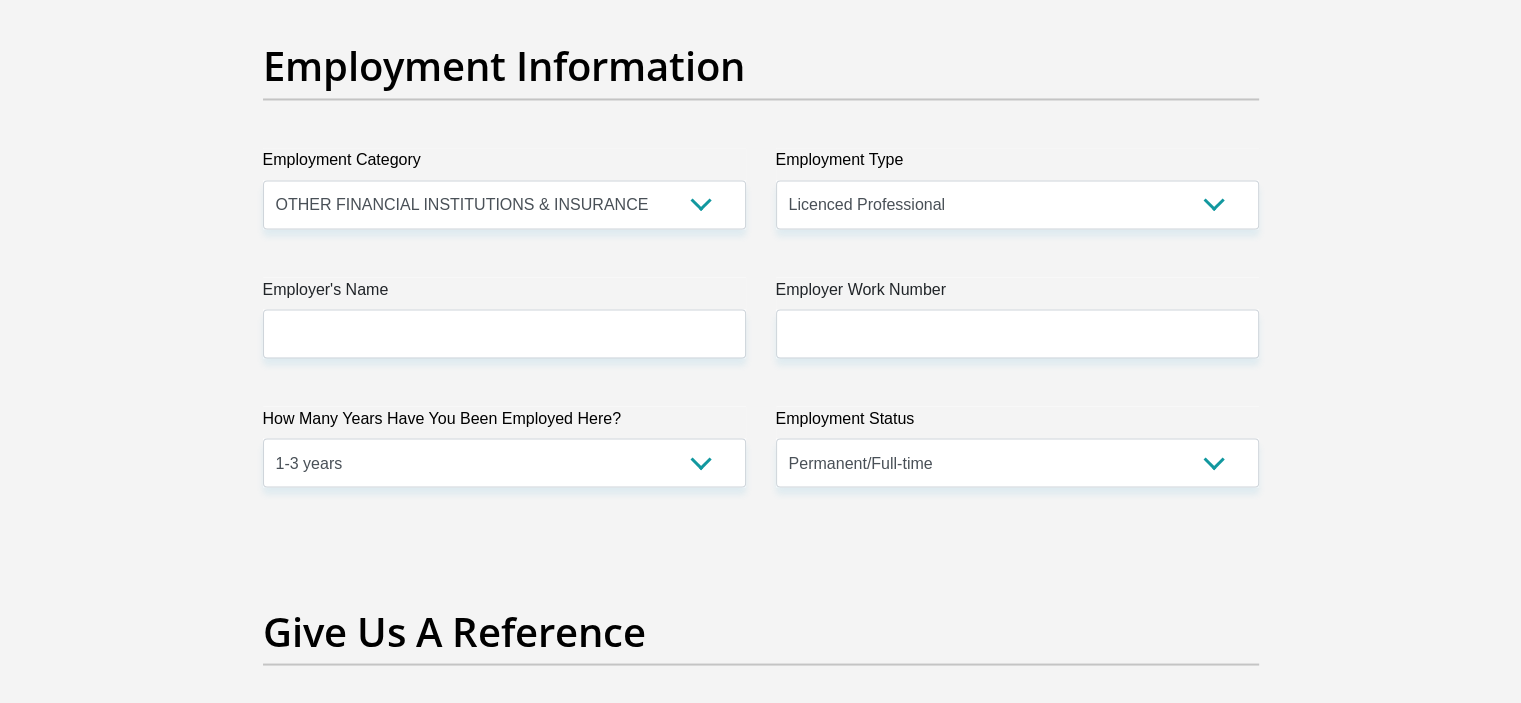 click on "Title
Mr
Ms
Mrs
Dr
[PERSON_NAME]
First Name
Azwindini
Surname
[GEOGRAPHIC_DATA]
ID Number
9012270906080
Please input valid ID number
Race
Black
Coloured
Indian
White
Other
Contact Number
0794410942
Please input valid contact number
Nationality
[GEOGRAPHIC_DATA]
[GEOGRAPHIC_DATA]
[GEOGRAPHIC_DATA]  [GEOGRAPHIC_DATA]  [GEOGRAPHIC_DATA]" at bounding box center [761, -40] 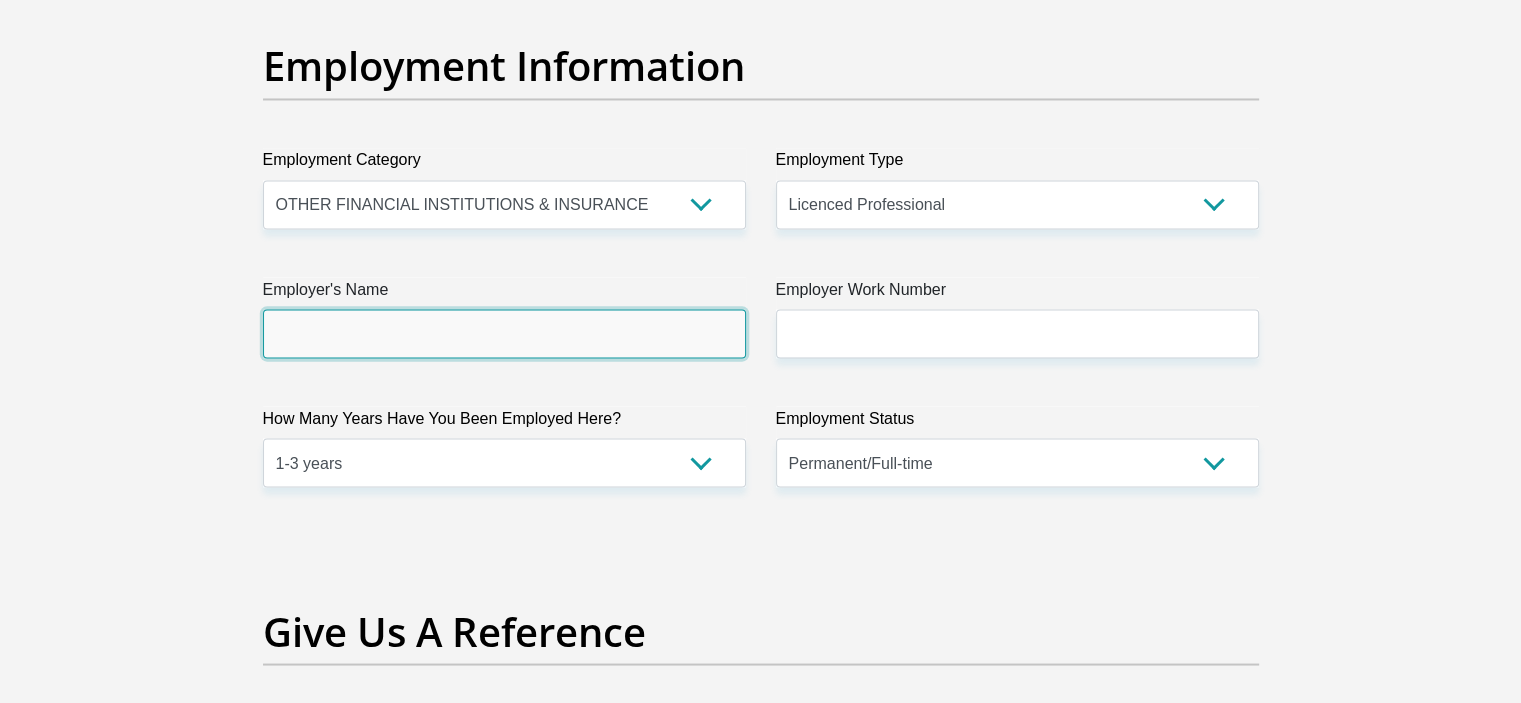 click on "Employer's Name" at bounding box center (504, 333) 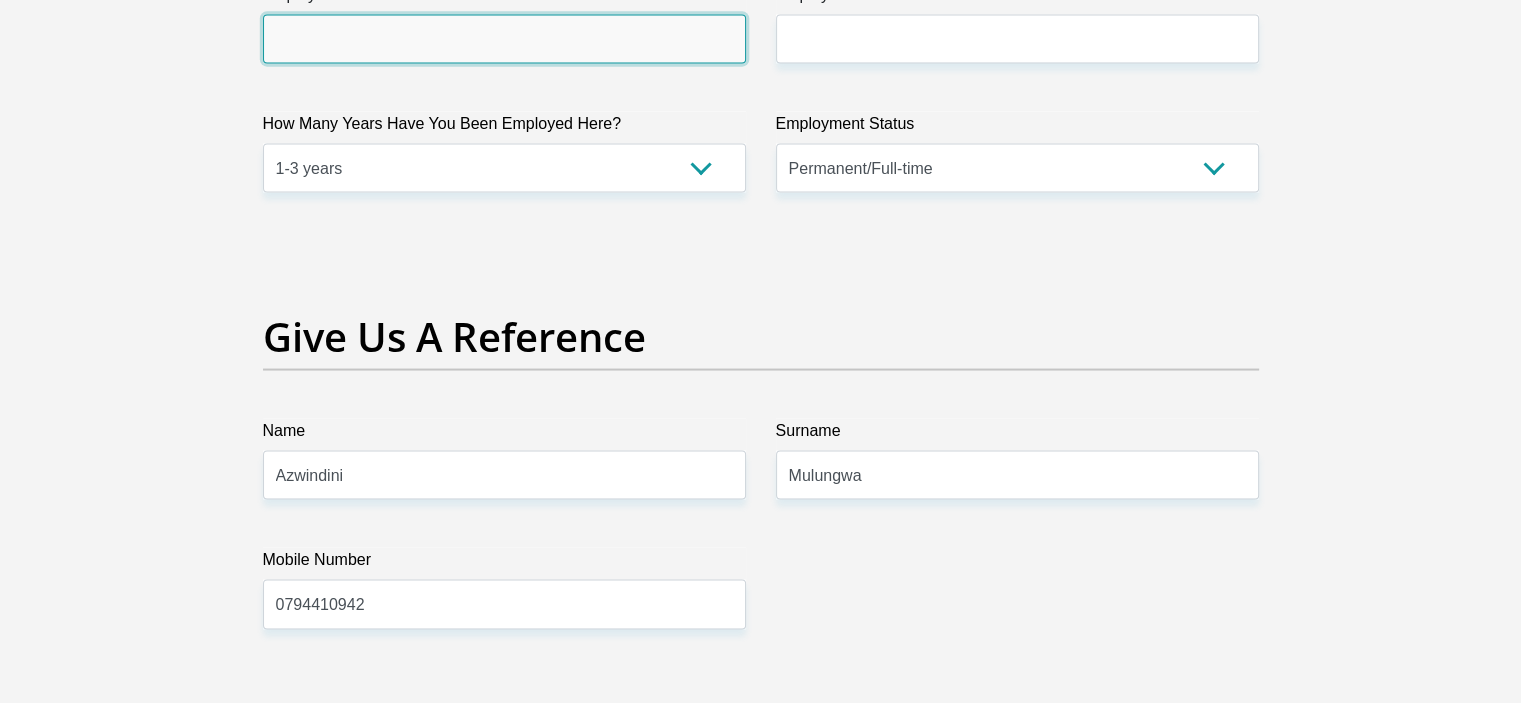 scroll, scrollTop: 3919, scrollLeft: 0, axis: vertical 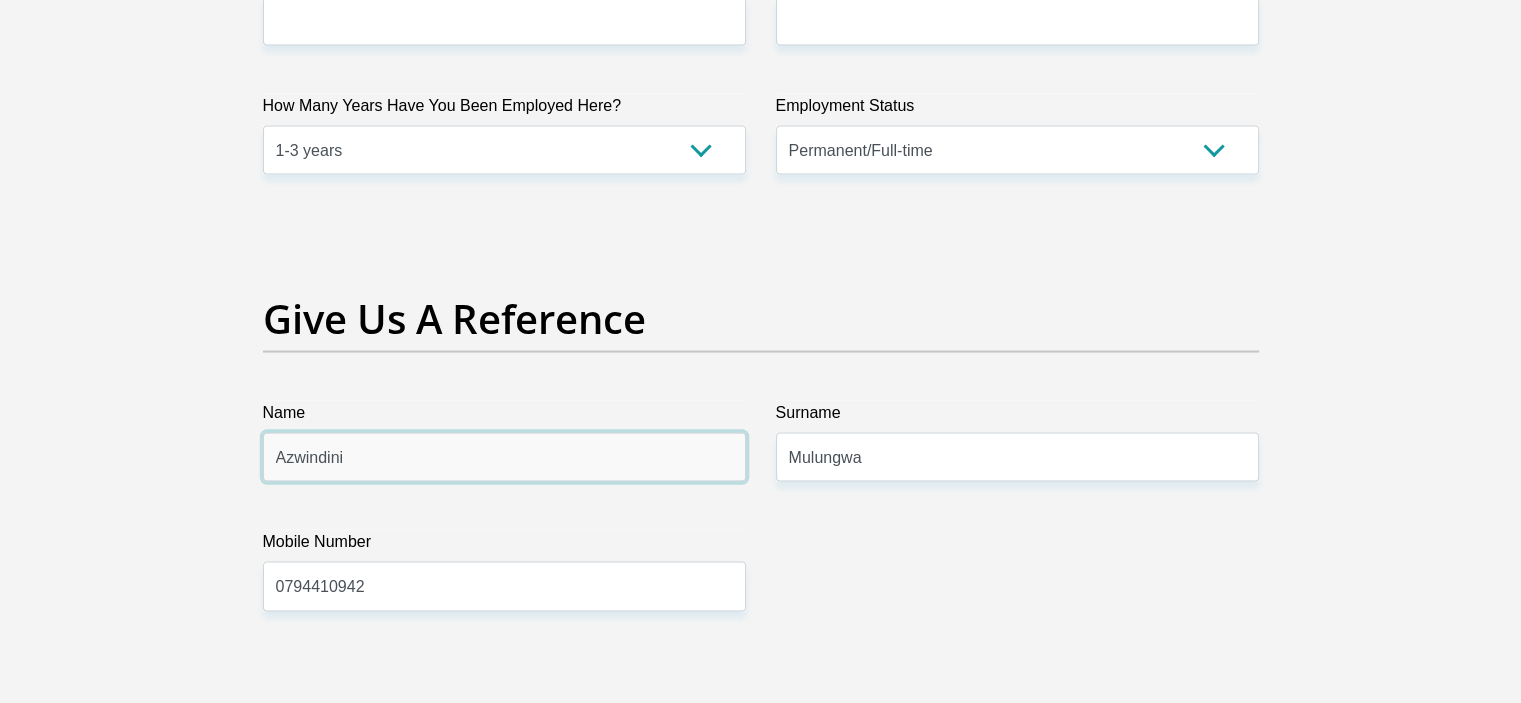 click on "Azwindini" at bounding box center (504, 457) 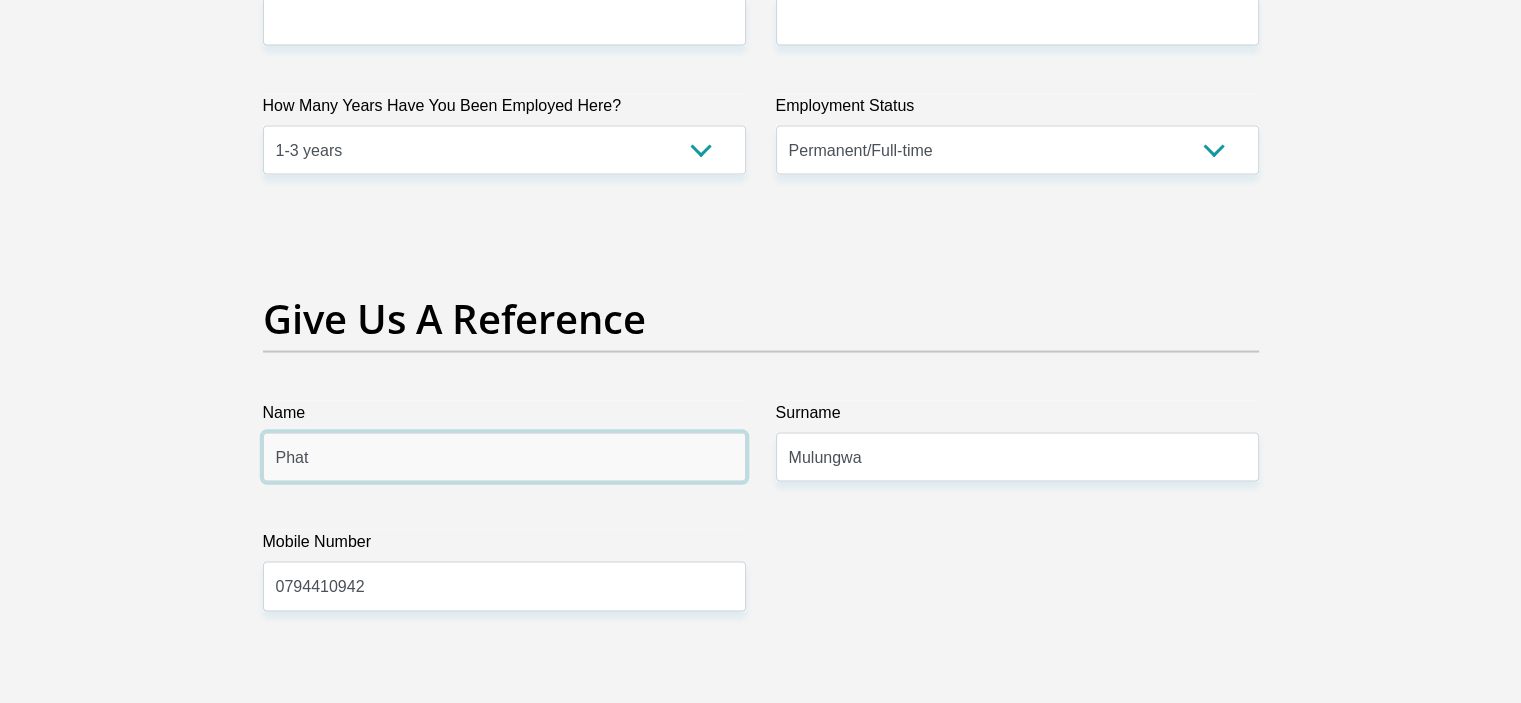 type on "Phathutshedzo" 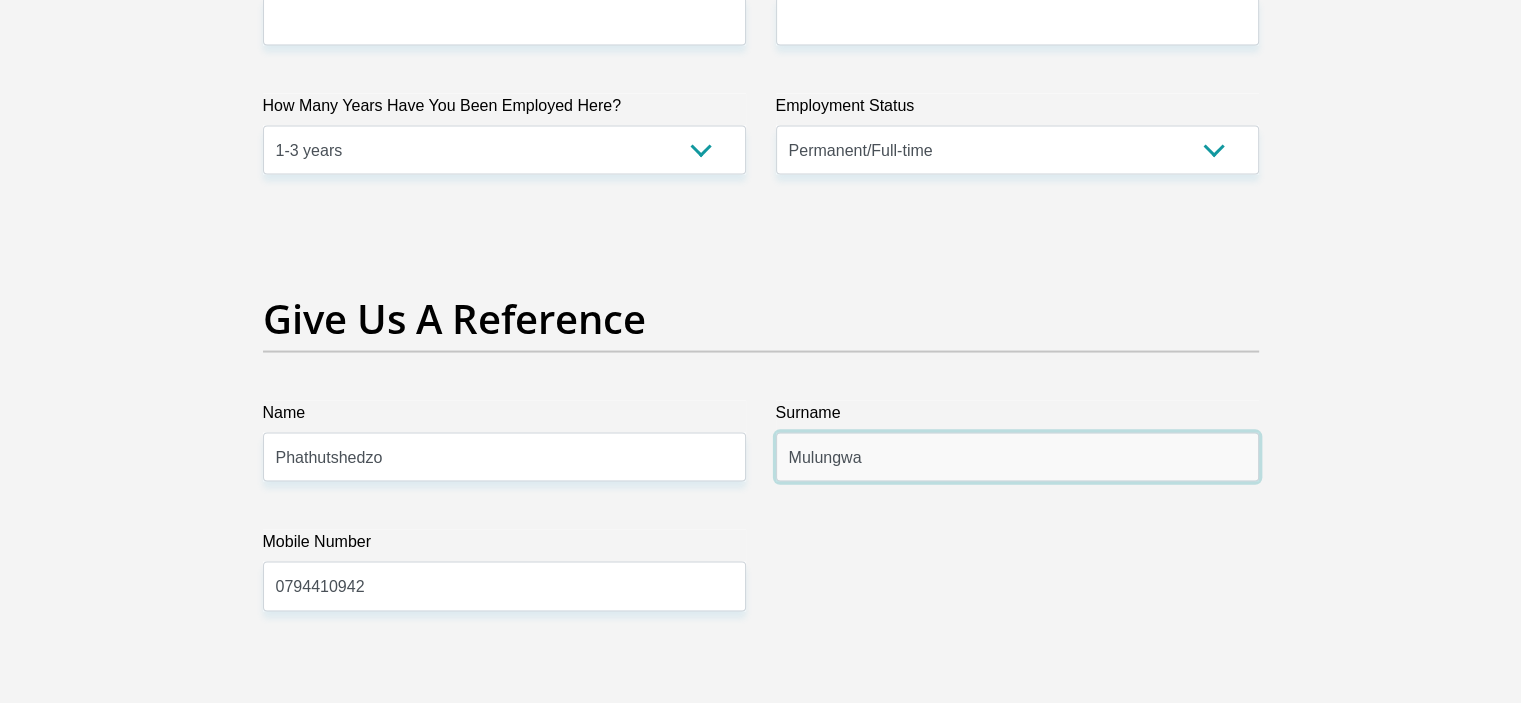 drag, startPoint x: 899, startPoint y: 464, endPoint x: 703, endPoint y: 479, distance: 196.57314 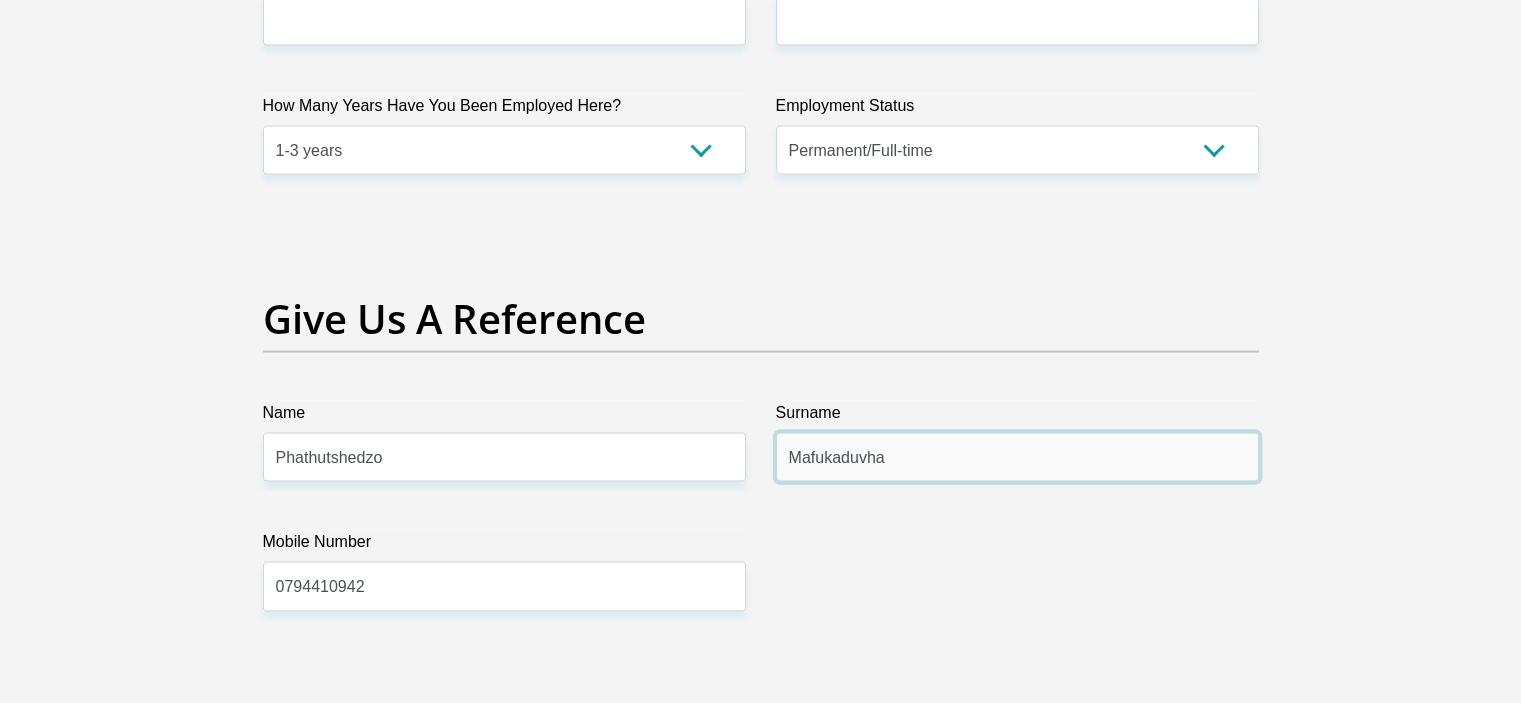 type on "Mafukaduvha" 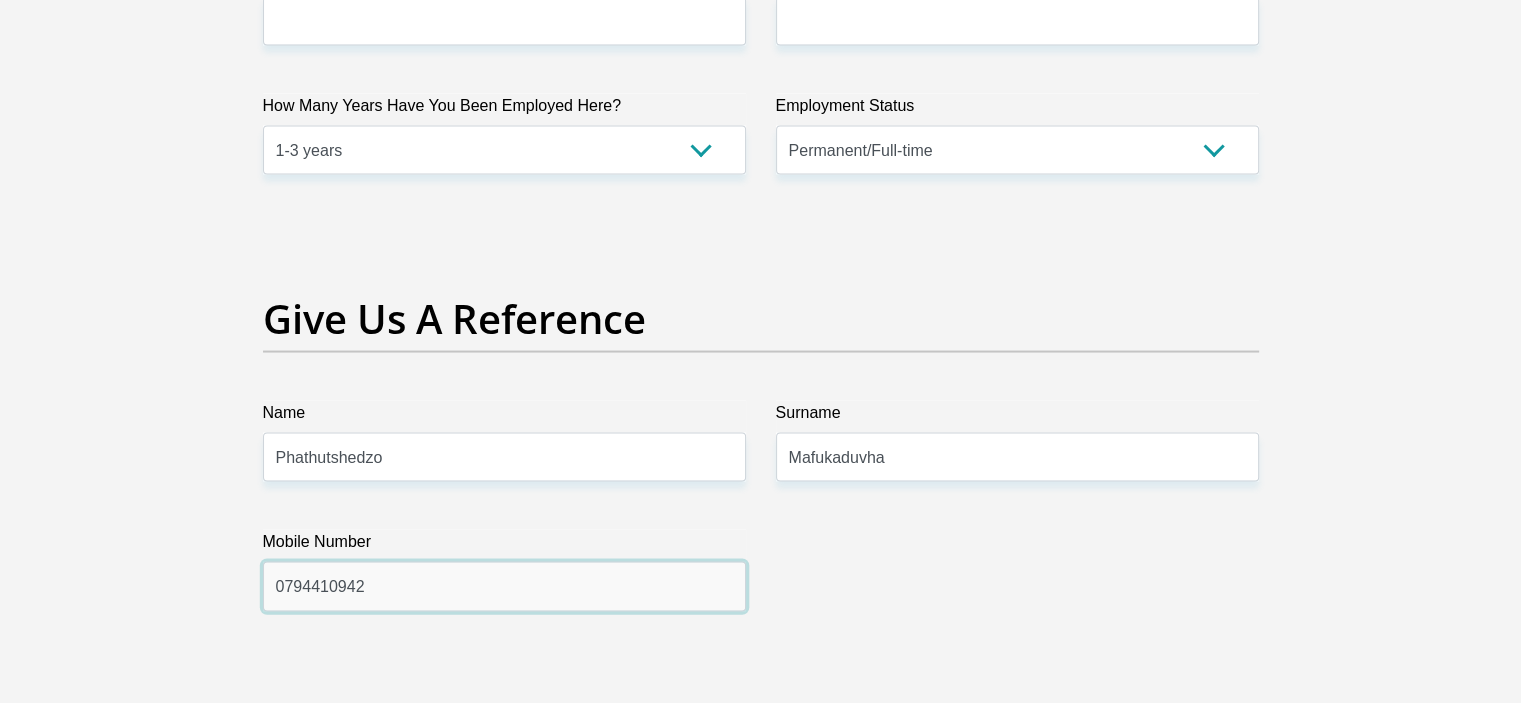 drag, startPoint x: 477, startPoint y: 589, endPoint x: 272, endPoint y: 588, distance: 205.00244 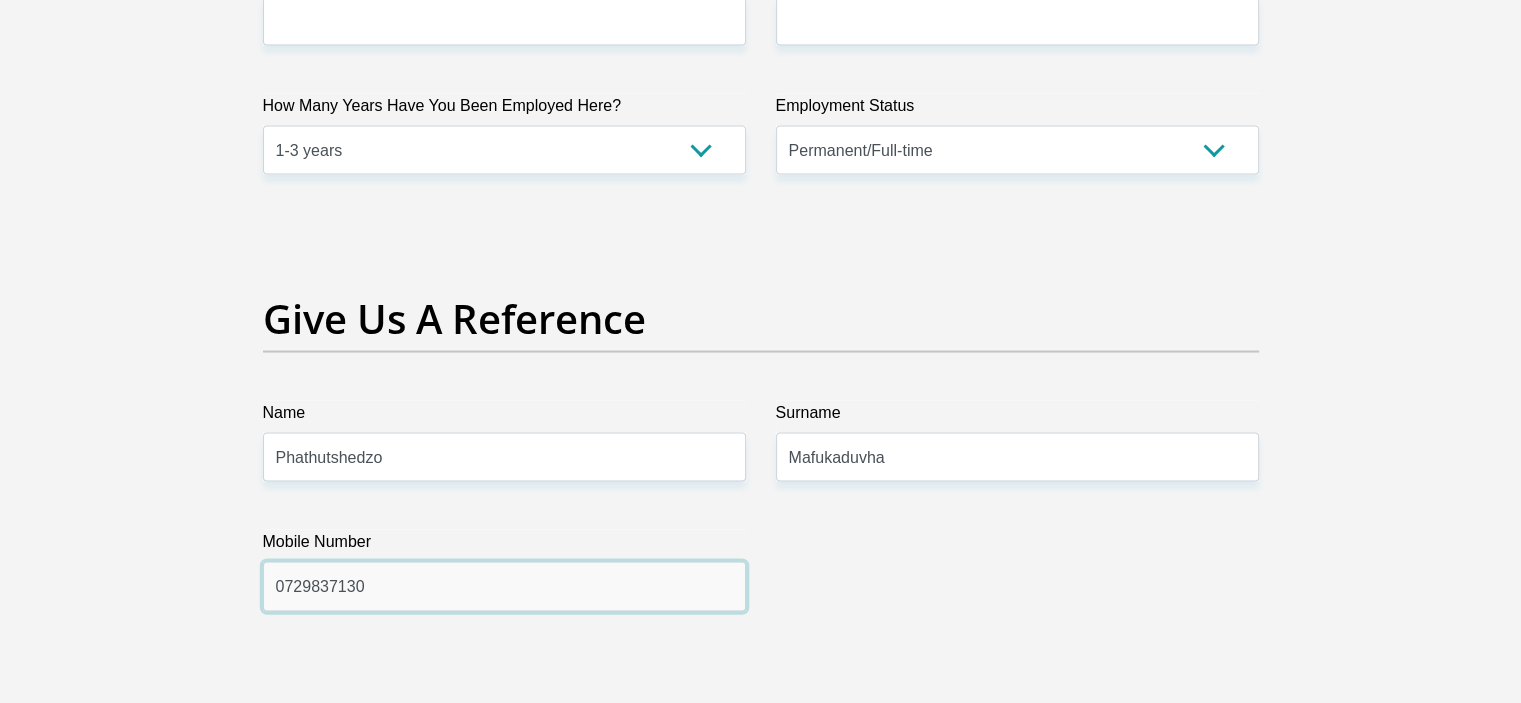 drag, startPoint x: 308, startPoint y: 584, endPoint x: 324, endPoint y: 583, distance: 16.03122 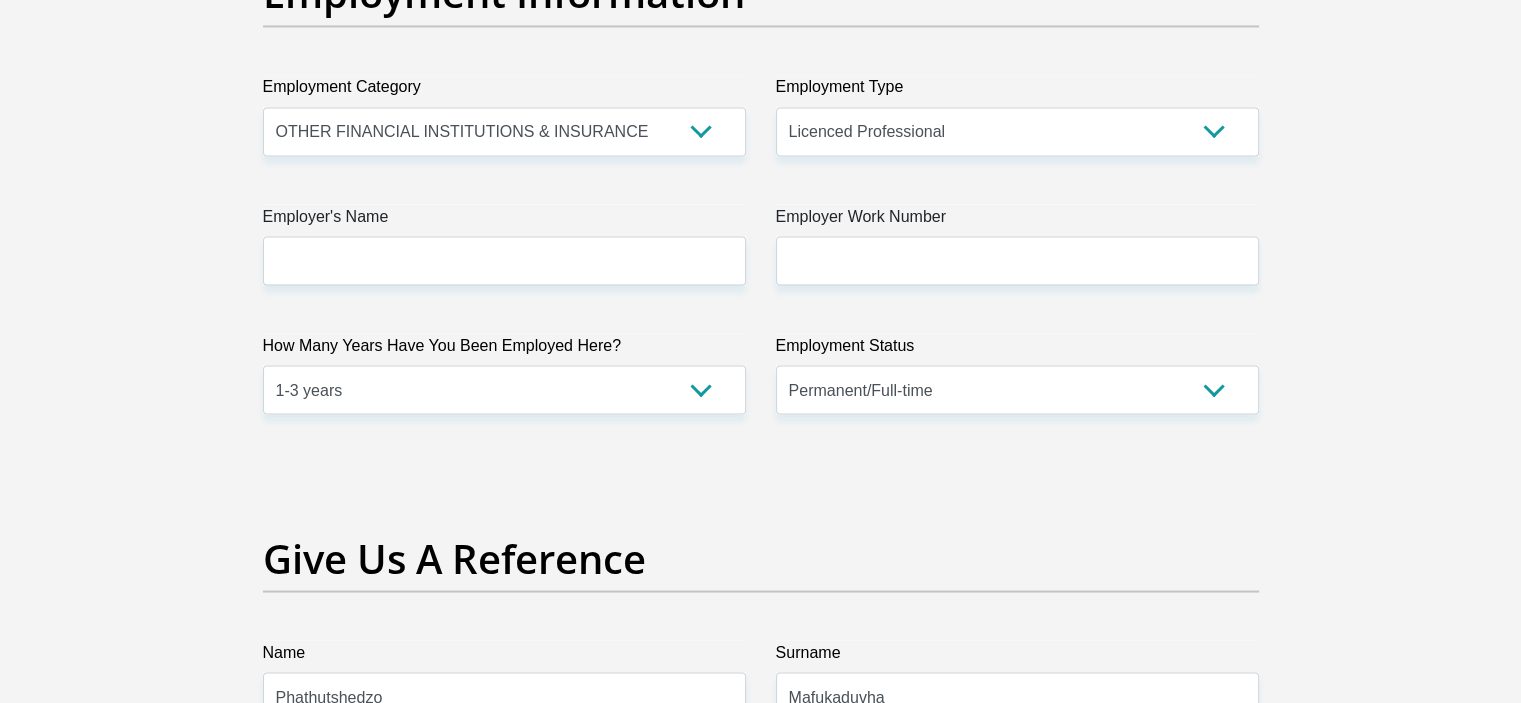 scroll, scrollTop: 3671, scrollLeft: 0, axis: vertical 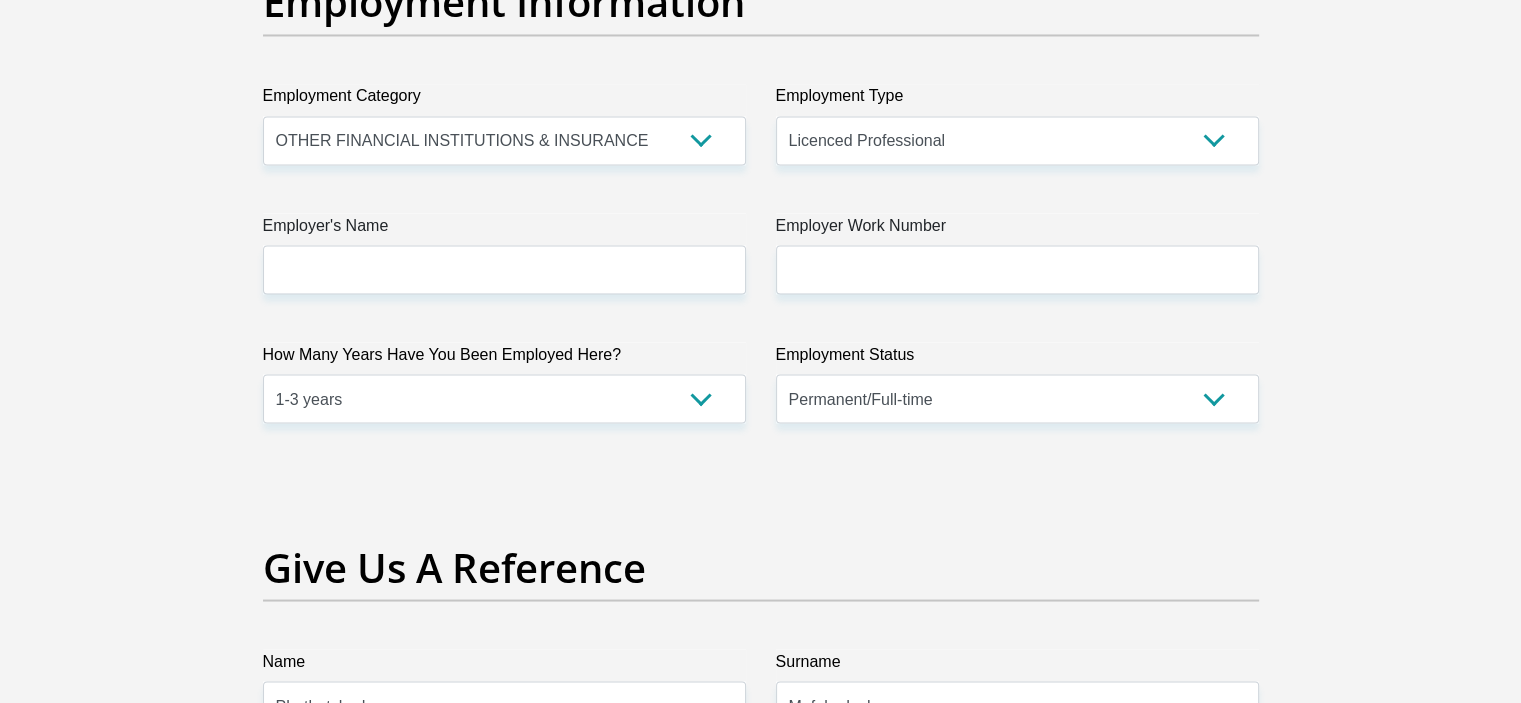 type on "0729837130" 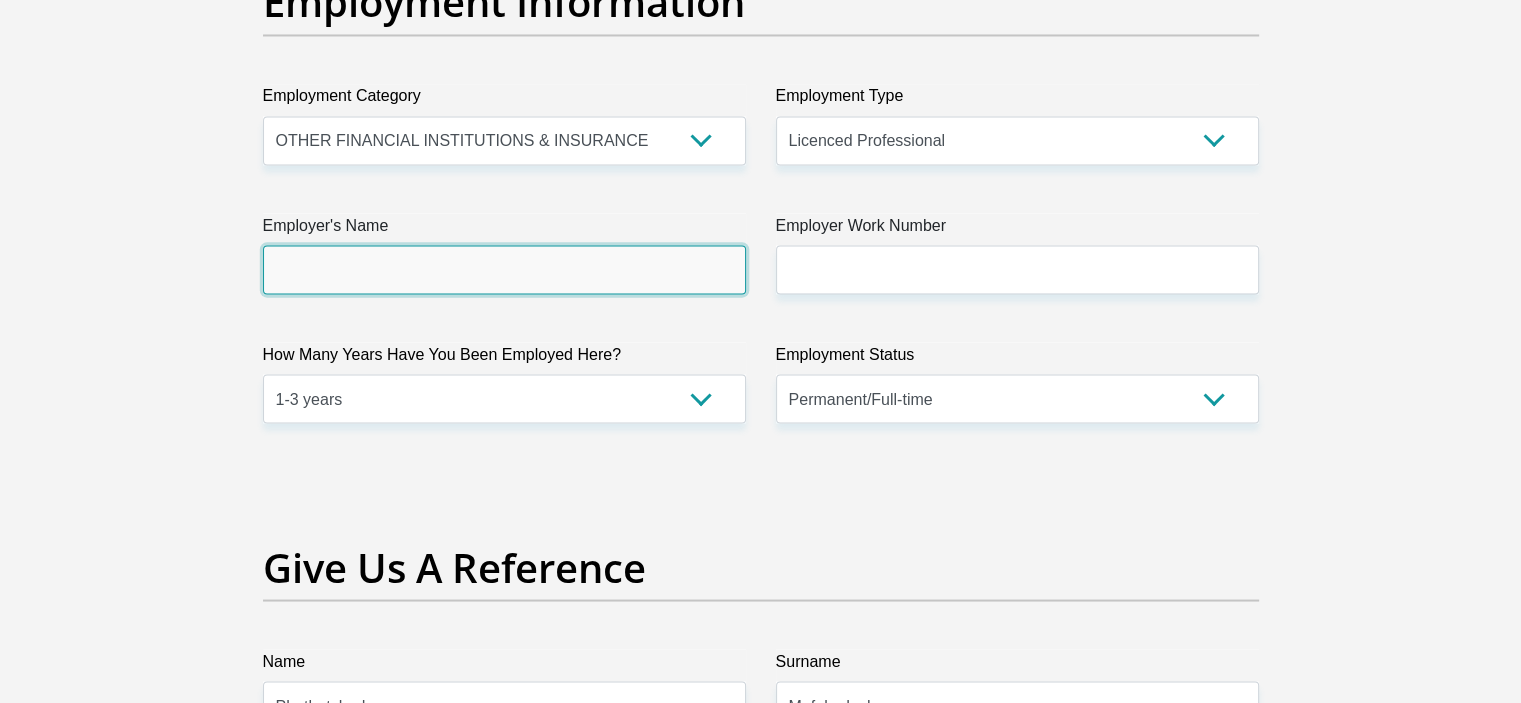 click on "Employer's Name" at bounding box center [504, 269] 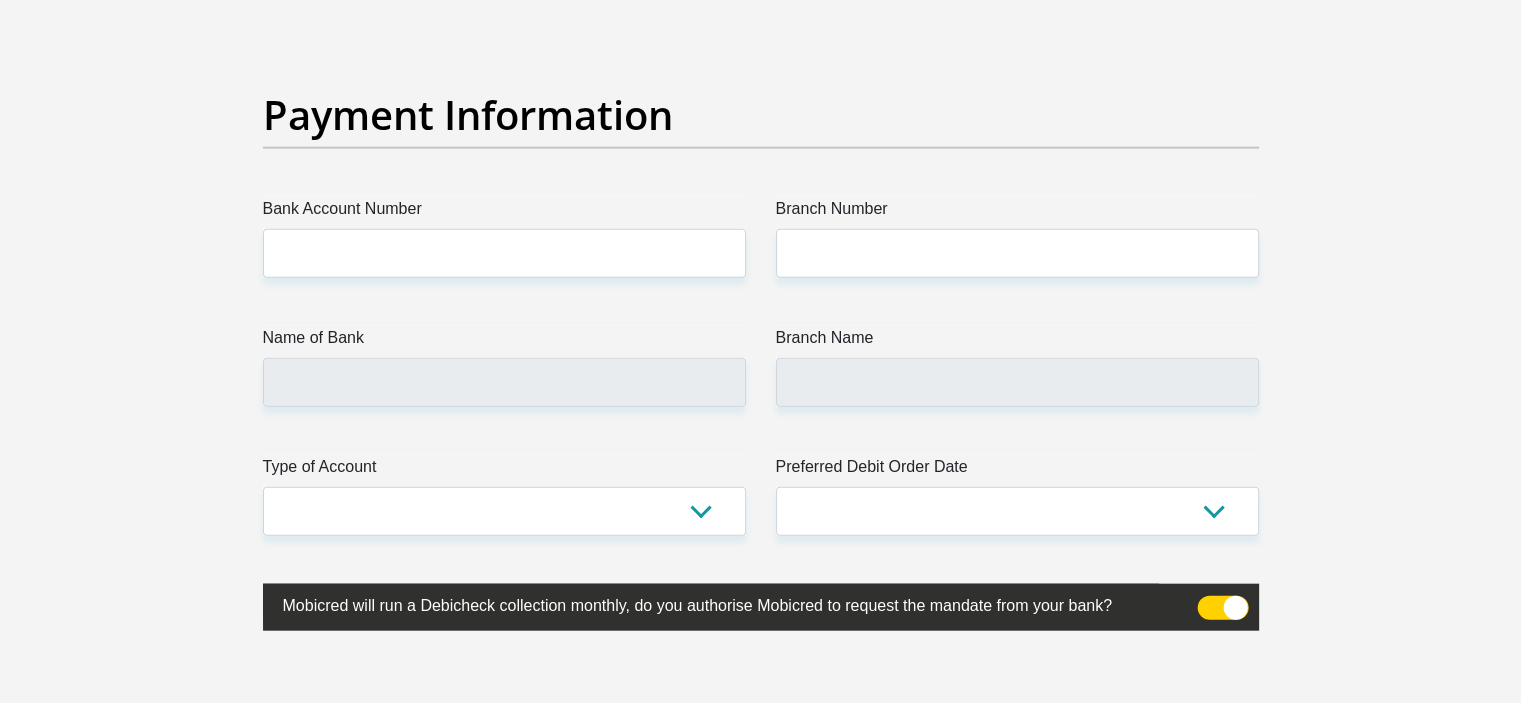 scroll, scrollTop: 4569, scrollLeft: 0, axis: vertical 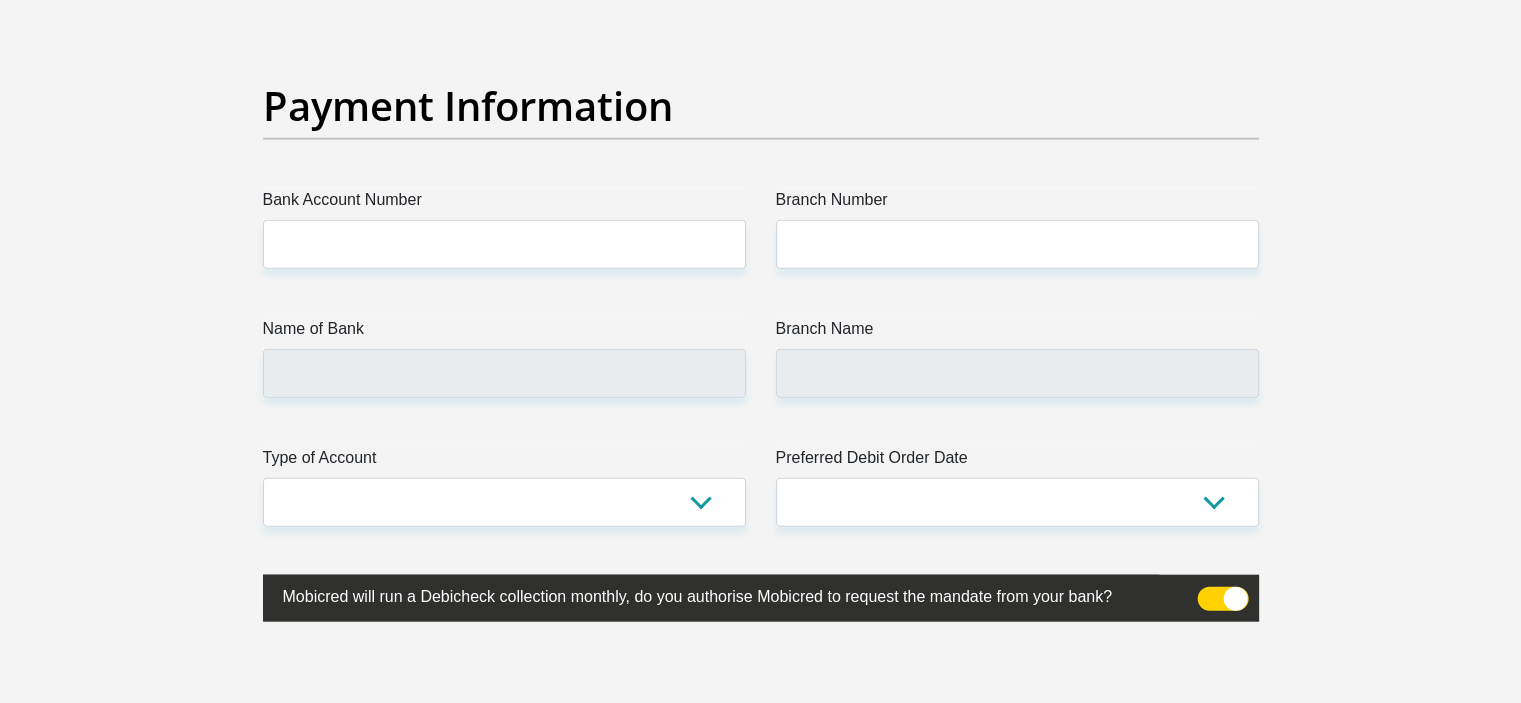 type on "Assupol" 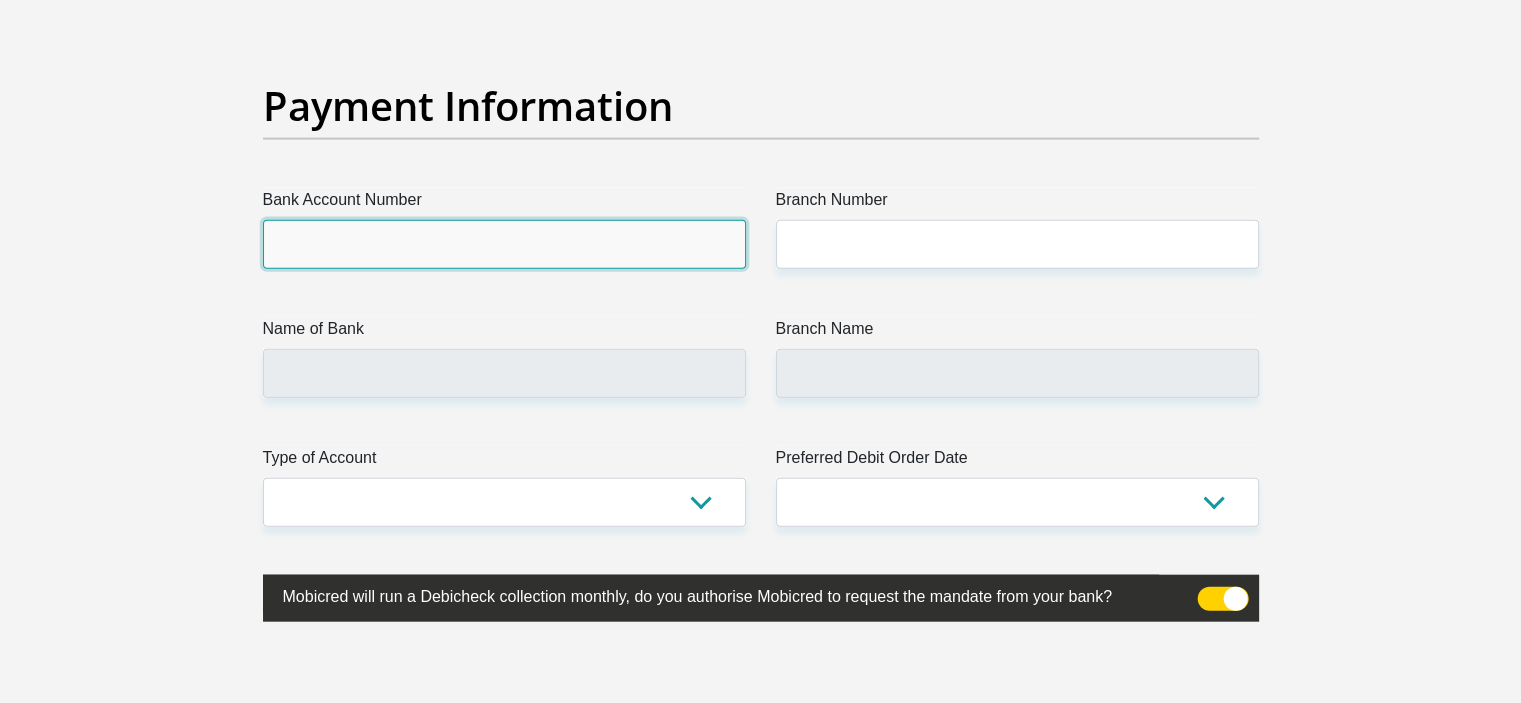 click on "Bank Account Number" at bounding box center (504, 244) 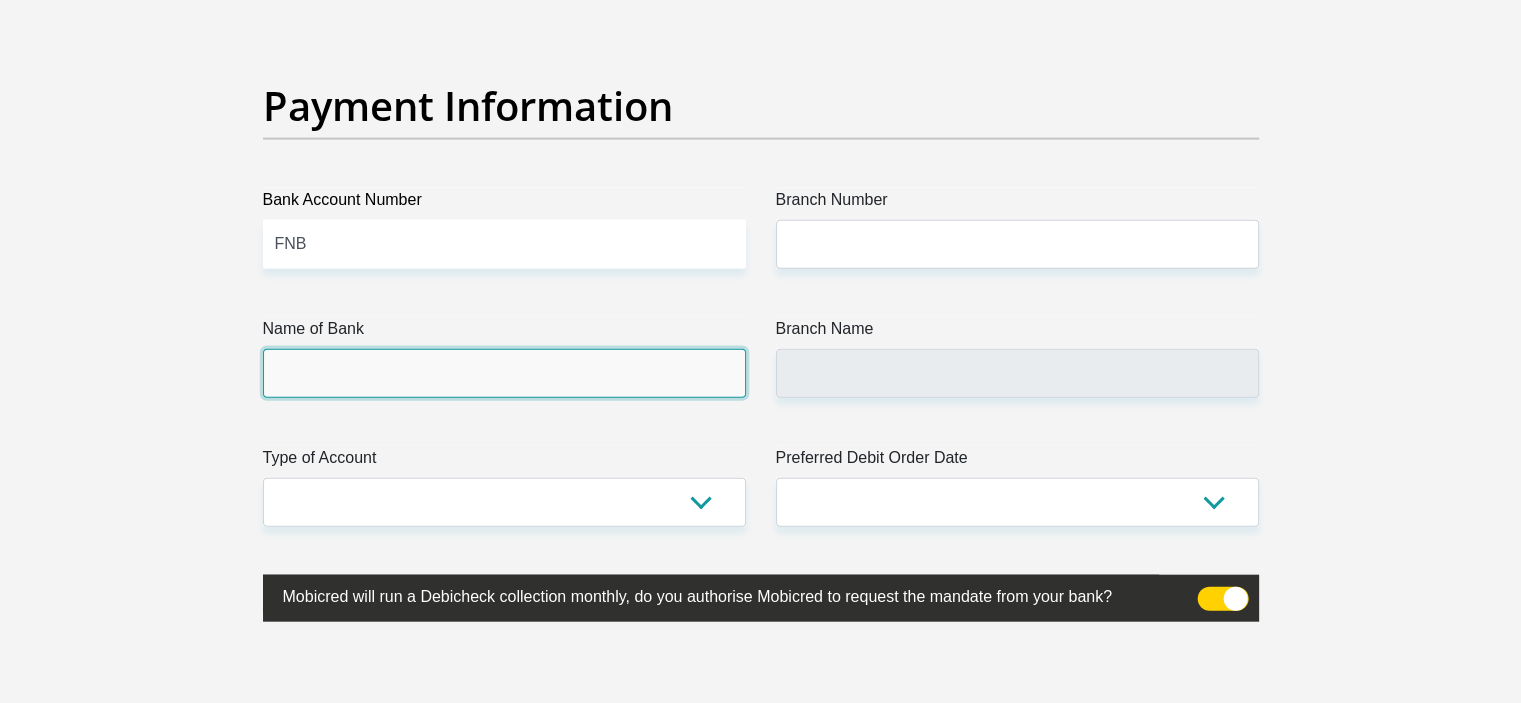 click on "Name of Bank" at bounding box center (504, 373) 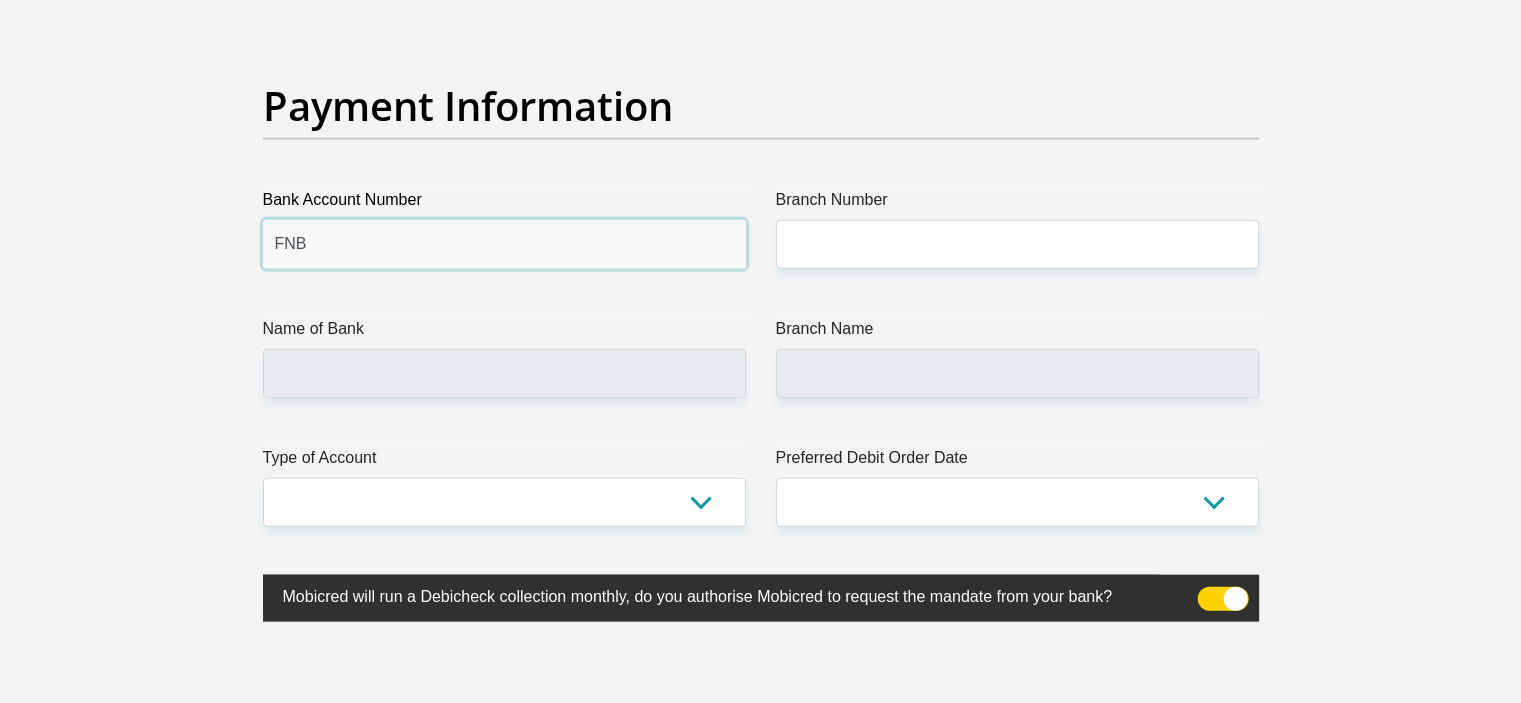drag, startPoint x: 361, startPoint y: 235, endPoint x: 167, endPoint y: 243, distance: 194.16487 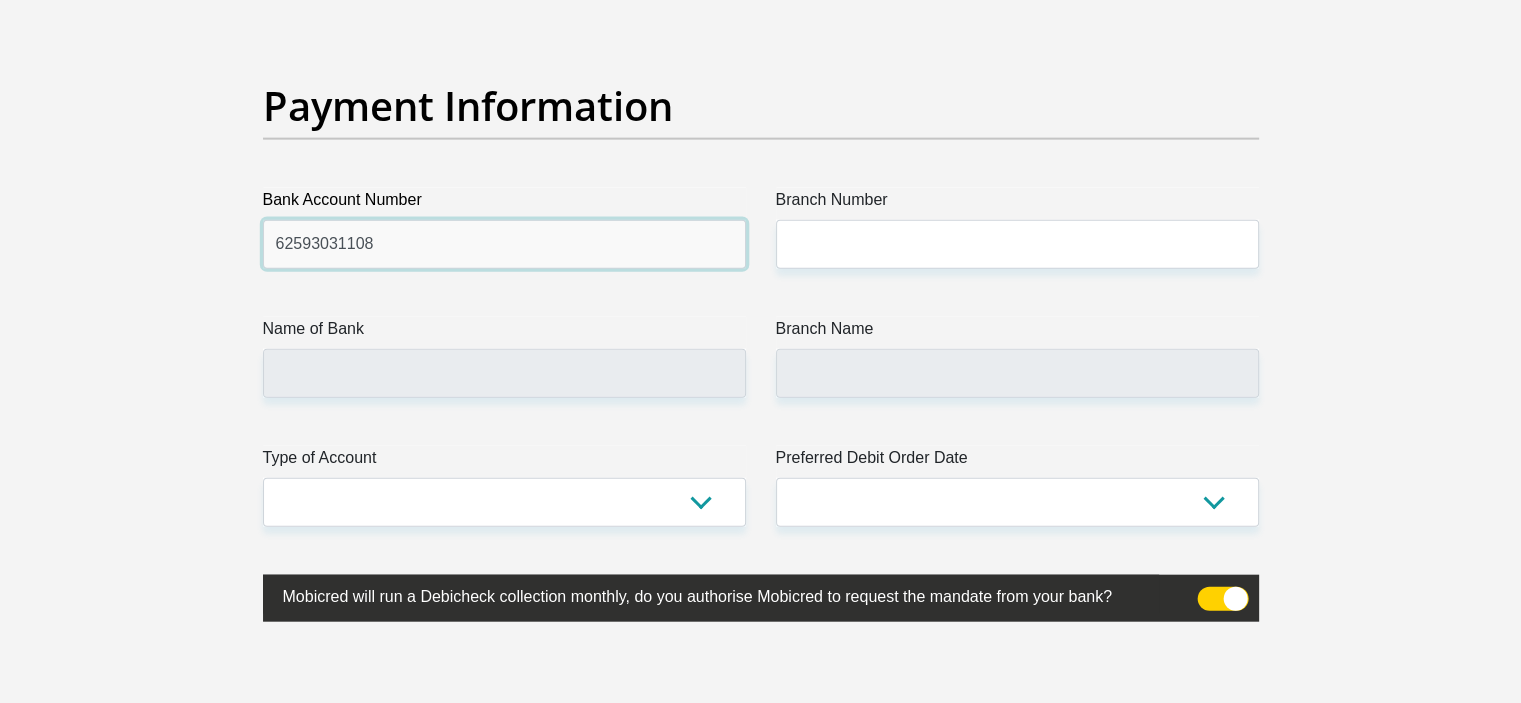 click on "62593031108" at bounding box center [504, 244] 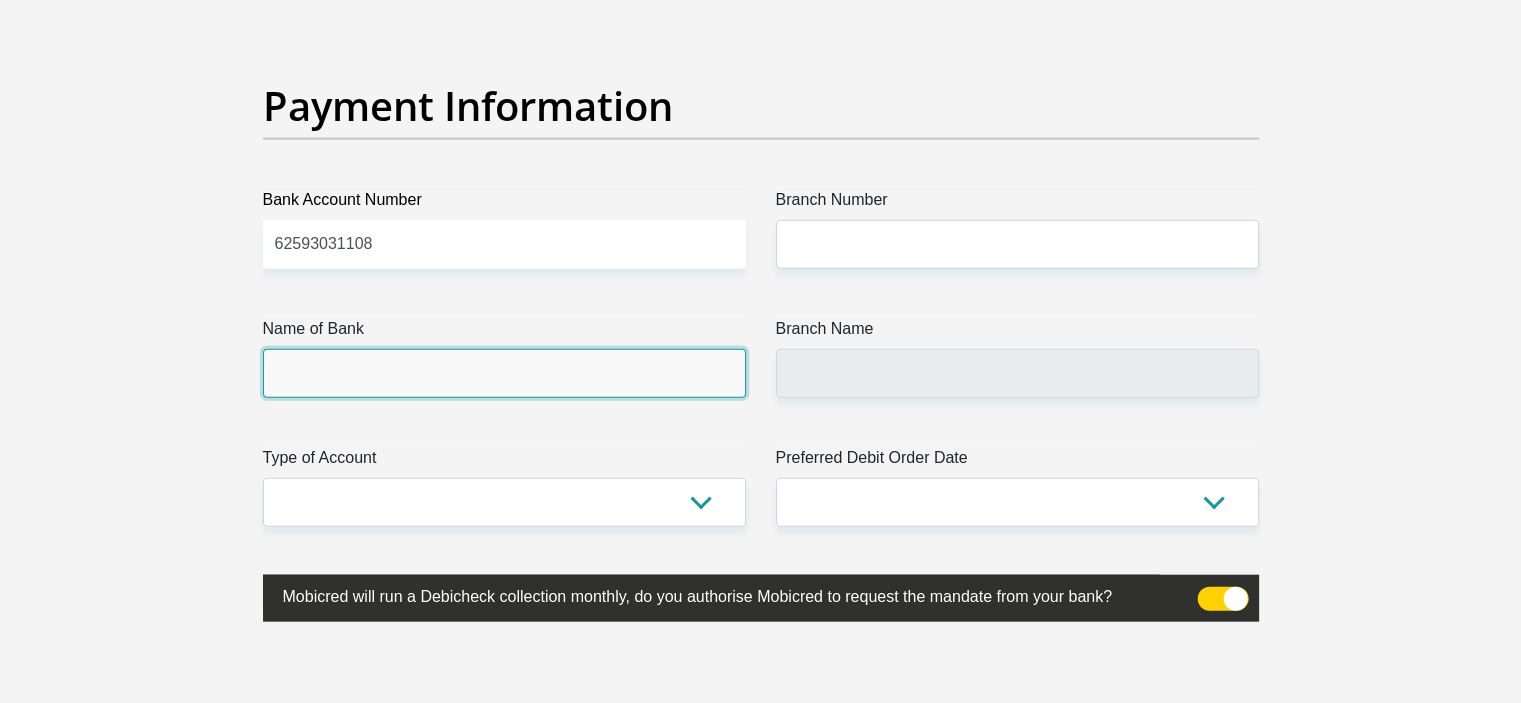 click on "Name of Bank" at bounding box center (504, 373) 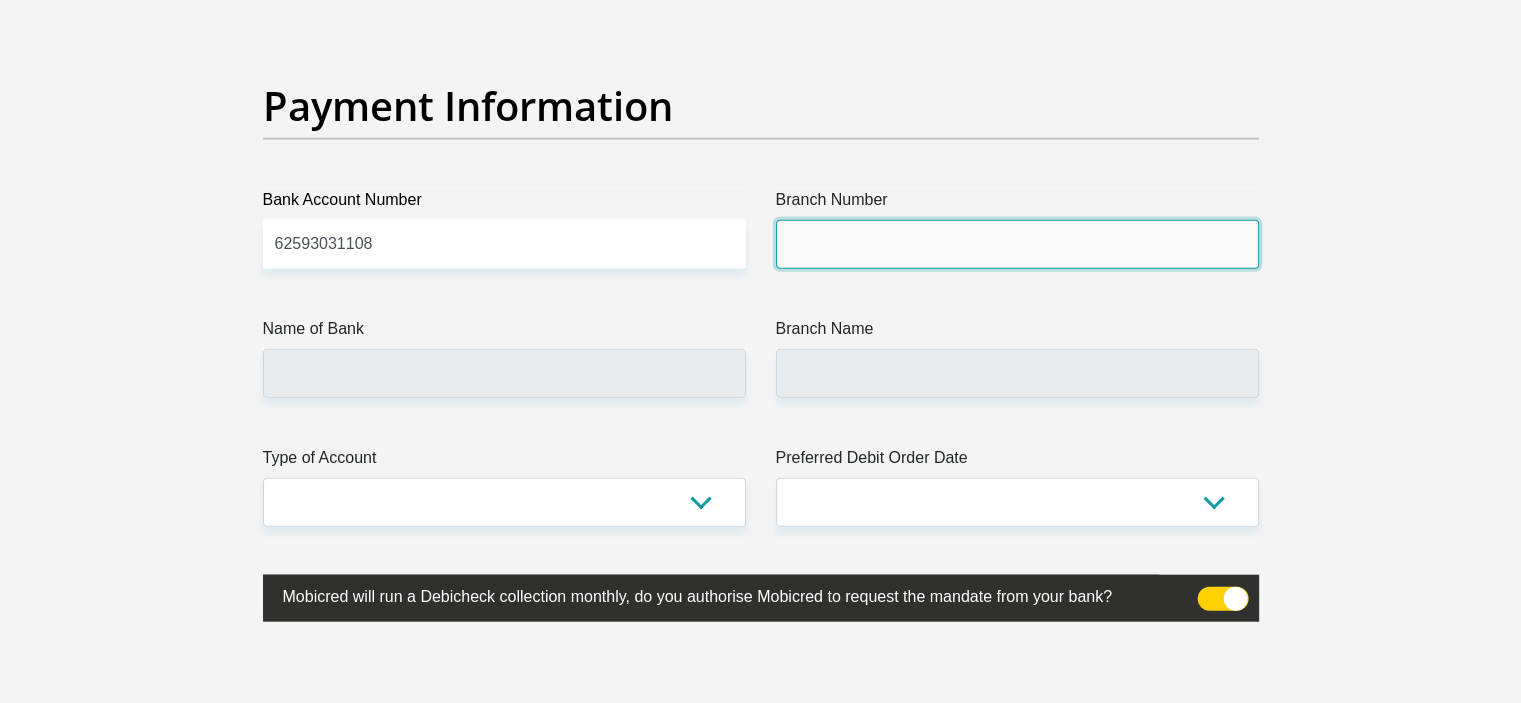 click on "Branch Number" at bounding box center (1017, 244) 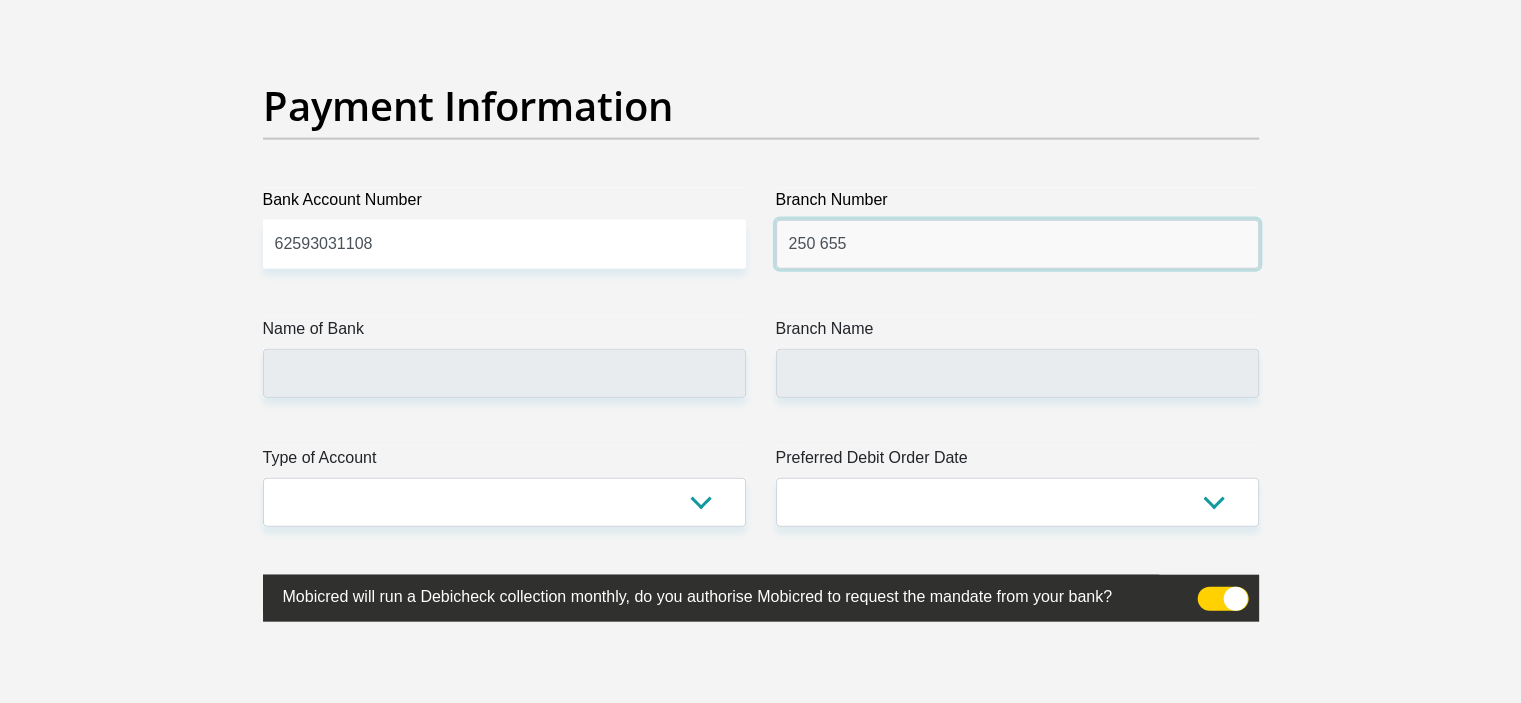 type on "250 655" 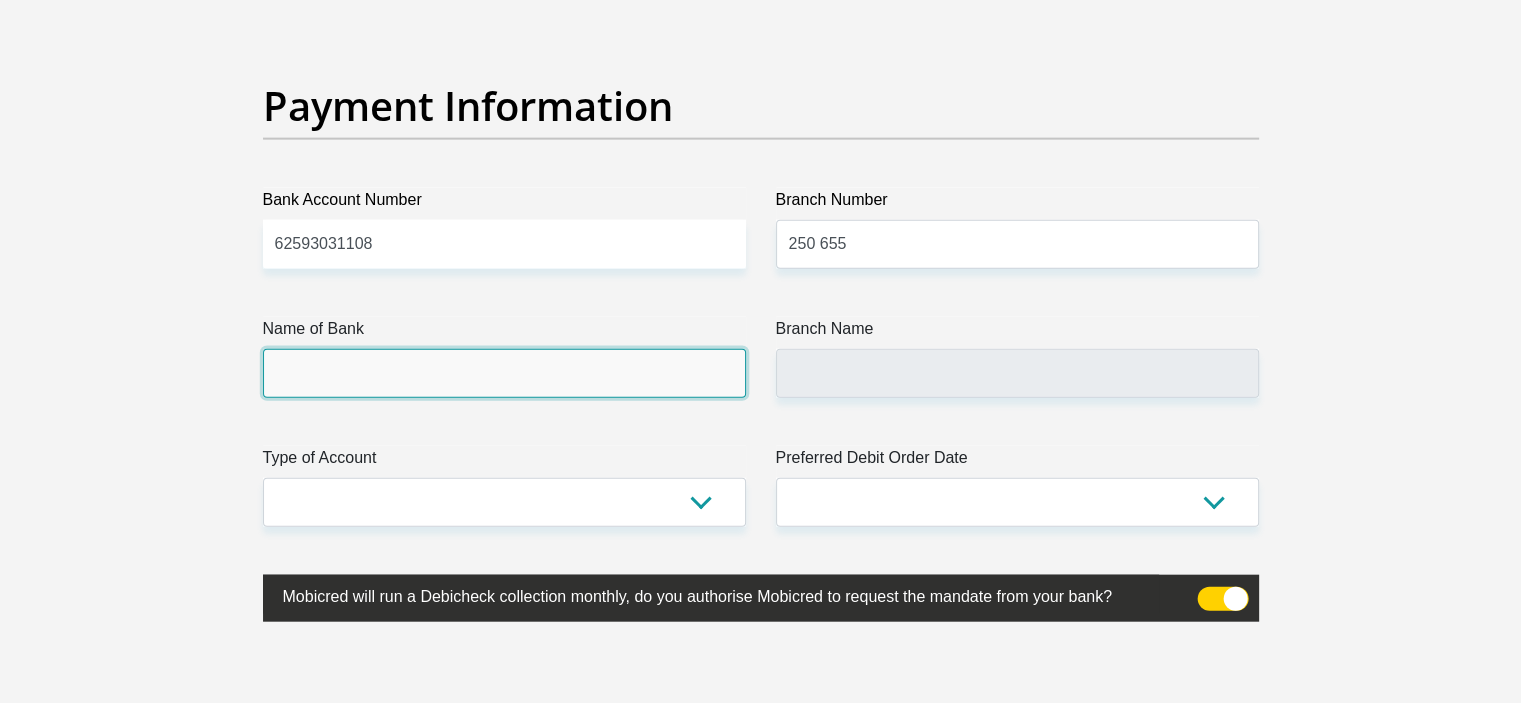 click on "Name of Bank" at bounding box center (504, 373) 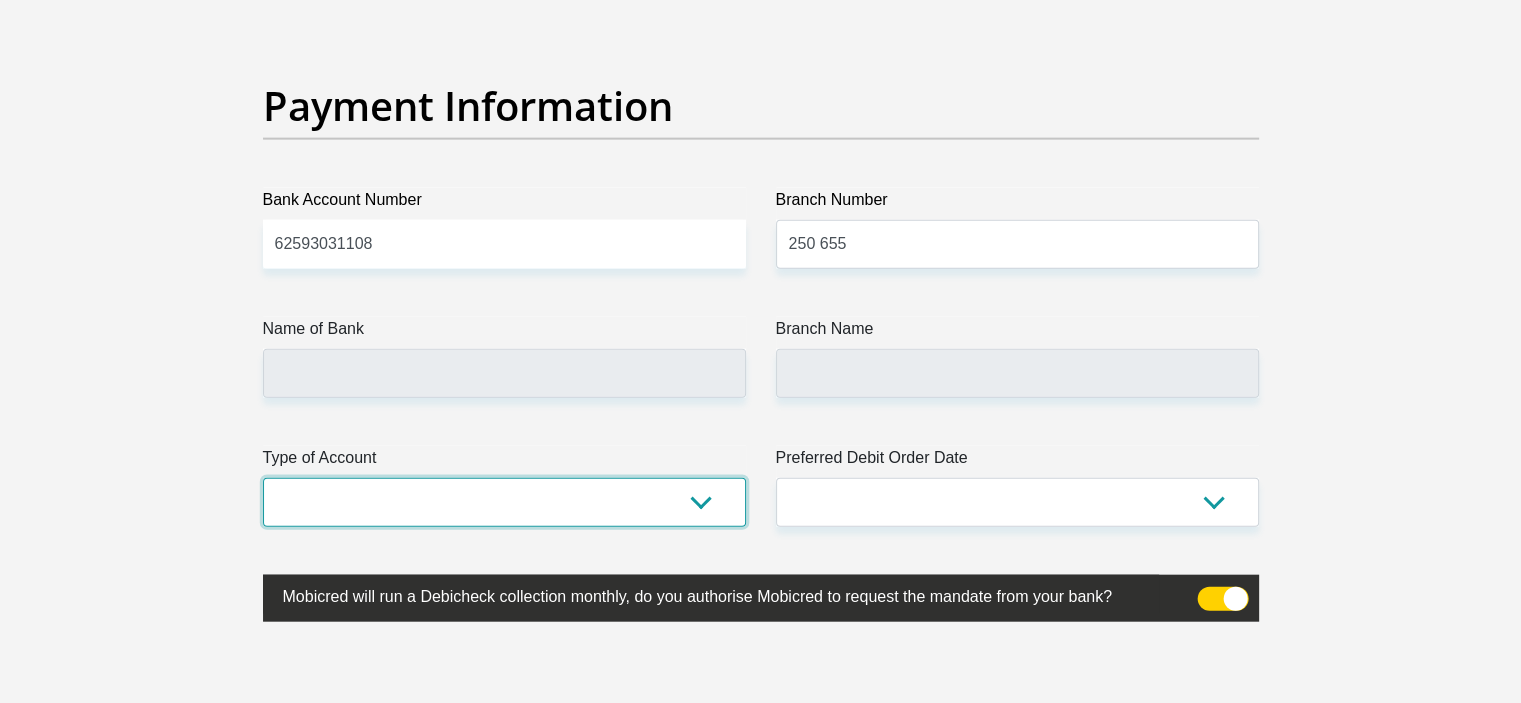 click on "Cheque
Savings" at bounding box center [504, 502] 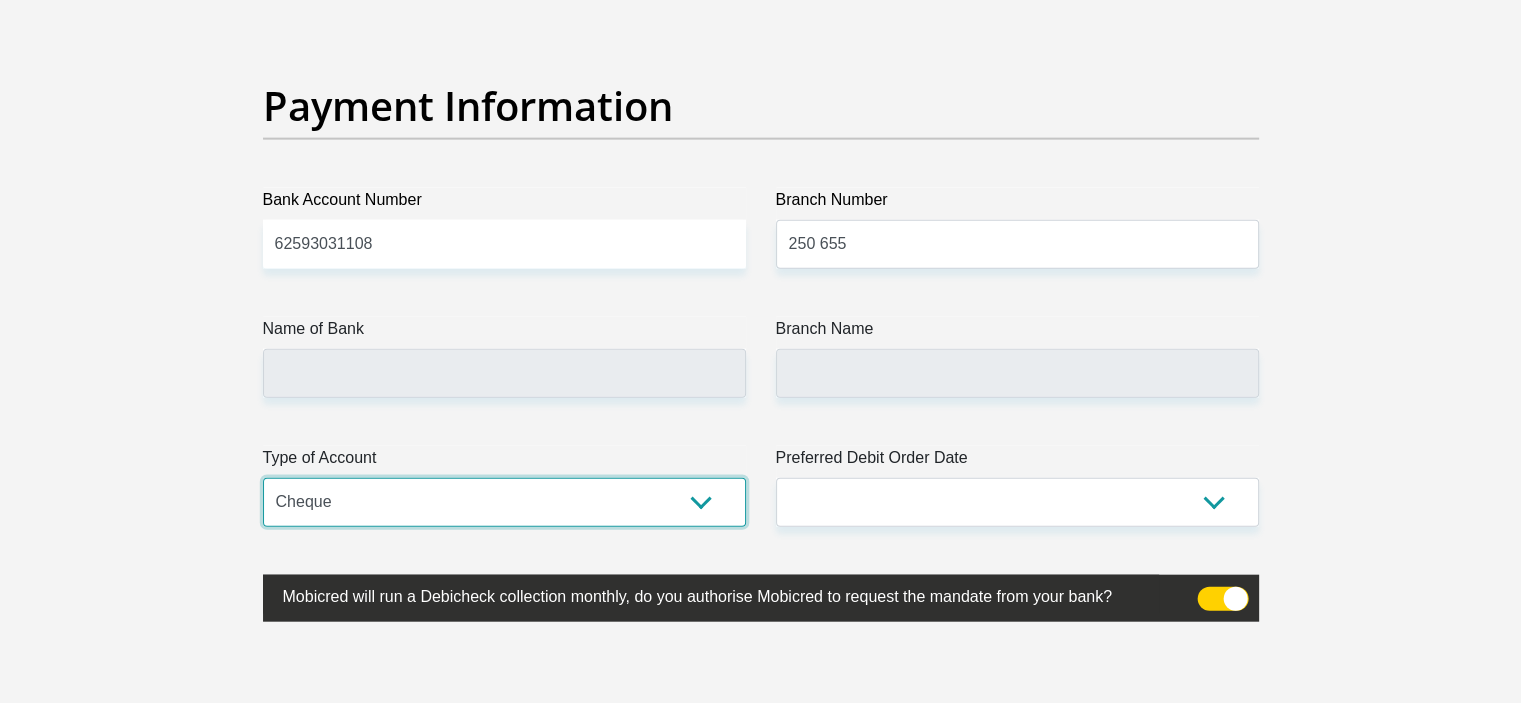 click on "Cheque
Savings" at bounding box center [504, 502] 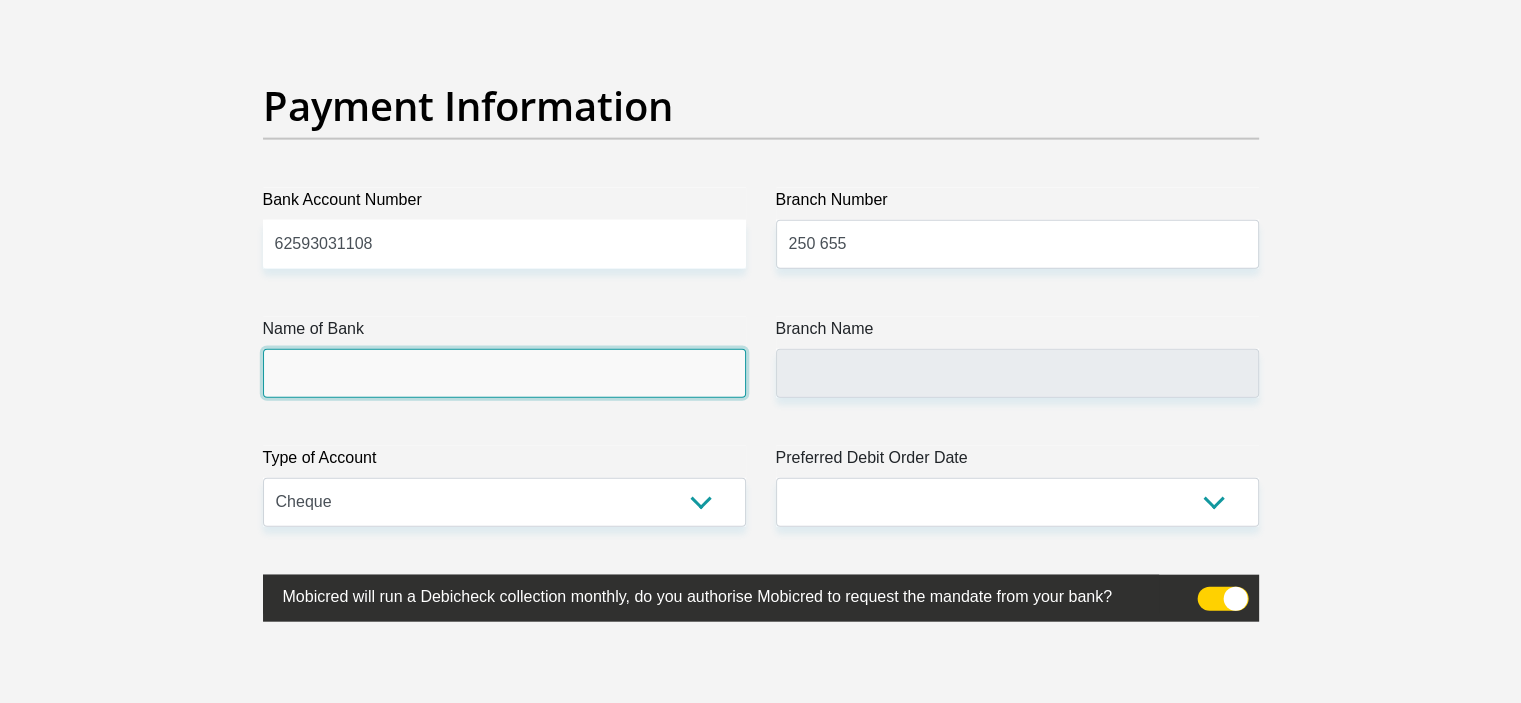 click on "Name of Bank" at bounding box center (504, 357) 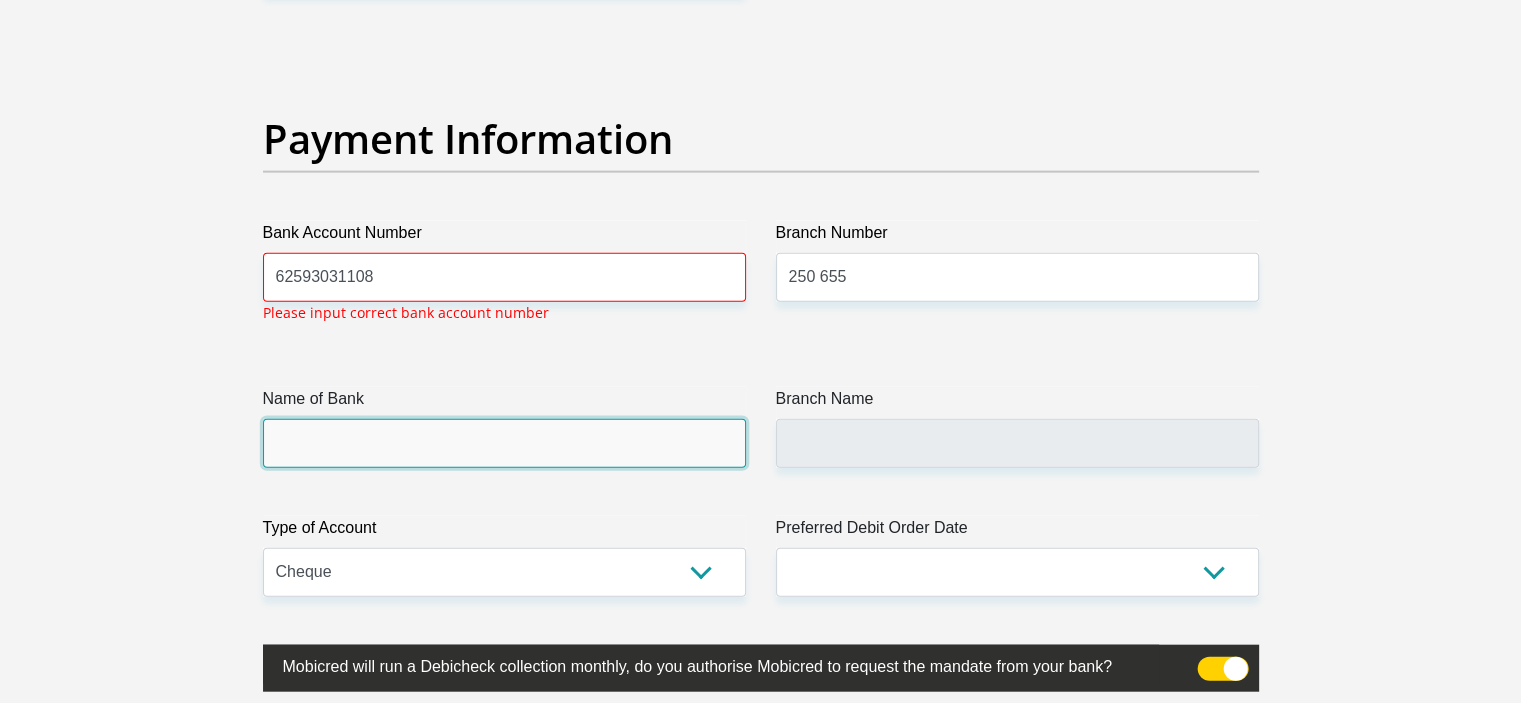 scroll, scrollTop: 4535, scrollLeft: 0, axis: vertical 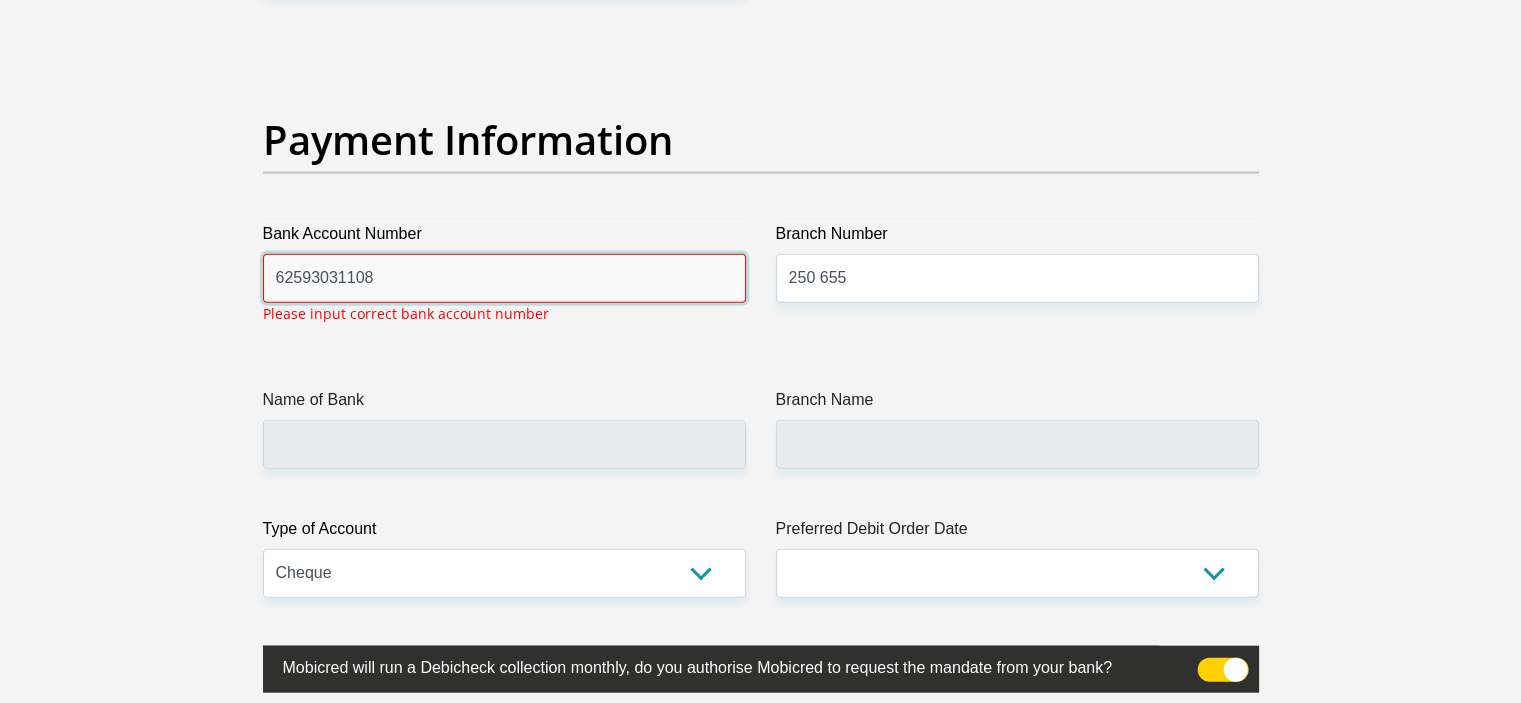 drag, startPoint x: 467, startPoint y: 263, endPoint x: 236, endPoint y: 269, distance: 231.07791 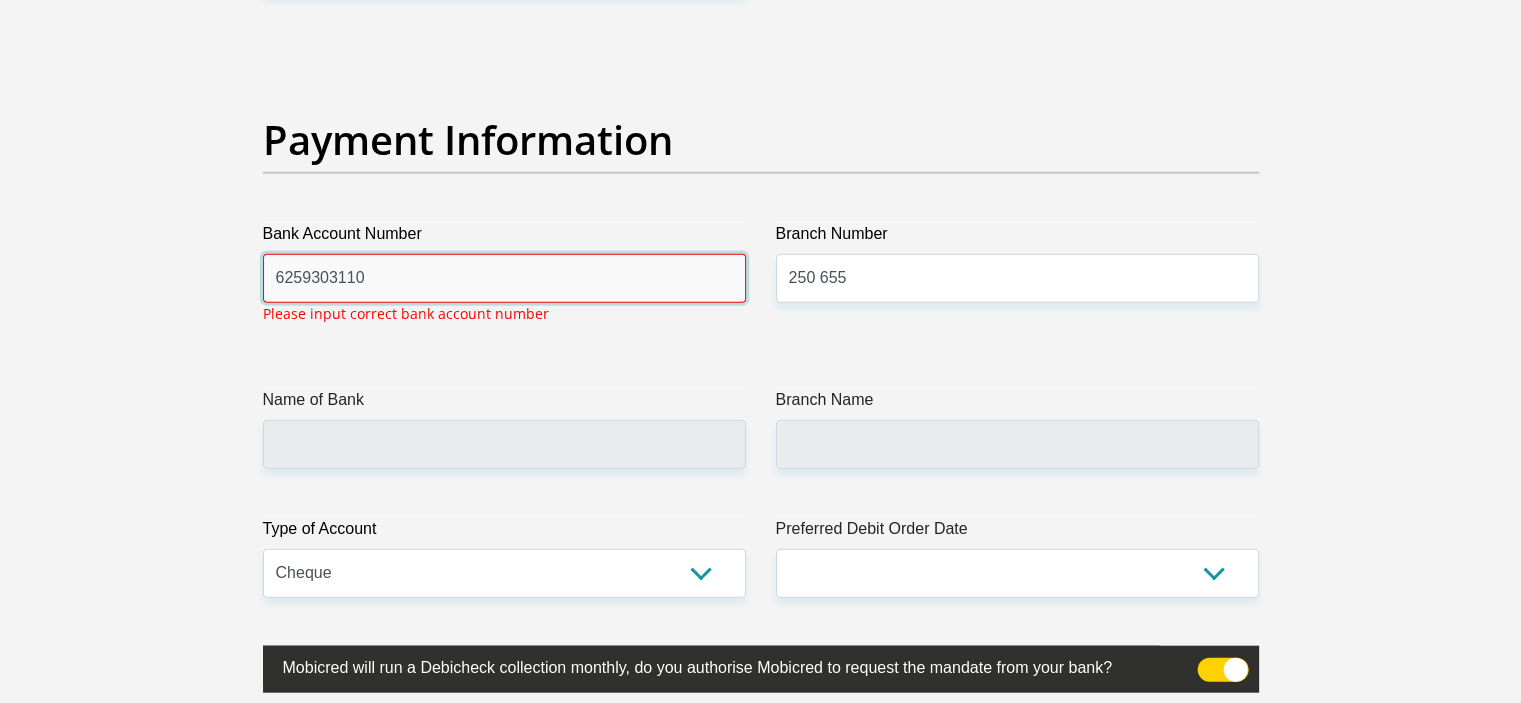 type on "62593031108" 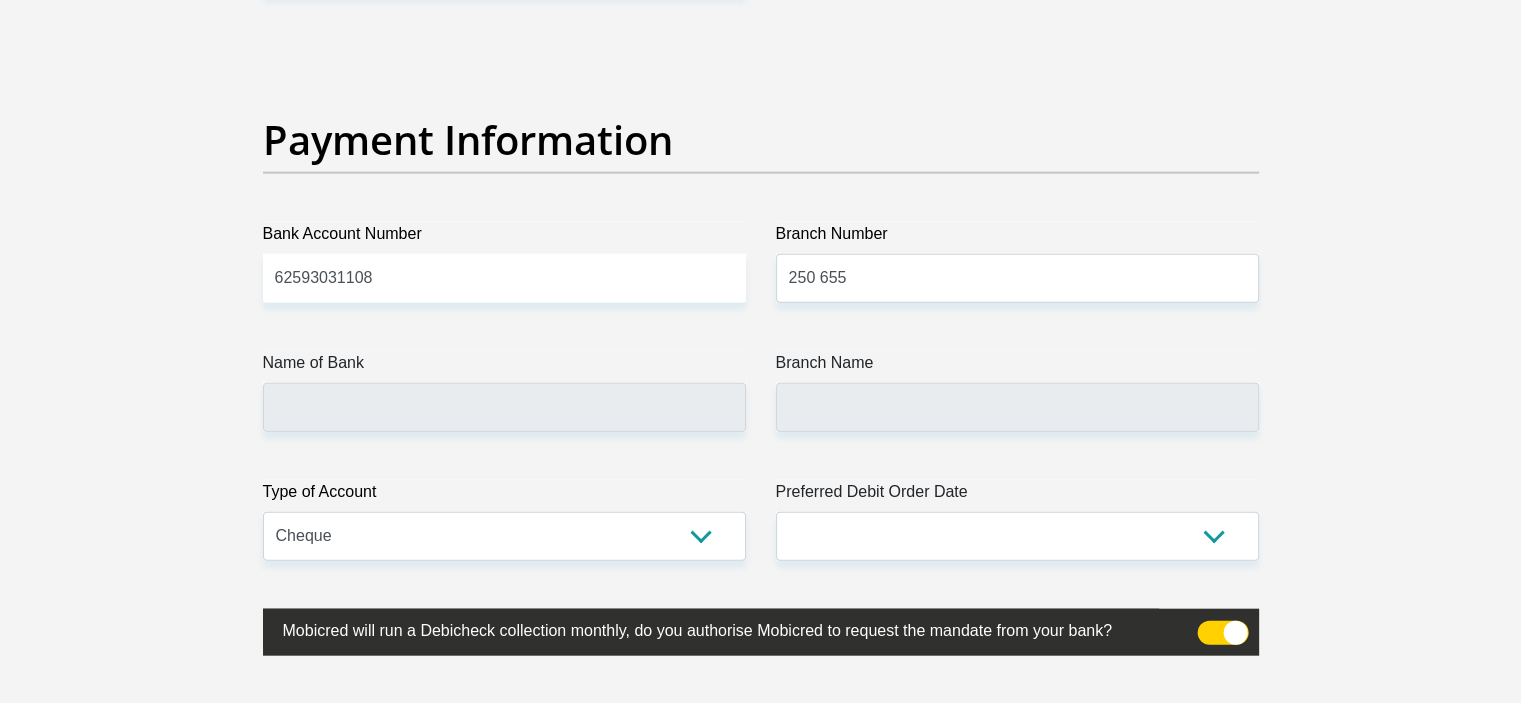 click on "Title
Mr
Ms
Mrs
Dr
[PERSON_NAME]
First Name
Azwindini
Surname
[GEOGRAPHIC_DATA]
ID Number
9012270906080
Please input valid ID number
Race
Black
Coloured
Indian
White
Other
Contact Number
0794410942
Please input valid contact number
Nationality
[GEOGRAPHIC_DATA]
[GEOGRAPHIC_DATA]
[GEOGRAPHIC_DATA]  [GEOGRAPHIC_DATA]  [GEOGRAPHIC_DATA]" at bounding box center (761, -968) 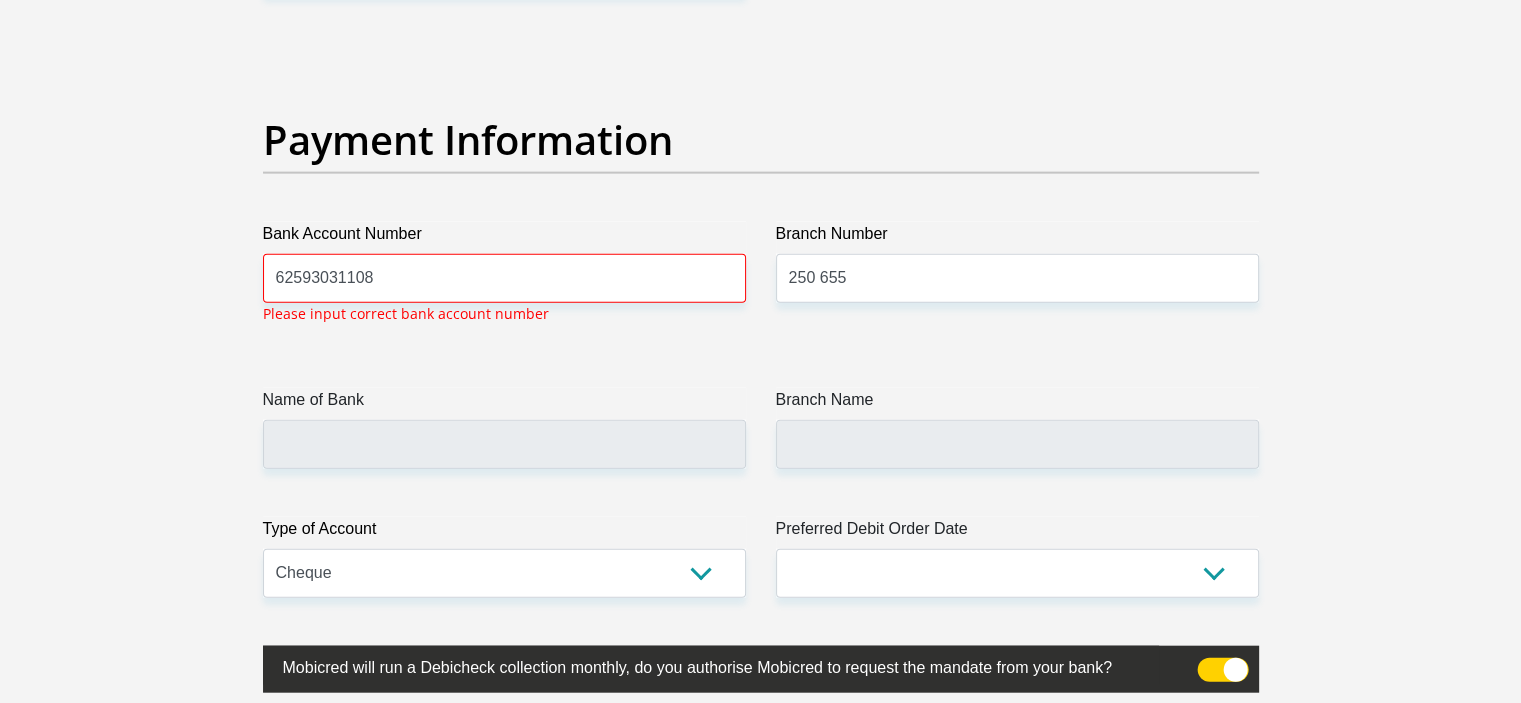 click on "Title
Mr
Ms
Mrs
Dr
[PERSON_NAME]
First Name
Azwindini
Surname
[GEOGRAPHIC_DATA]
ID Number
9012270906080
Please input valid ID number
Race
Black
Coloured
Indian
White
Other
Contact Number
0794410942
Please input valid contact number
Nationality
[GEOGRAPHIC_DATA]
[GEOGRAPHIC_DATA]
[GEOGRAPHIC_DATA]  [GEOGRAPHIC_DATA]  [GEOGRAPHIC_DATA]" at bounding box center (761, -949) 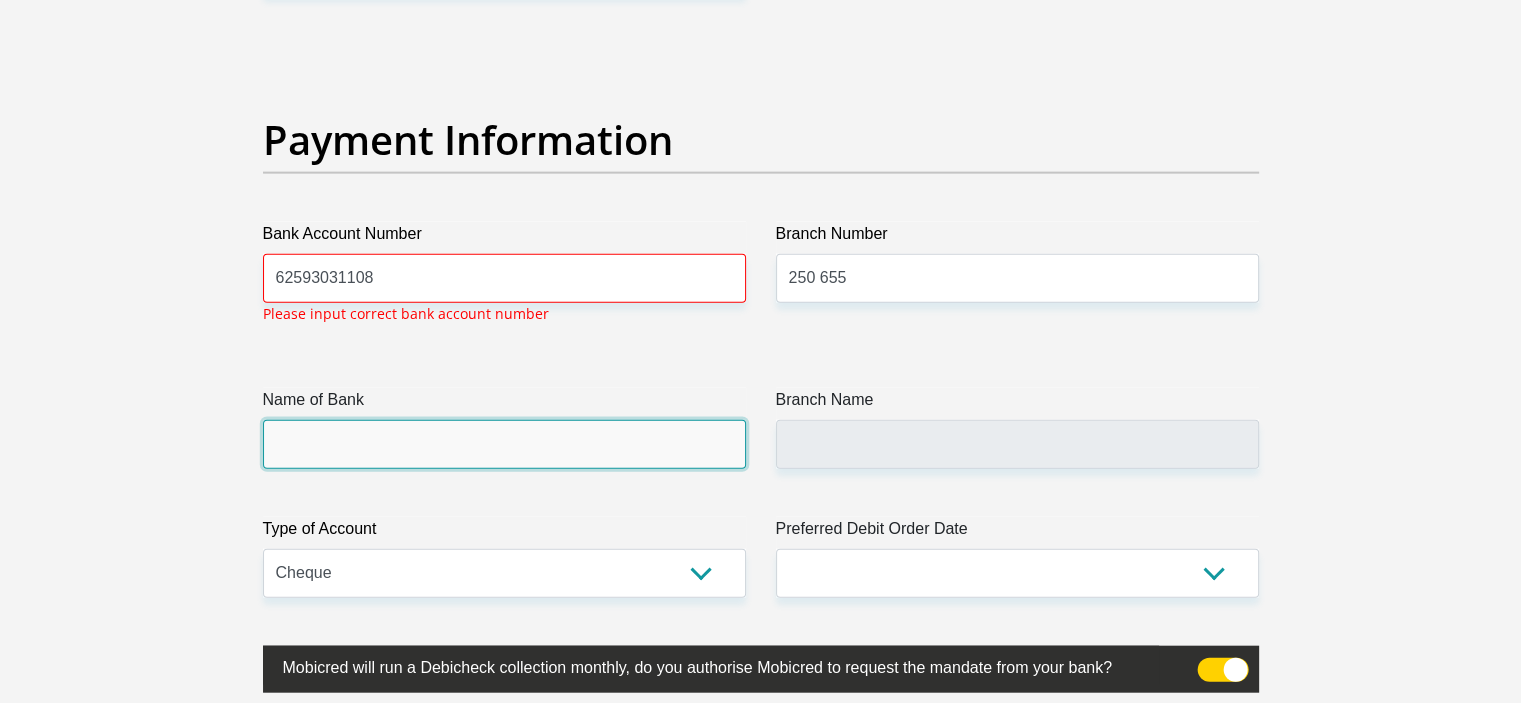 click on "Name of Bank" at bounding box center (504, 444) 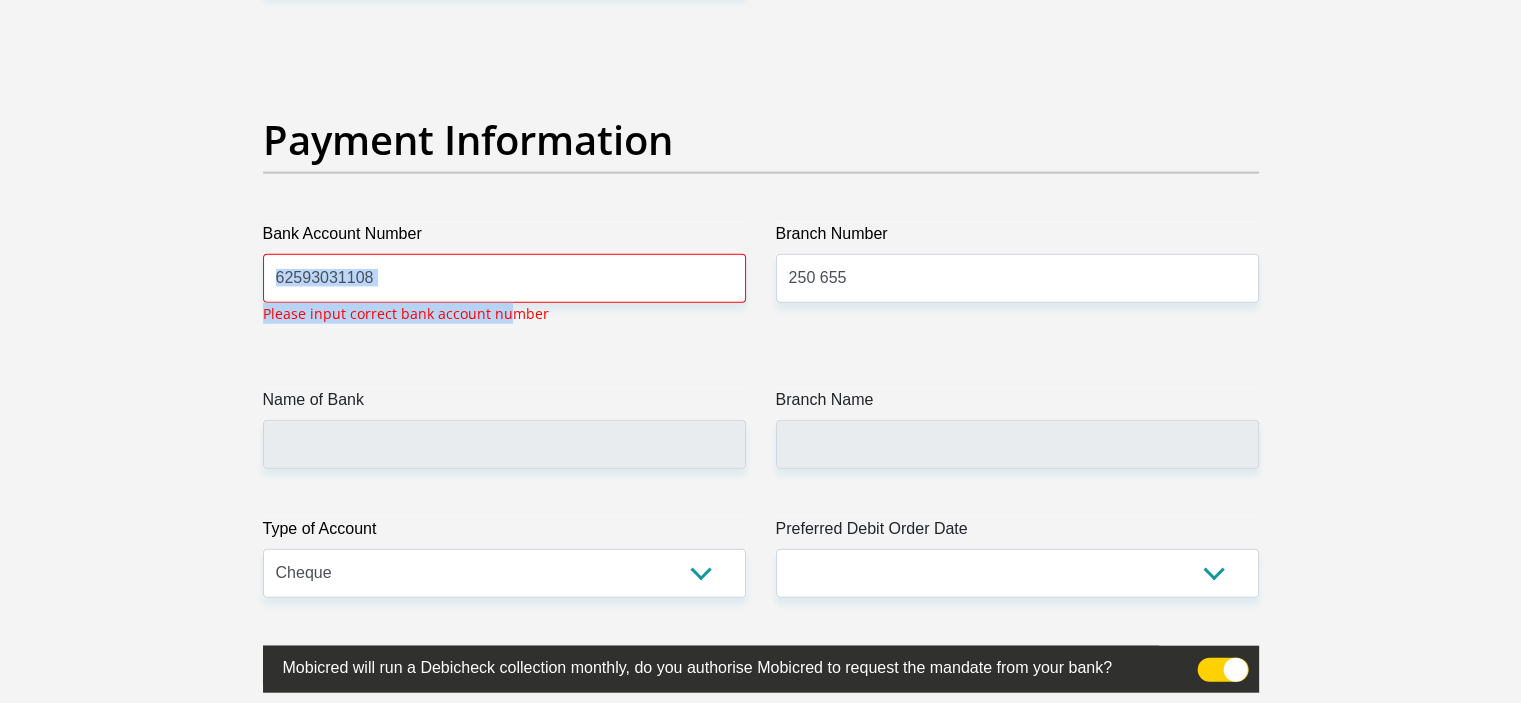 drag, startPoint x: 502, startPoint y: 299, endPoint x: 258, endPoint y: 309, distance: 244.20483 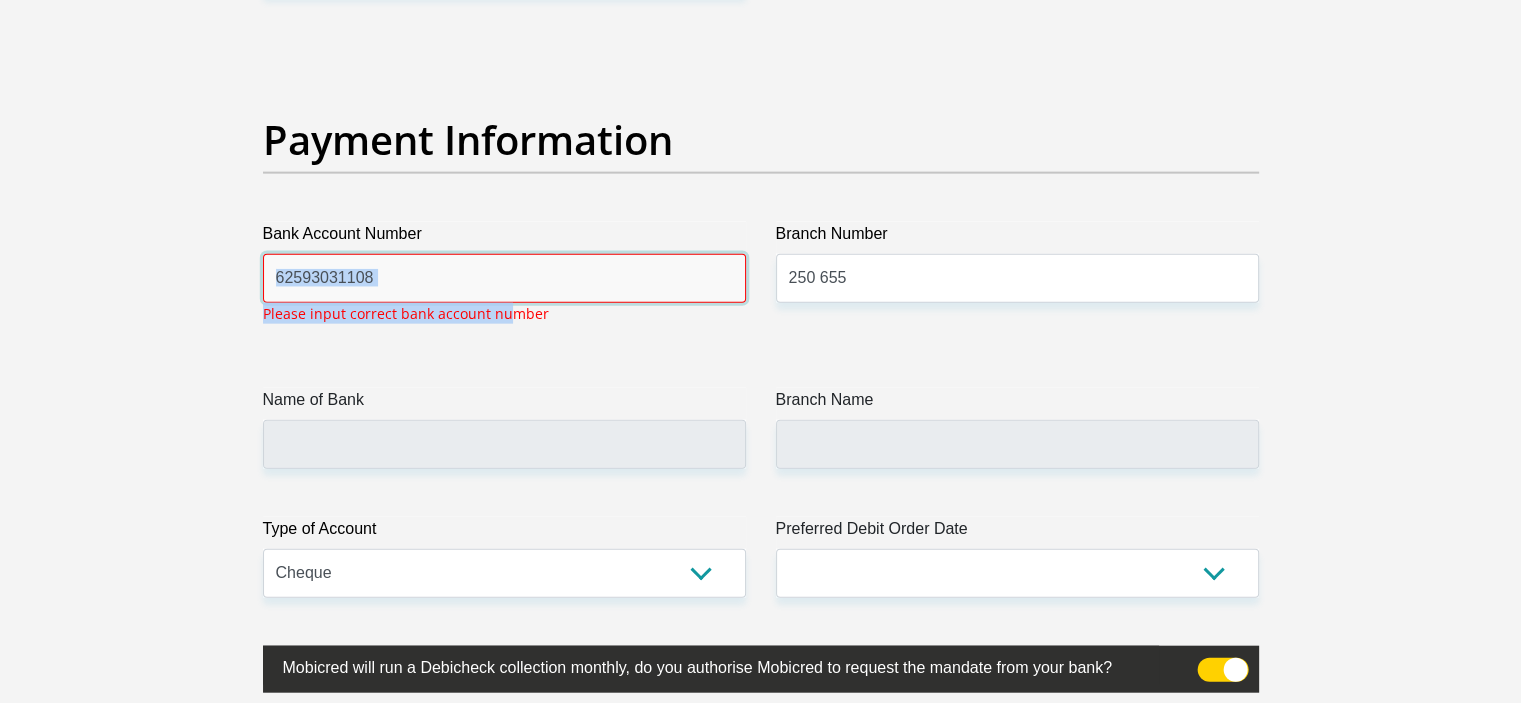 click on "62593031108" at bounding box center [504, 278] 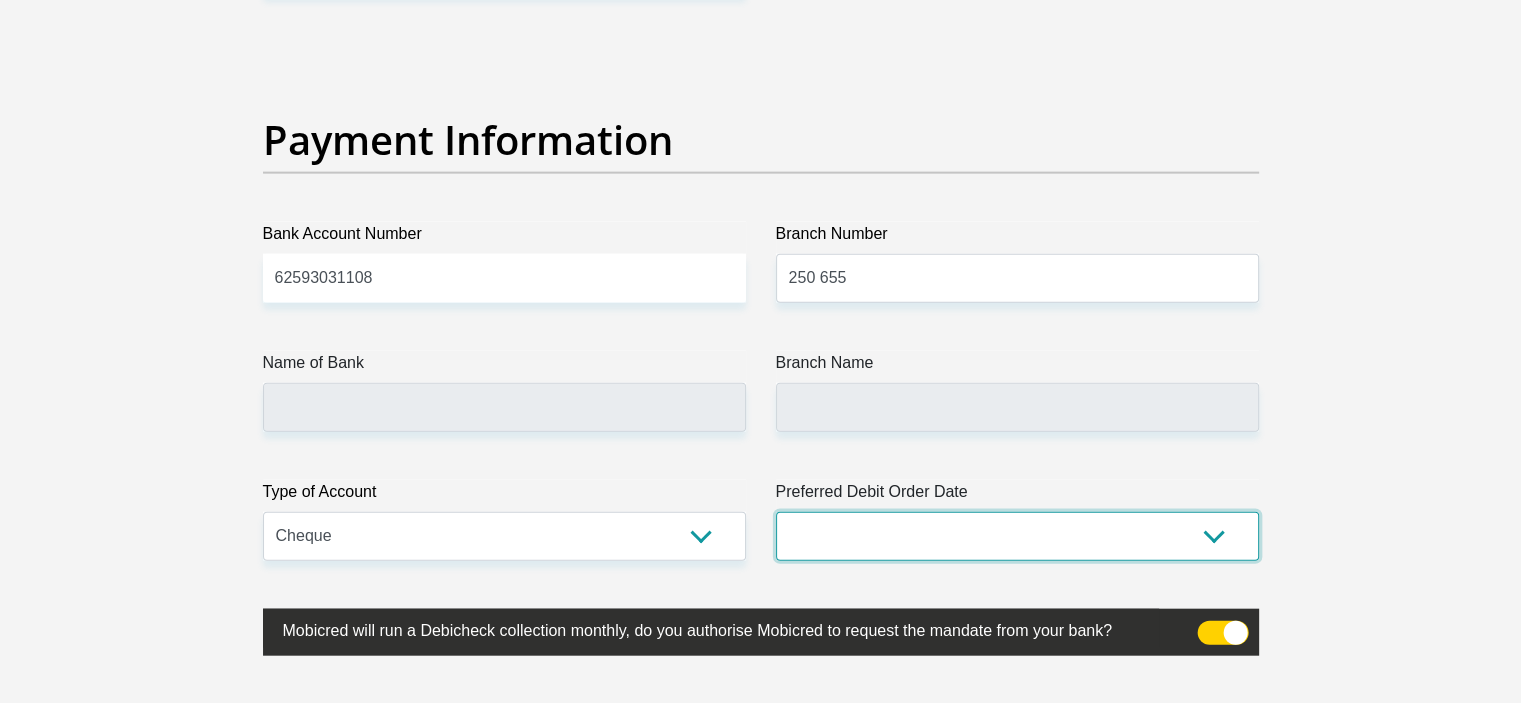 click on "Title
Mr
Ms
Mrs
Dr
[PERSON_NAME]
First Name
Azwindini
Surname
[GEOGRAPHIC_DATA]
ID Number
9012270906080
Please input valid ID number
Race
Black
Coloured
Indian
White
Other
Contact Number
0794410942
Please input valid contact number
Nationality
[GEOGRAPHIC_DATA]
[GEOGRAPHIC_DATA]
[GEOGRAPHIC_DATA]  [GEOGRAPHIC_DATA]  [GEOGRAPHIC_DATA]" at bounding box center (761, -968) 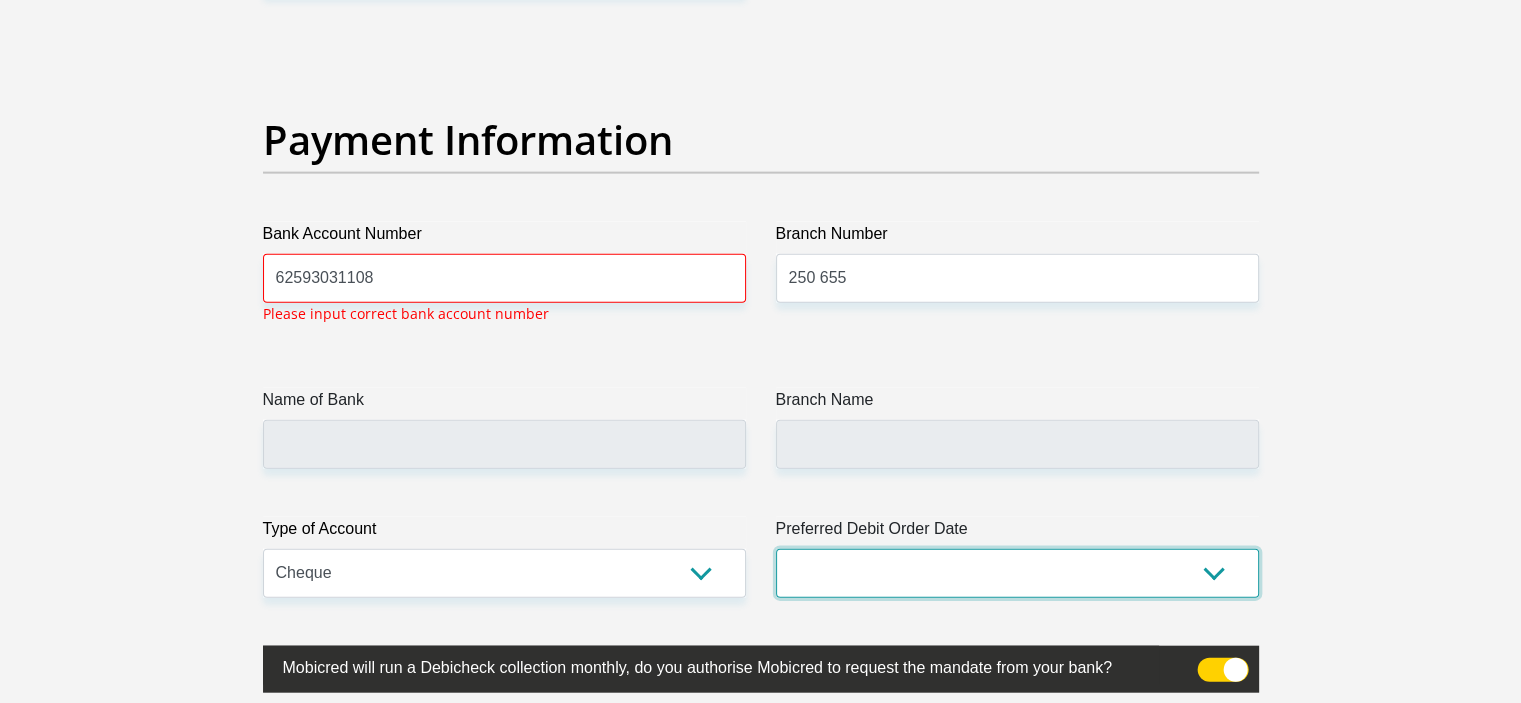 select on "25" 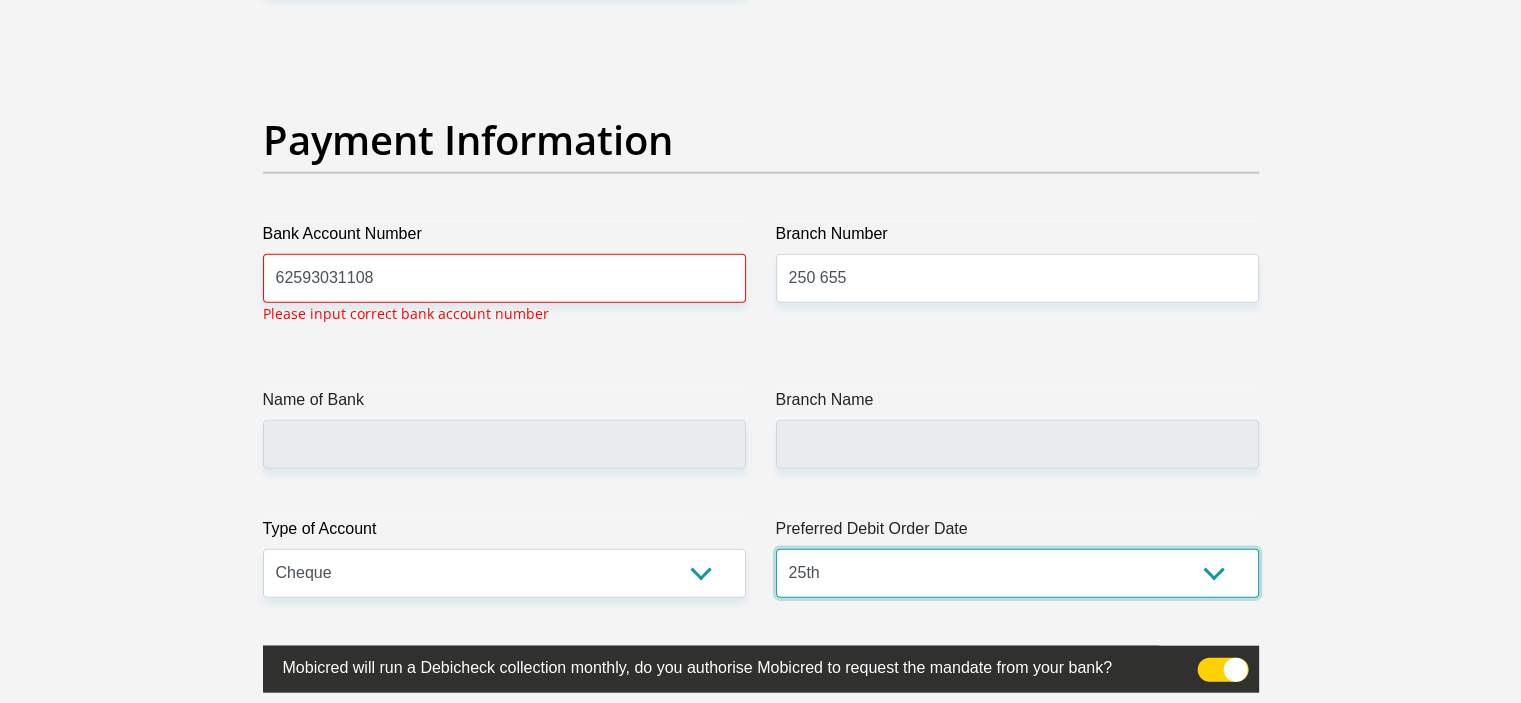 click on "1st
2nd
3rd
4th
5th
7th
18th
19th
20th
21st
22nd
23rd
24th
25th
26th
27th
28th
29th
30th" at bounding box center (1017, 573) 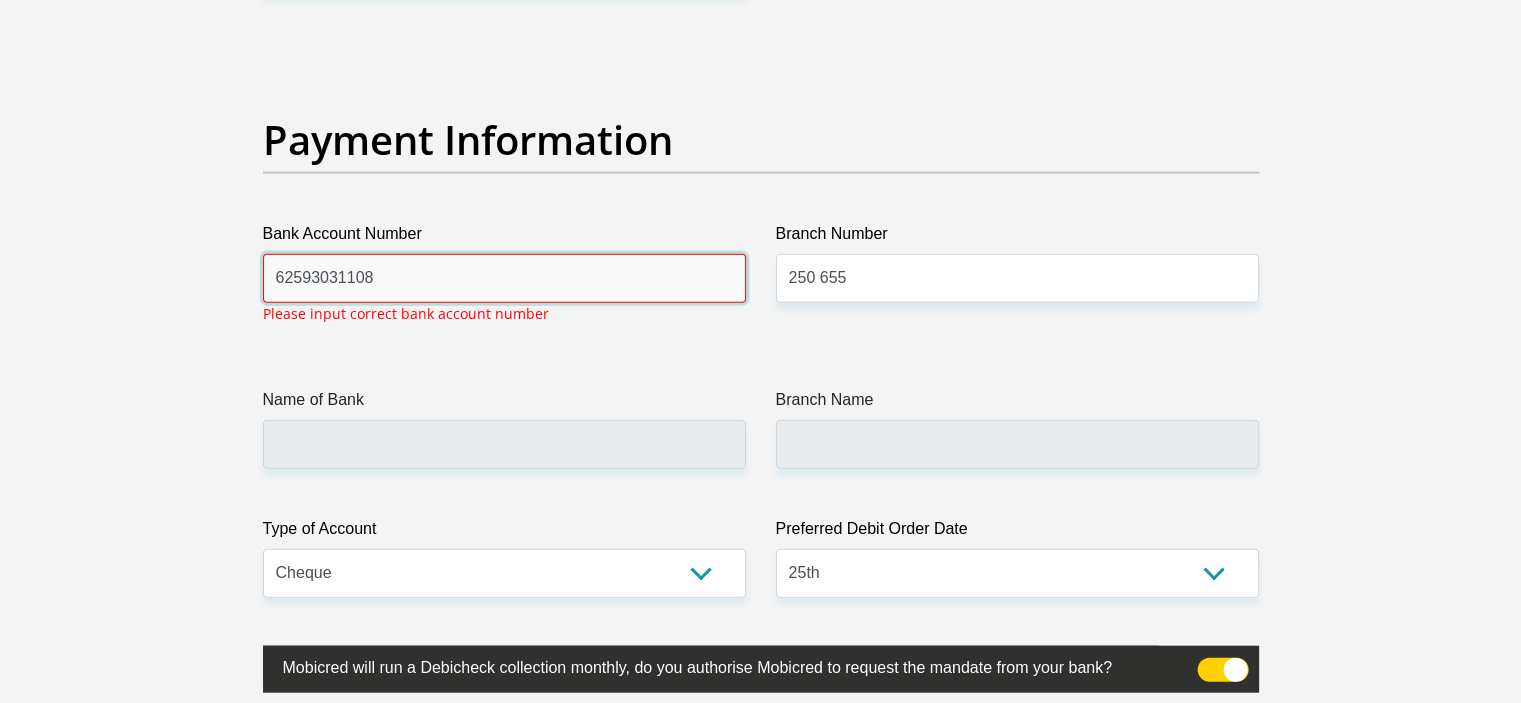 click on "62593031108" at bounding box center [504, 278] 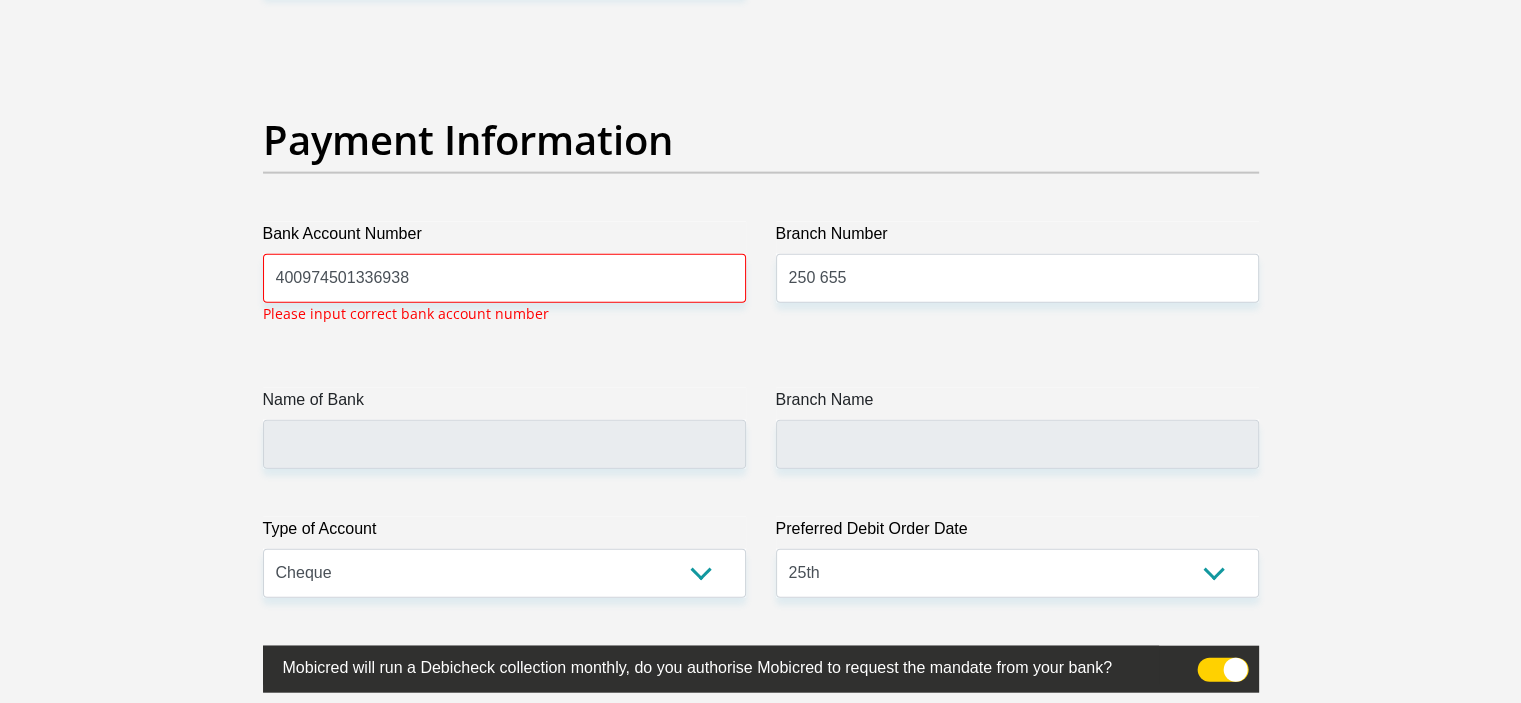 click on "Title
Mr
Ms
Mrs
Dr
[PERSON_NAME]
First Name
Azwindini
Surname
[GEOGRAPHIC_DATA]
ID Number
9012270906080
Please input valid ID number
Race
Black
Coloured
Indian
White
Other
Contact Number
0794410942
Please input valid contact number
Nationality
[GEOGRAPHIC_DATA]
[GEOGRAPHIC_DATA]
[GEOGRAPHIC_DATA]  [GEOGRAPHIC_DATA]  [GEOGRAPHIC_DATA]" at bounding box center (761, -949) 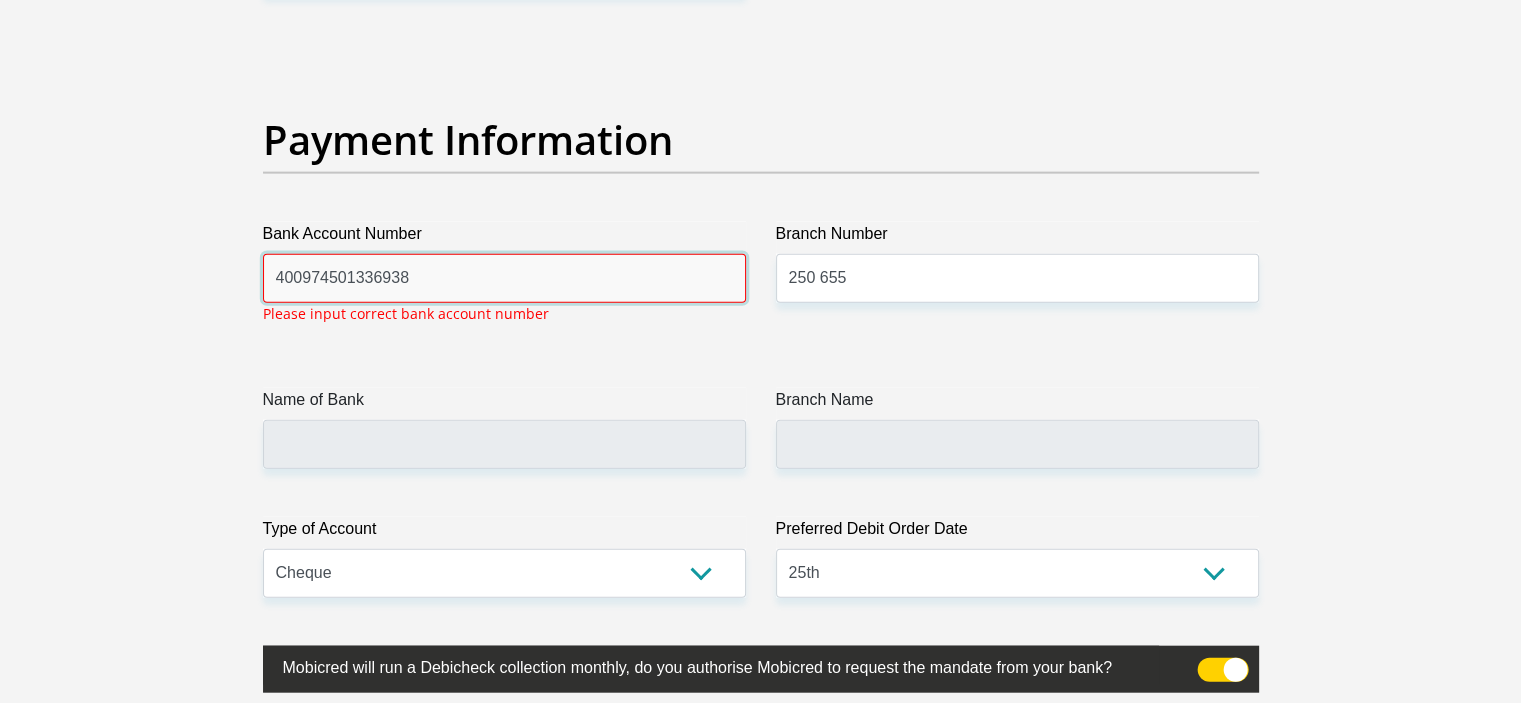 drag, startPoint x: 492, startPoint y: 264, endPoint x: 148, endPoint y: 283, distance: 344.52432 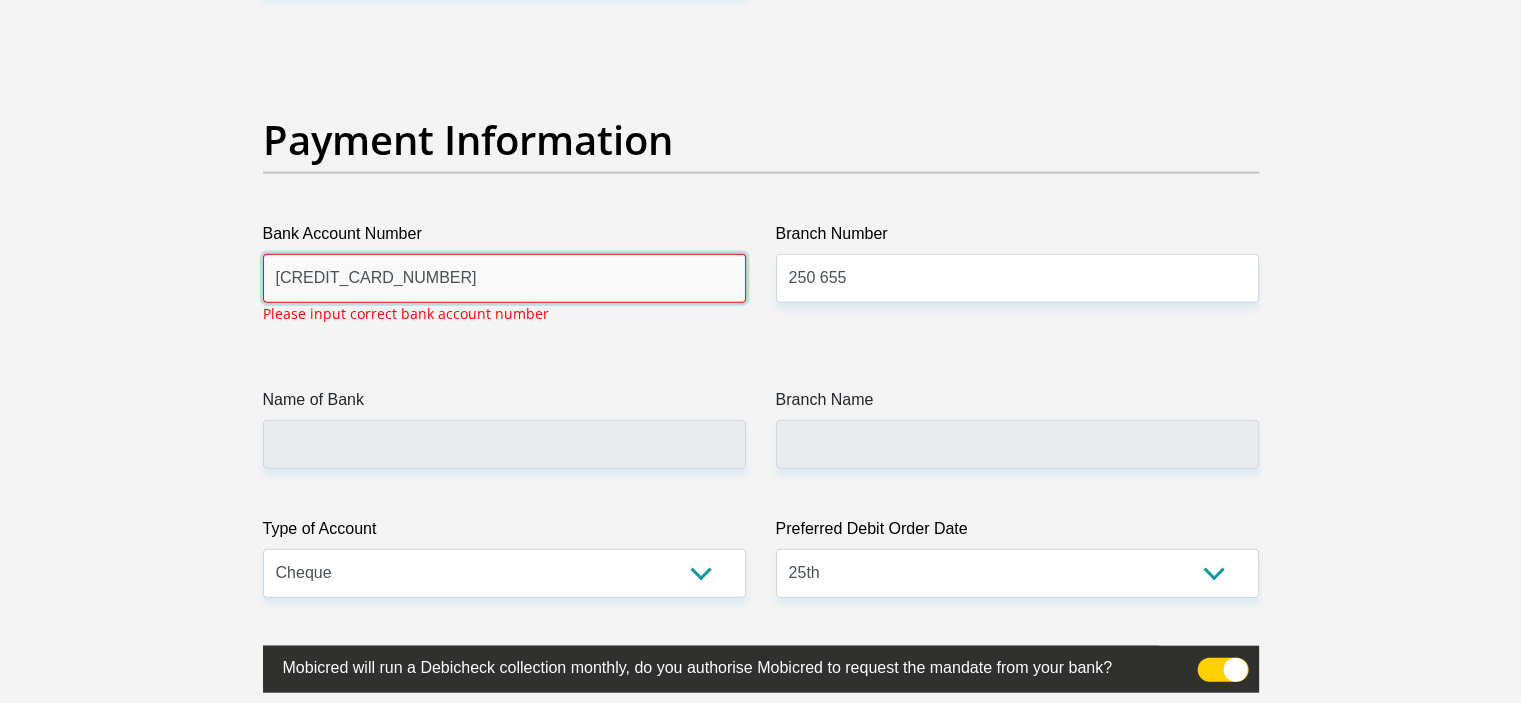 type on "[CREDIT_CARD_NUMBER]" 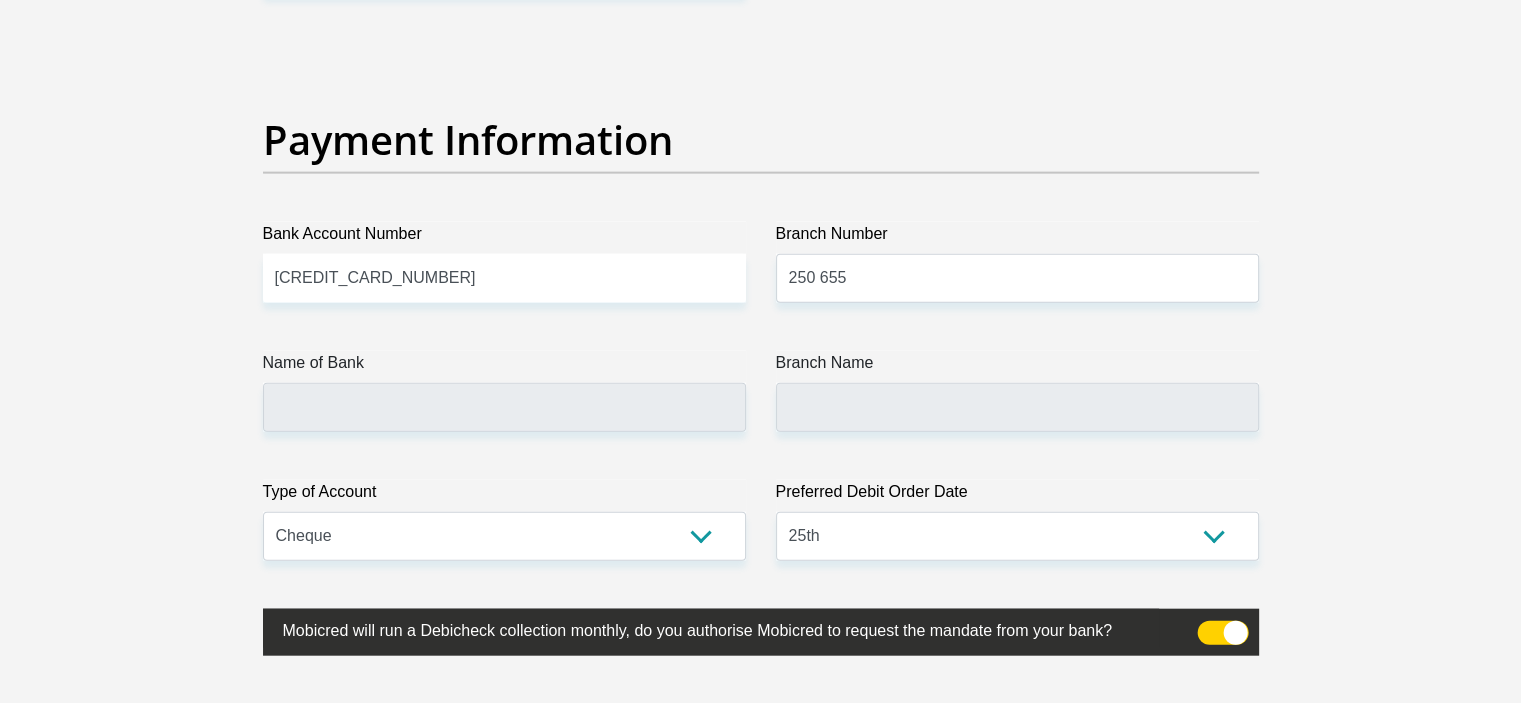 click on "Title
Mr
Ms
Mrs
Dr
[PERSON_NAME]
First Name
Azwindini
Surname
[GEOGRAPHIC_DATA]
ID Number
9012270906080
Please input valid ID number
Race
Black
Coloured
Indian
White
Other
Contact Number
0794410942
Please input valid contact number
Nationality
[GEOGRAPHIC_DATA]
[GEOGRAPHIC_DATA]
[GEOGRAPHIC_DATA]  [GEOGRAPHIC_DATA]  [GEOGRAPHIC_DATA]" at bounding box center [761, -968] 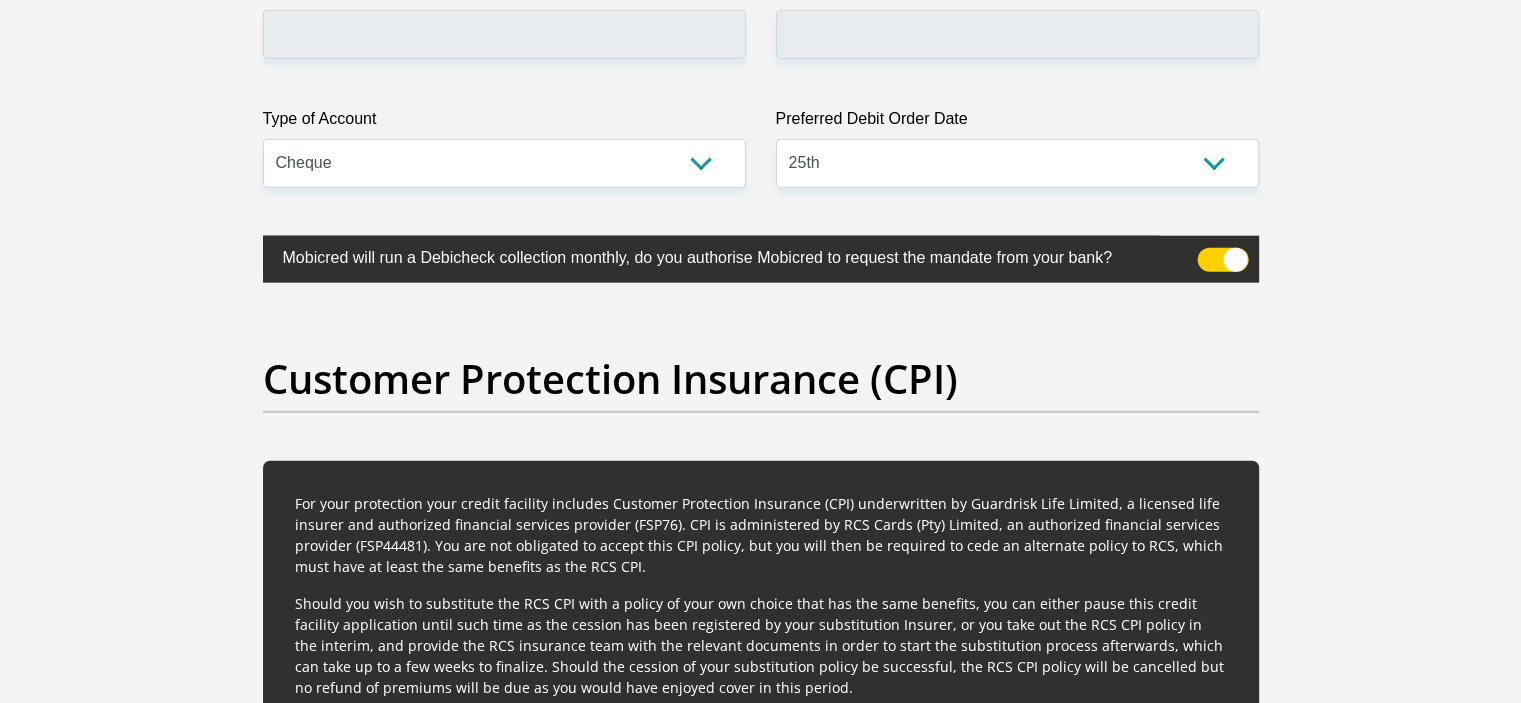 scroll, scrollTop: 5150, scrollLeft: 0, axis: vertical 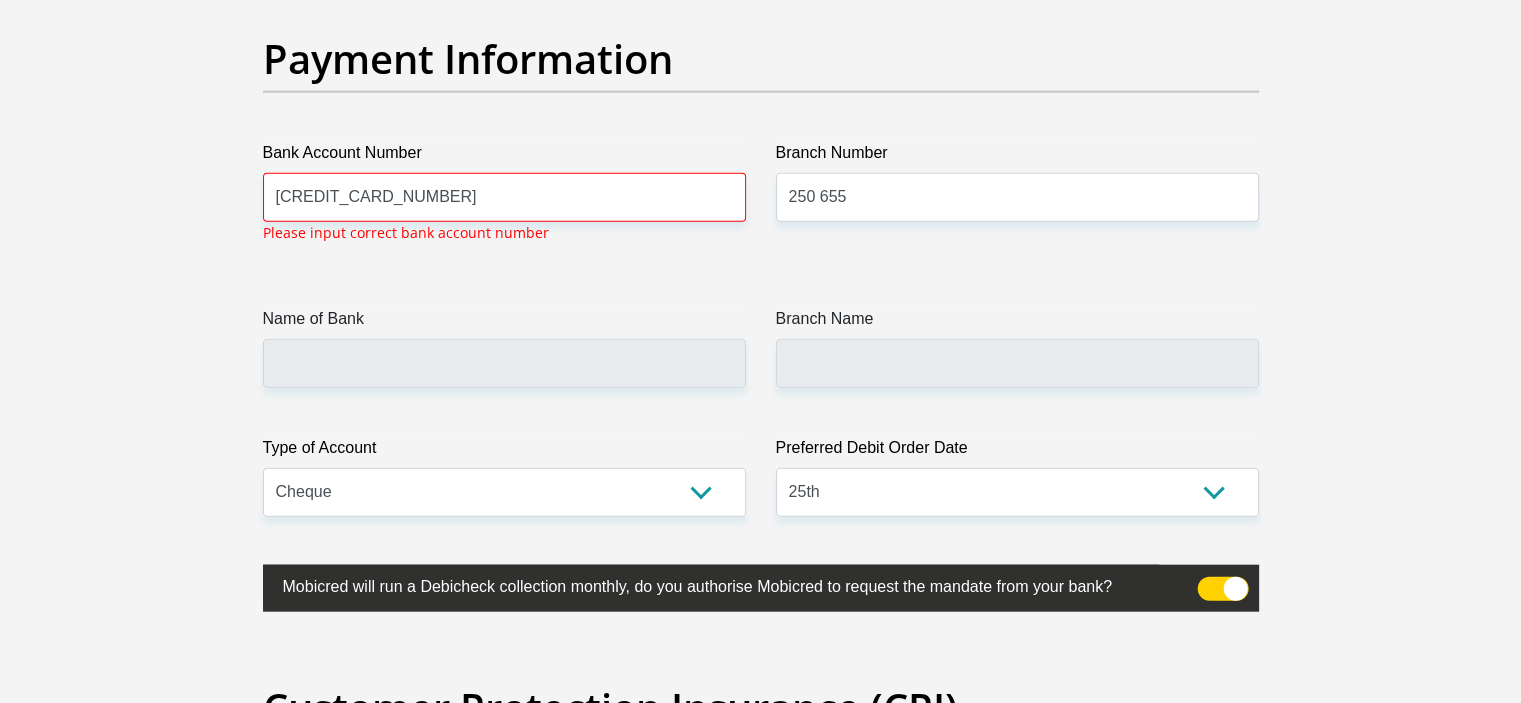 click at bounding box center [1222, 589] 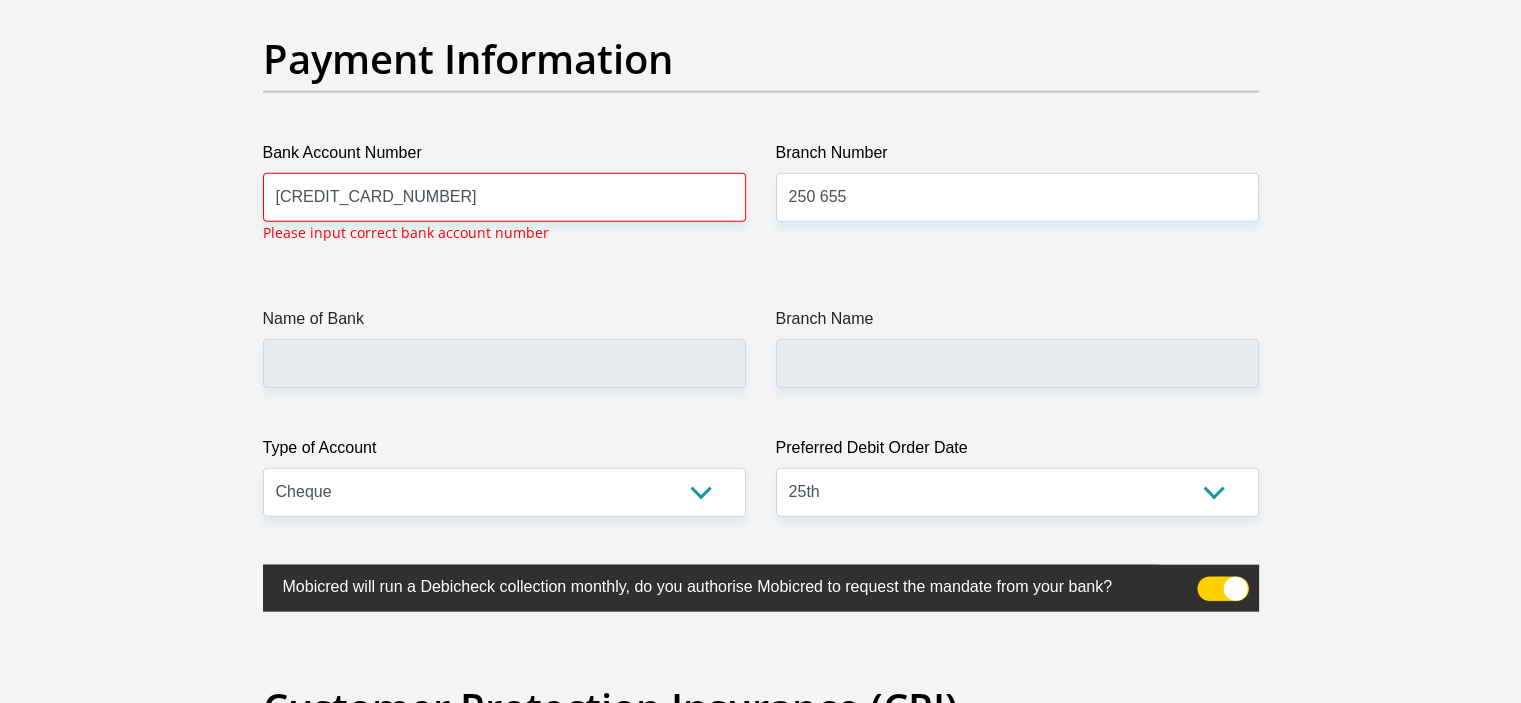 click at bounding box center (1209, 582) 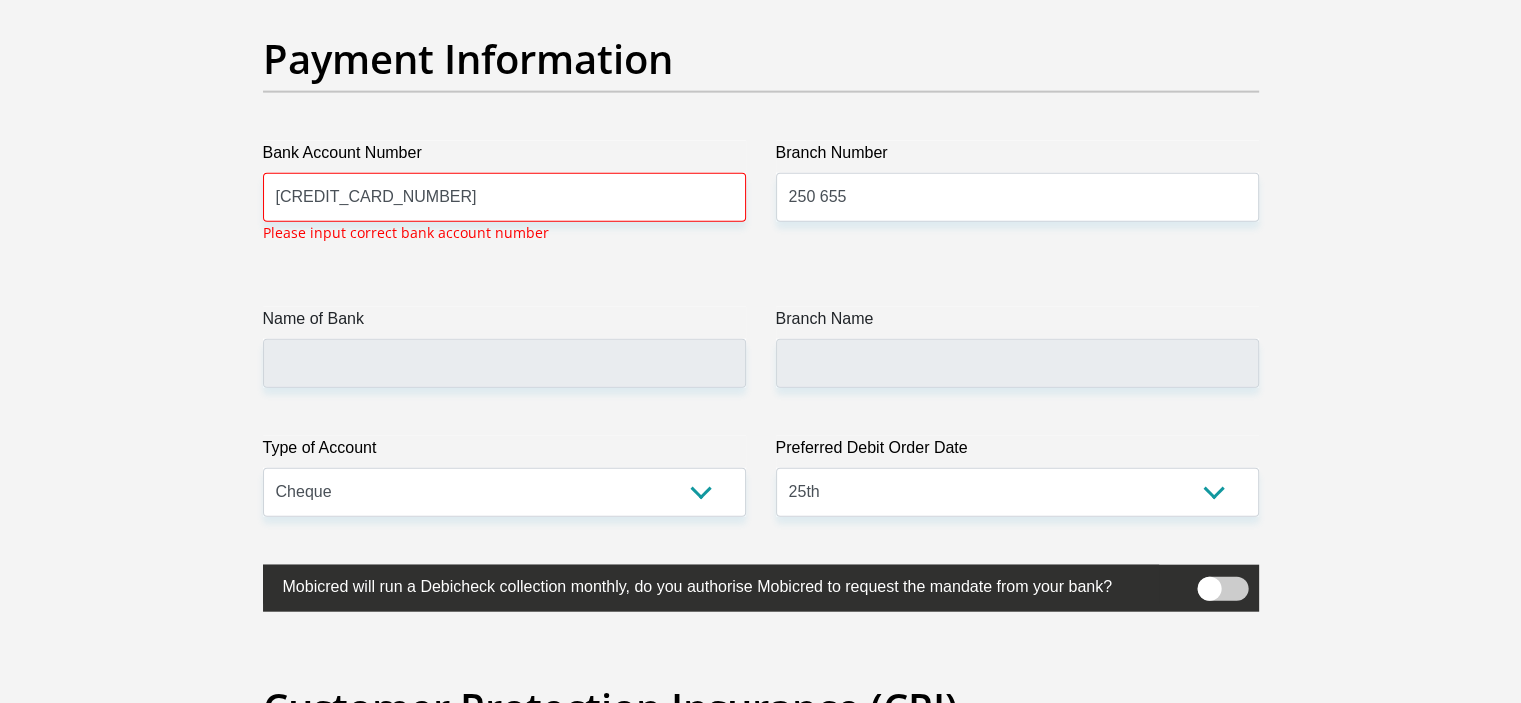 click at bounding box center (1222, 589) 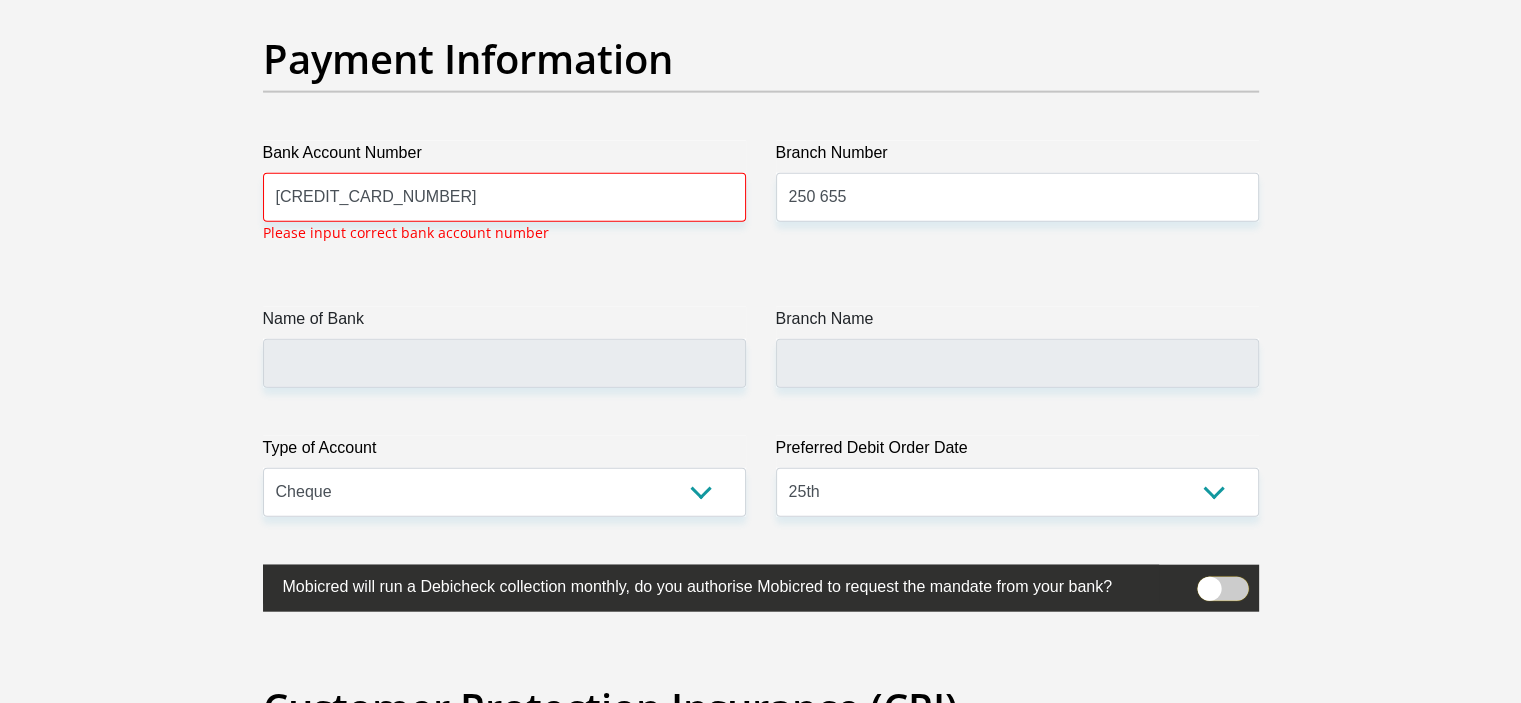 click at bounding box center [1209, 582] 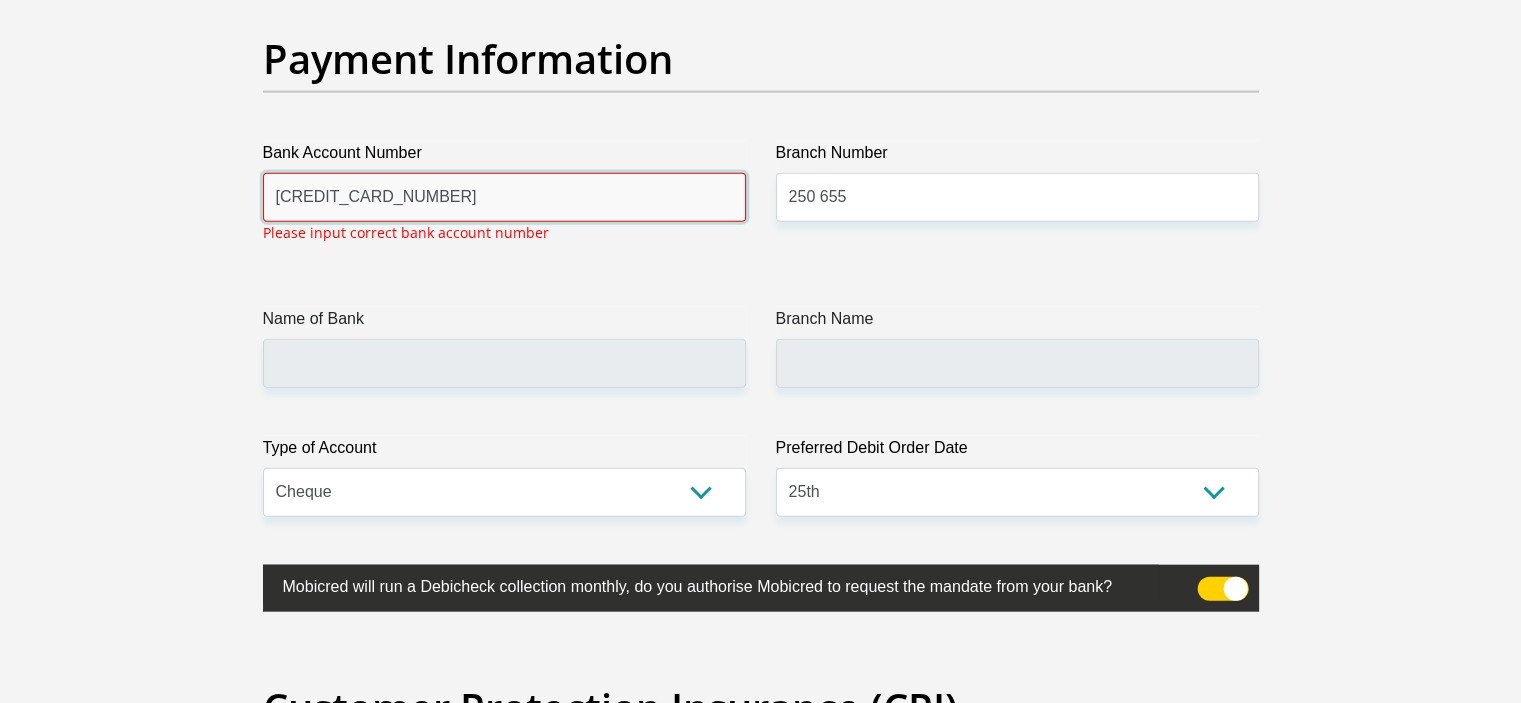 drag, startPoint x: 457, startPoint y: 187, endPoint x: 36, endPoint y: 209, distance: 421.57443 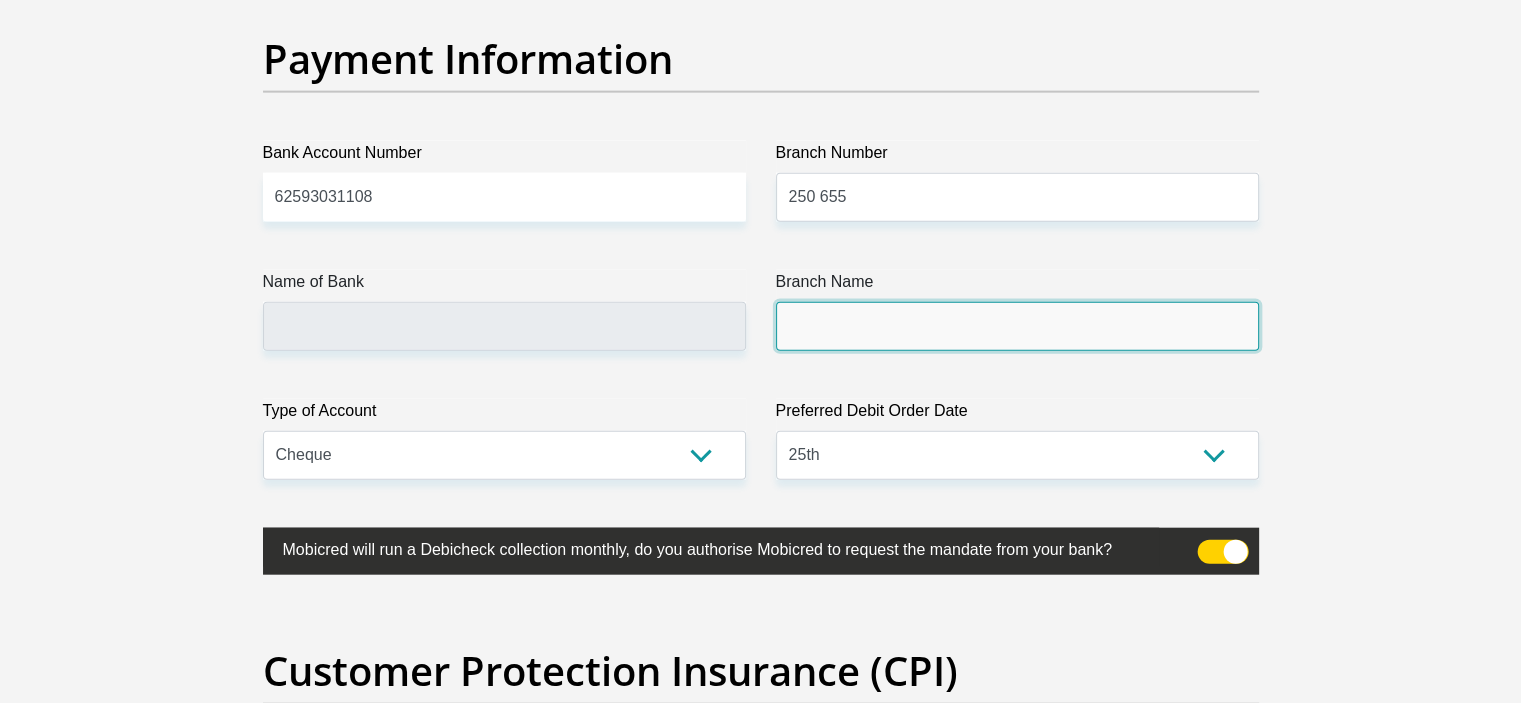 click on "Title
Mr
Ms
Mrs
Dr
[PERSON_NAME]
First Name
Azwindini
Surname
[GEOGRAPHIC_DATA]
ID Number
9012270906080
Please input valid ID number
Race
Black
Coloured
Indian
White
Other
Contact Number
0794410942
Please input valid contact number
Nationality
[GEOGRAPHIC_DATA]
[GEOGRAPHIC_DATA]
[GEOGRAPHIC_DATA]  [GEOGRAPHIC_DATA]  [GEOGRAPHIC_DATA]" at bounding box center (761, -1049) 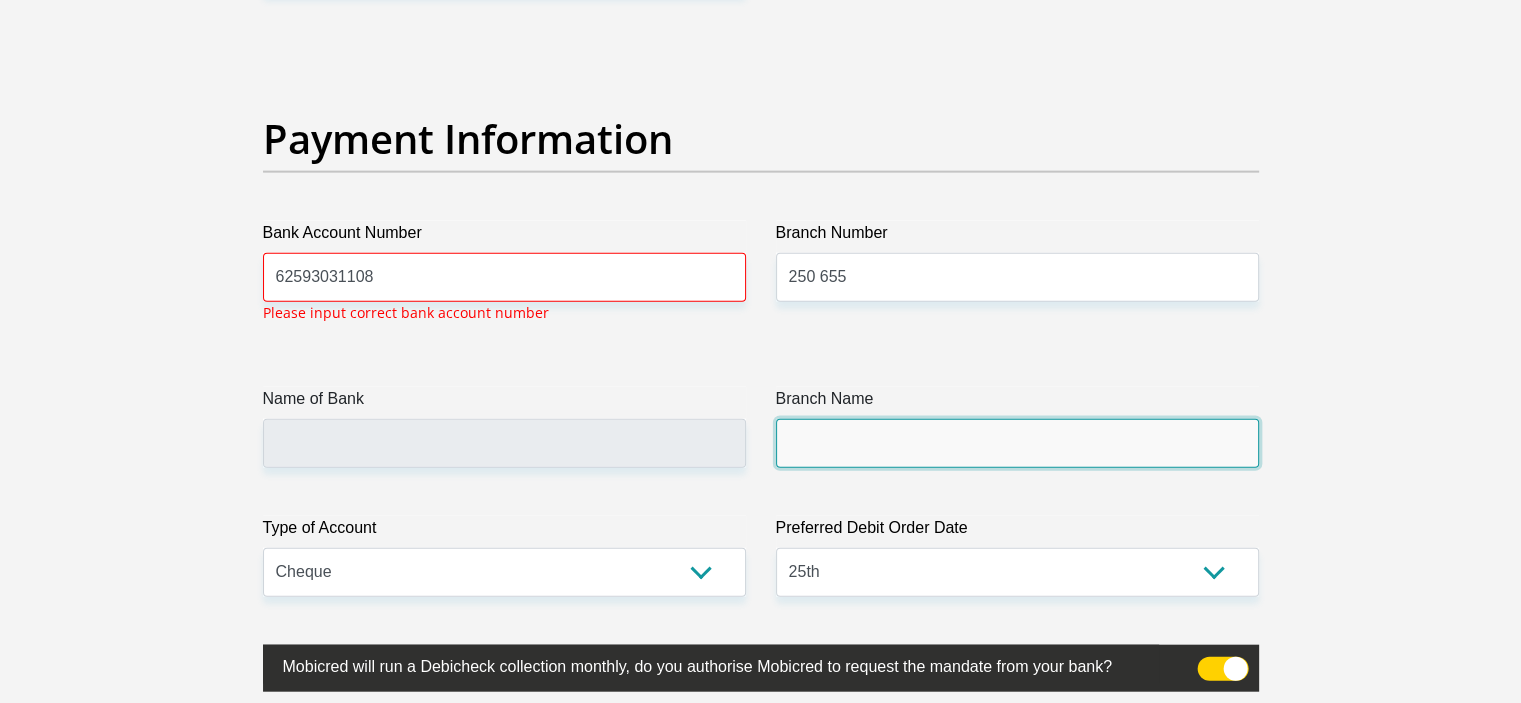 scroll, scrollTop: 4535, scrollLeft: 0, axis: vertical 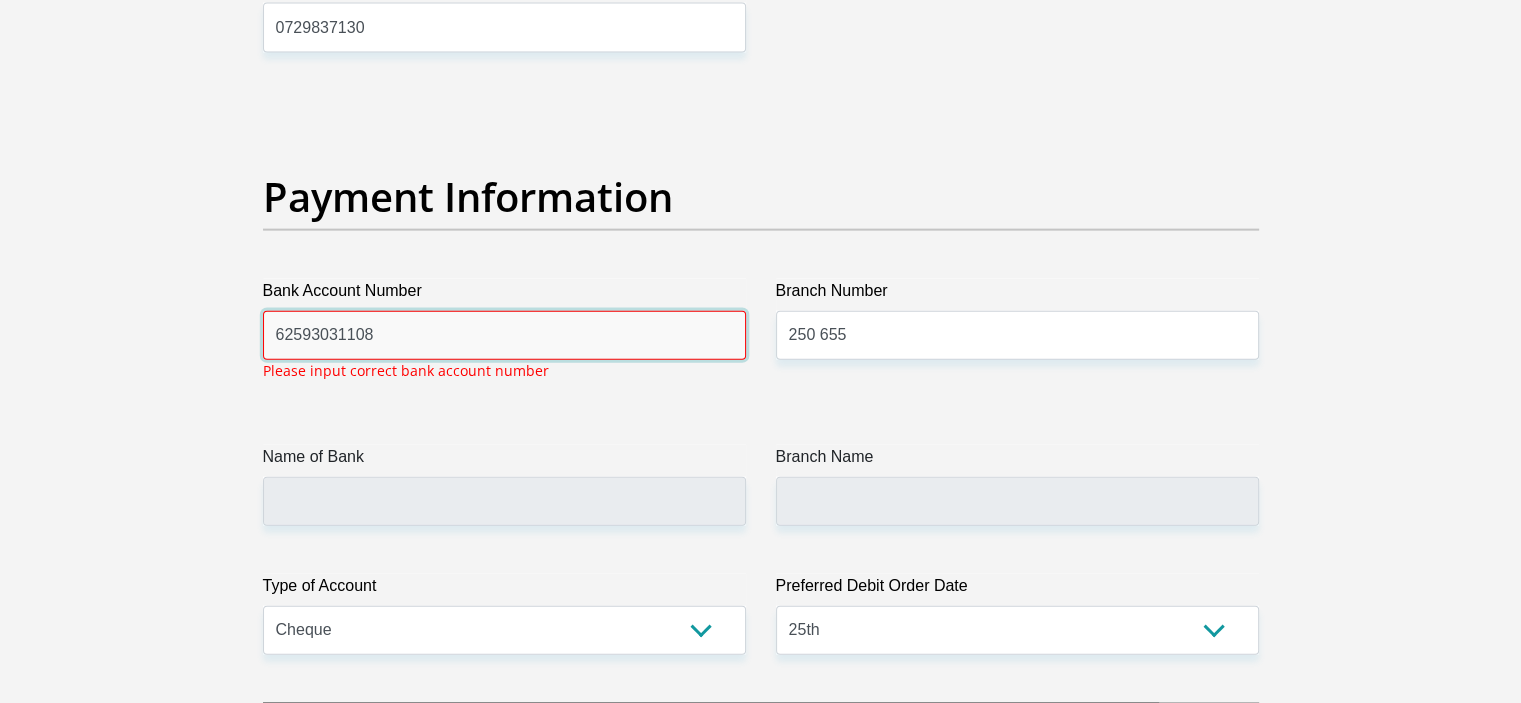 click on "62593031108" at bounding box center (504, 335) 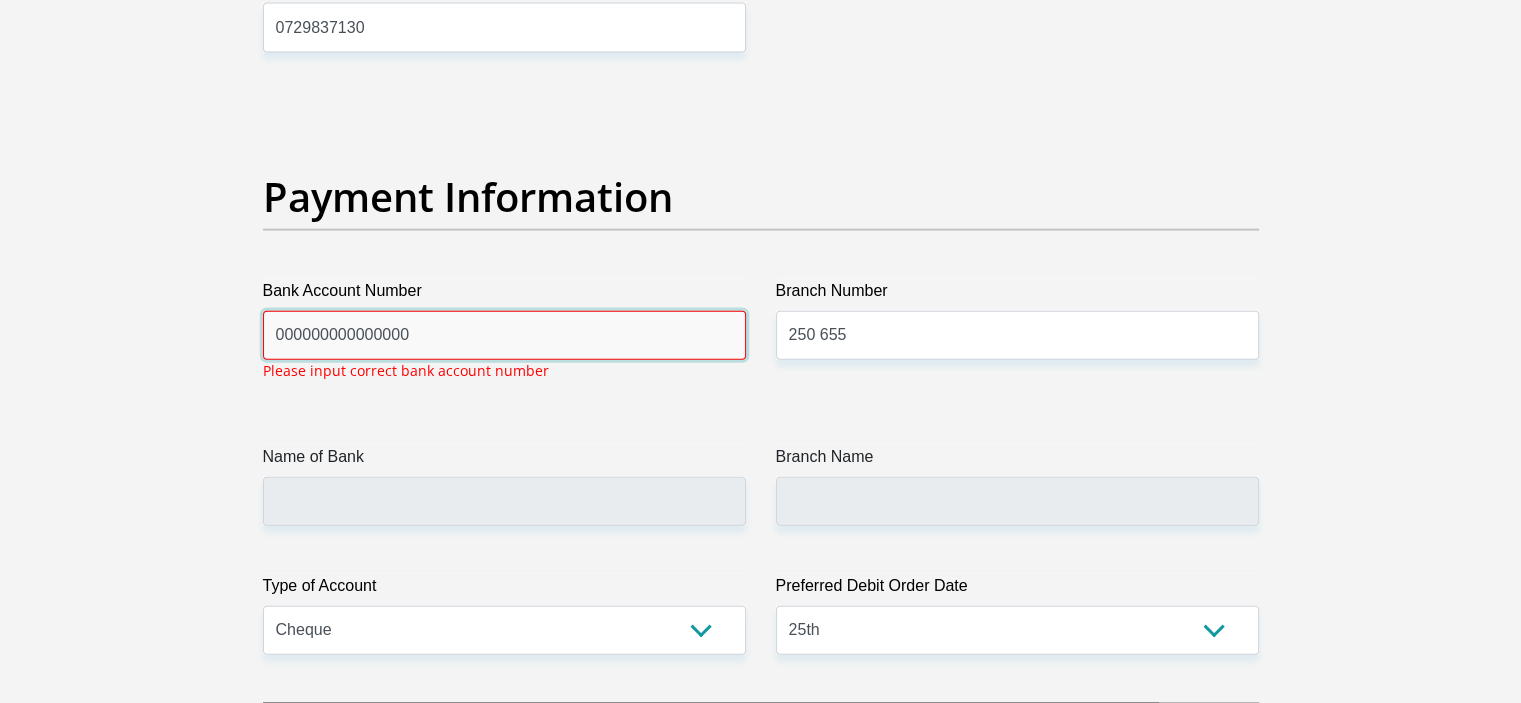type on "000000000000000" 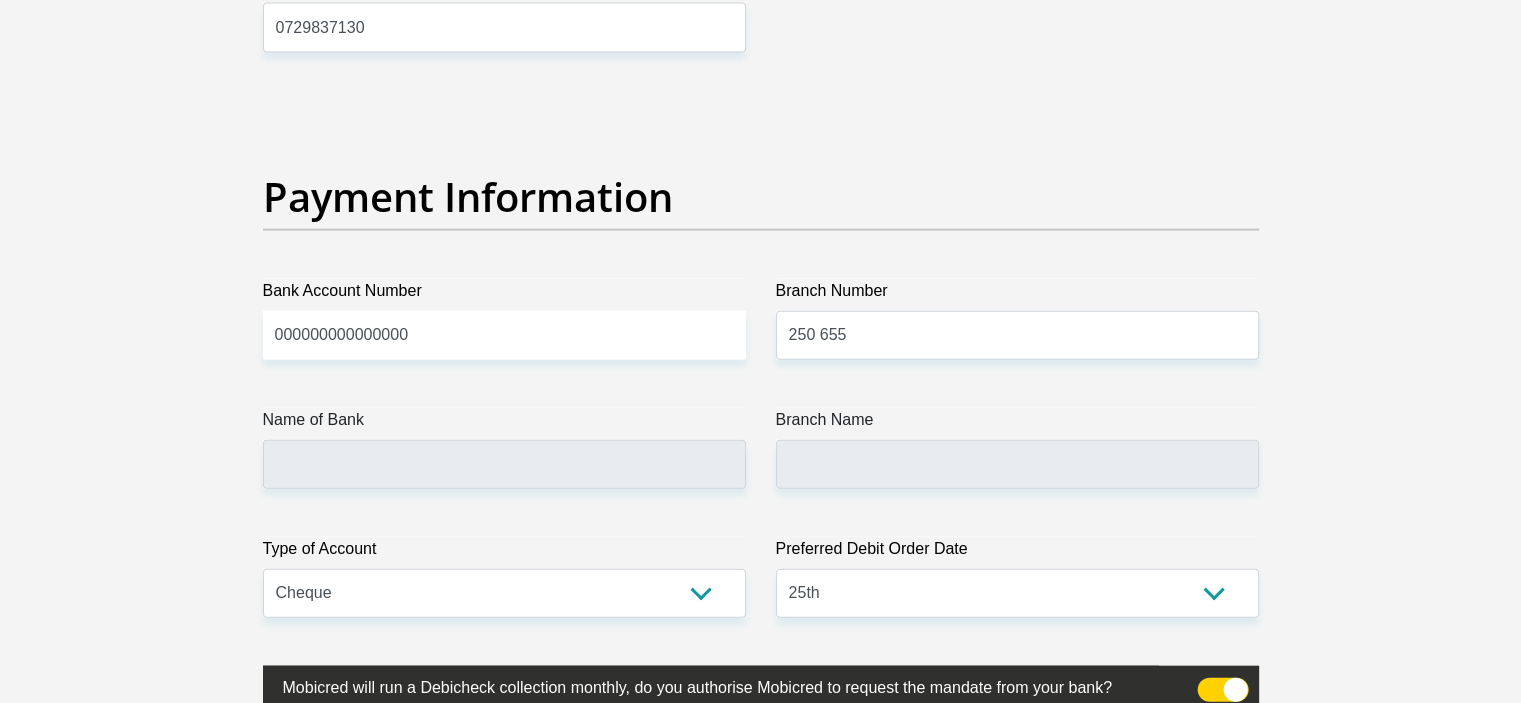 click on "Title
Mr
Ms
Mrs
Dr
[PERSON_NAME]
First Name
Azwindini
Surname
[GEOGRAPHIC_DATA]
ID Number
9012270906080
Please input valid ID number
Race
Black
Coloured
Indian
White
Other
Contact Number
0794410942
Please input valid contact number
Nationality
[GEOGRAPHIC_DATA]
[GEOGRAPHIC_DATA]
[GEOGRAPHIC_DATA]  [GEOGRAPHIC_DATA]  [GEOGRAPHIC_DATA]" at bounding box center [761, -911] 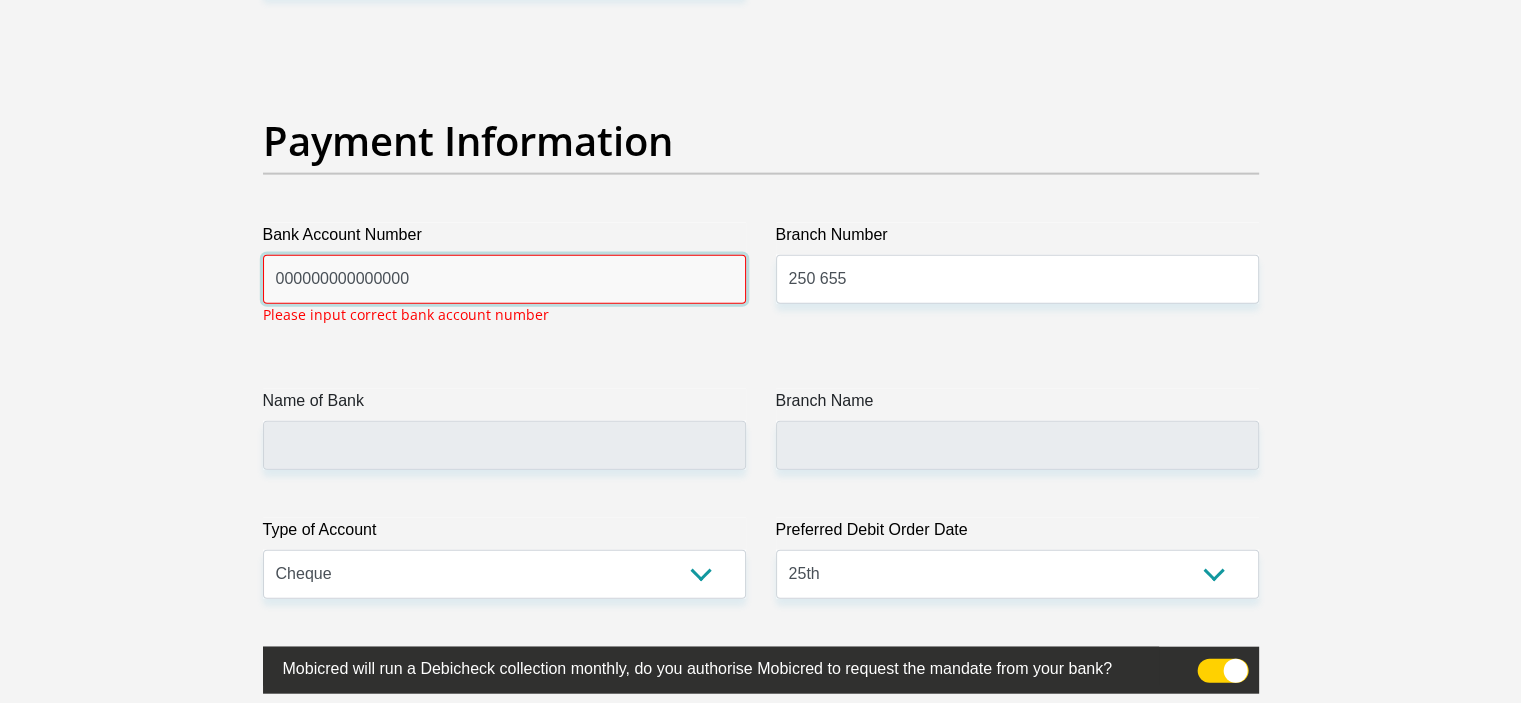 drag, startPoint x: 447, startPoint y: 298, endPoint x: 125, endPoint y: 269, distance: 323.30325 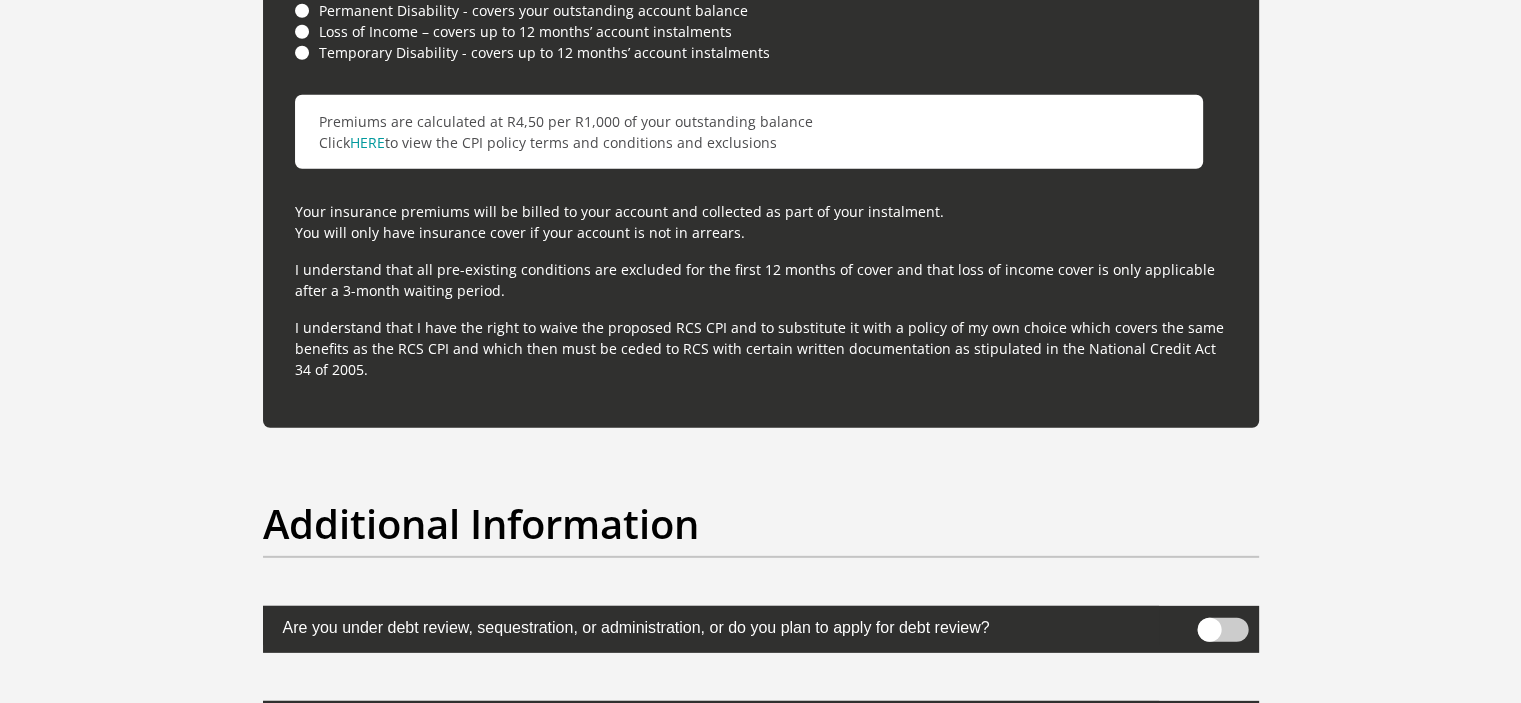 scroll, scrollTop: 6423, scrollLeft: 0, axis: vertical 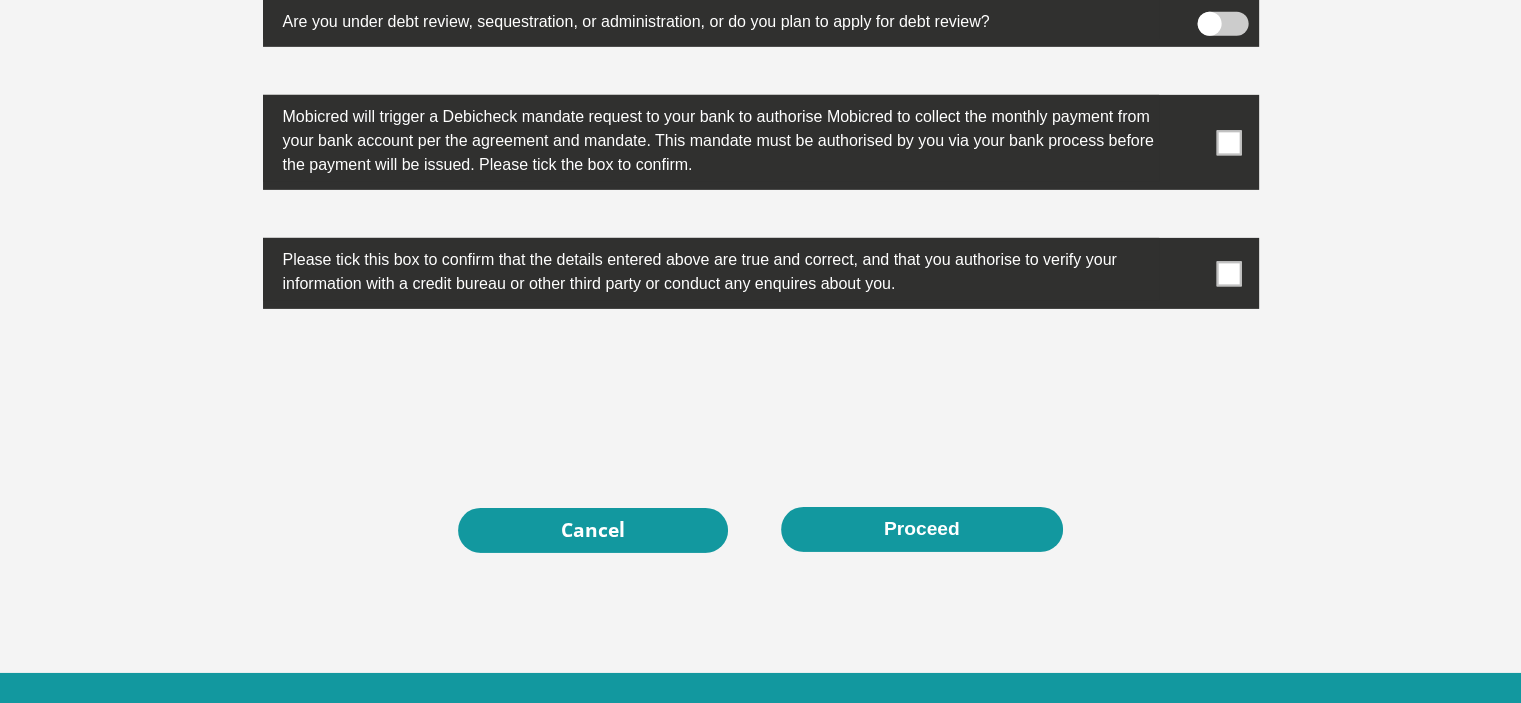 type on "62593031108" 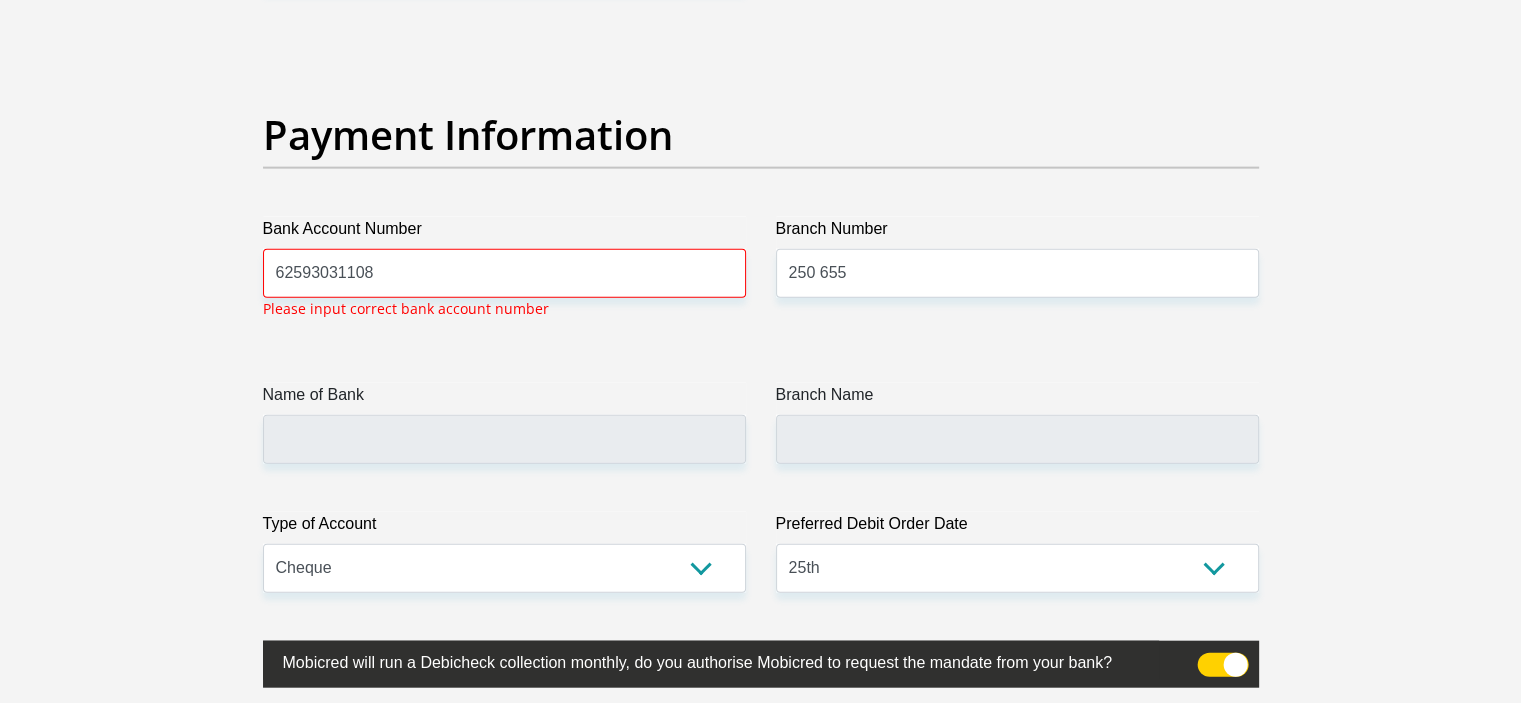scroll, scrollTop: 4535, scrollLeft: 0, axis: vertical 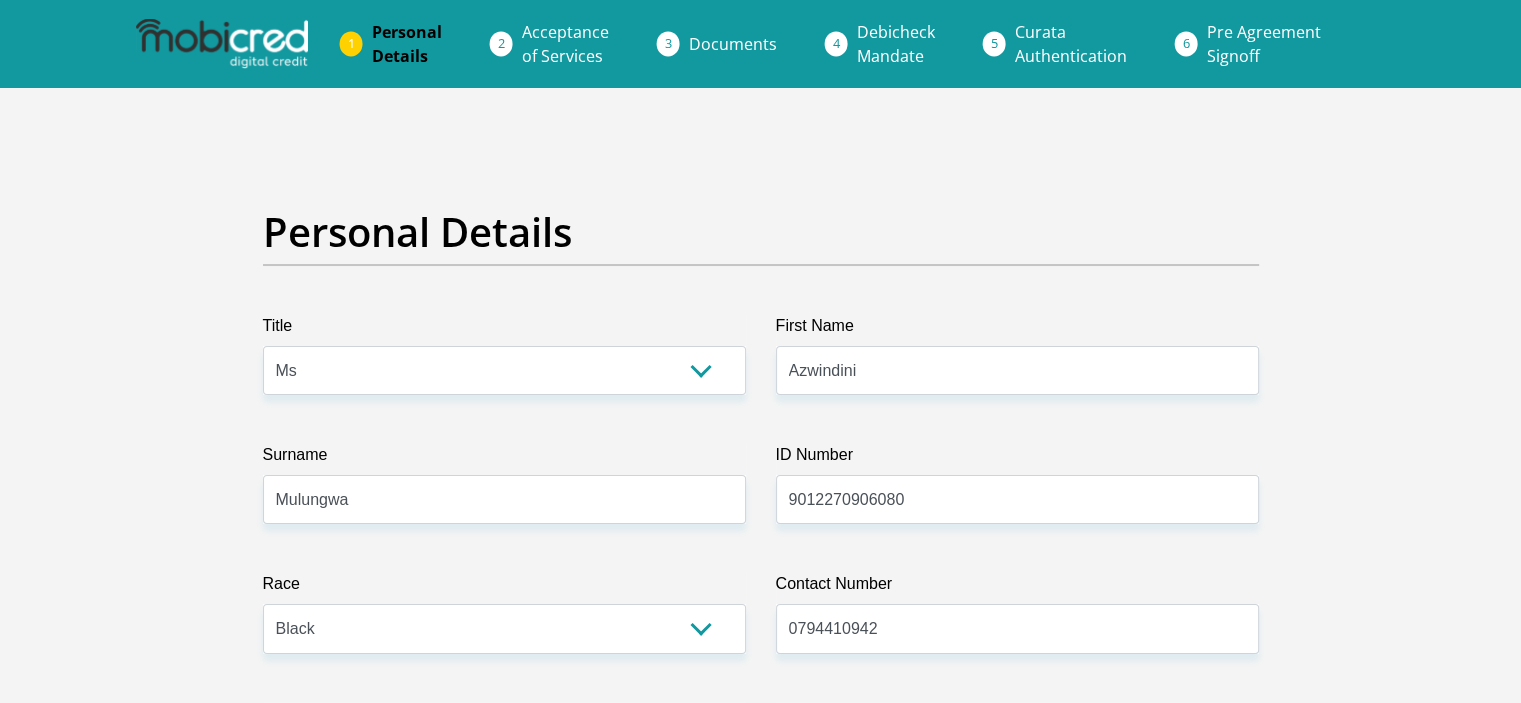 click on "Acceptance  of Services" at bounding box center (565, 44) 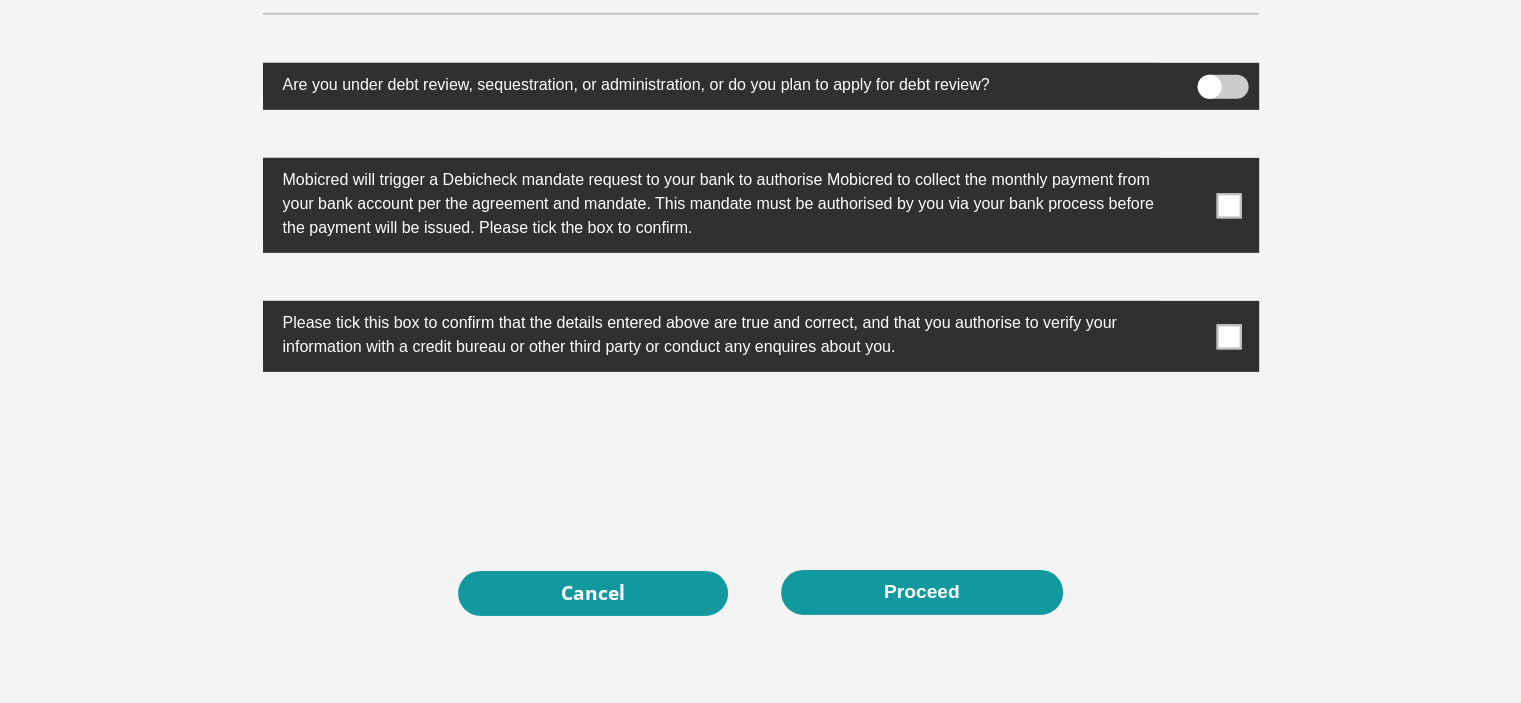 scroll, scrollTop: 6421, scrollLeft: 0, axis: vertical 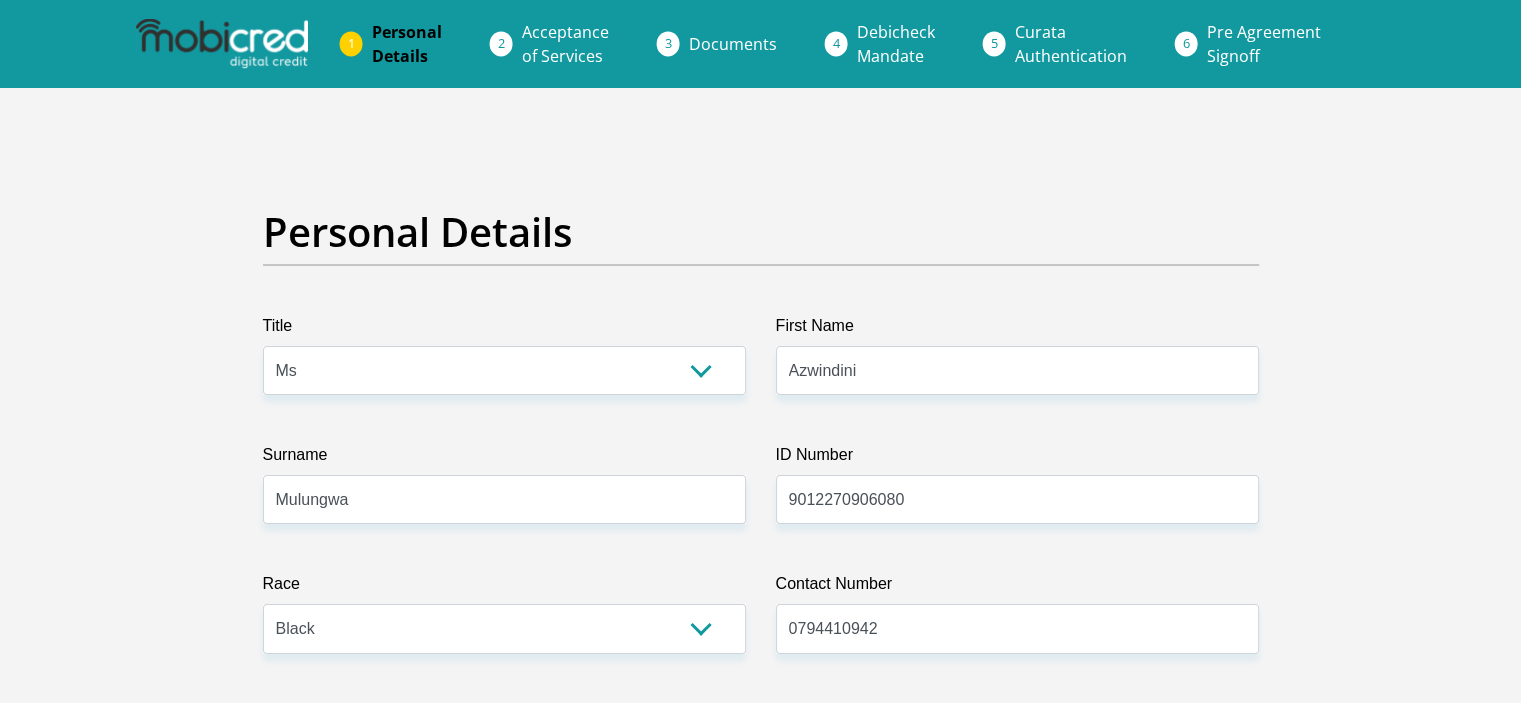 click on "Acceptance  of Services" at bounding box center (565, 44) 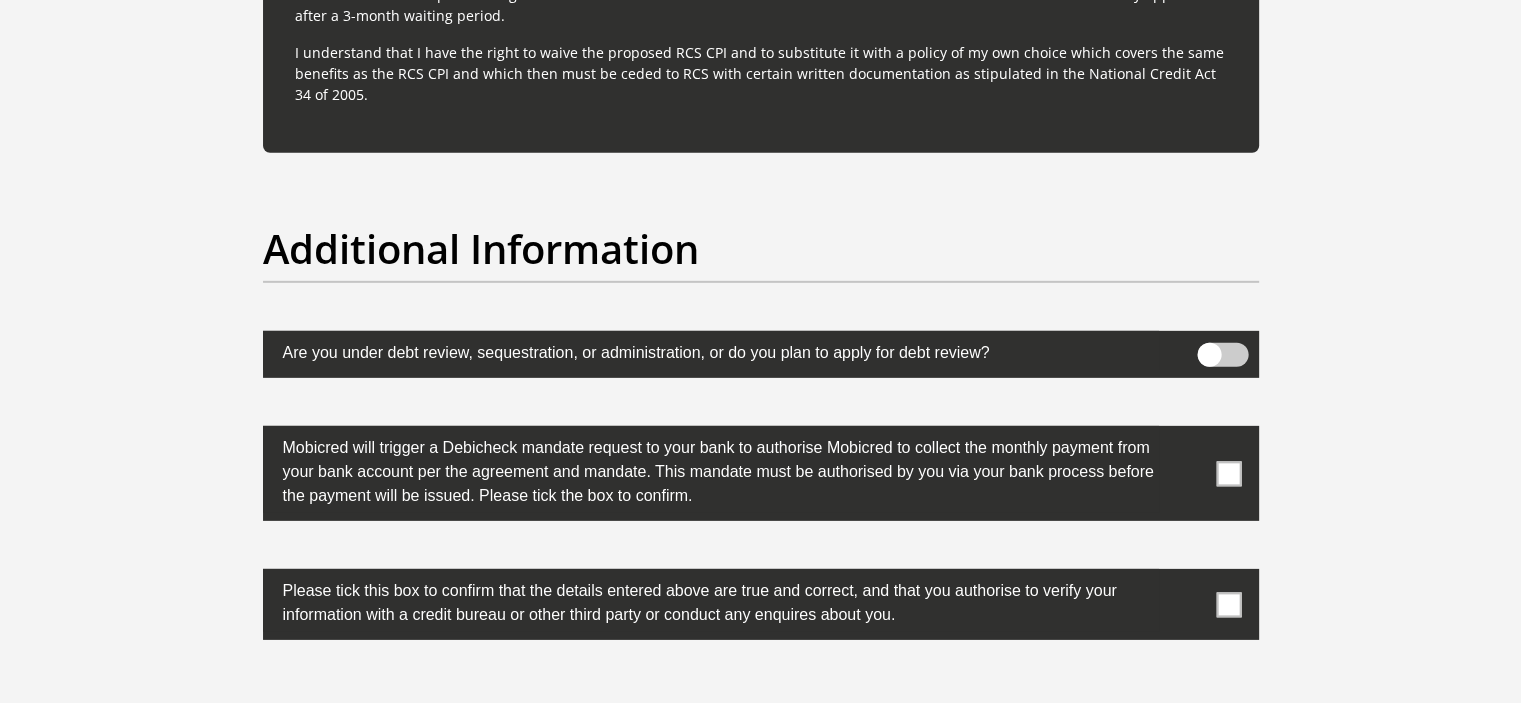 scroll, scrollTop: 6504, scrollLeft: 0, axis: vertical 